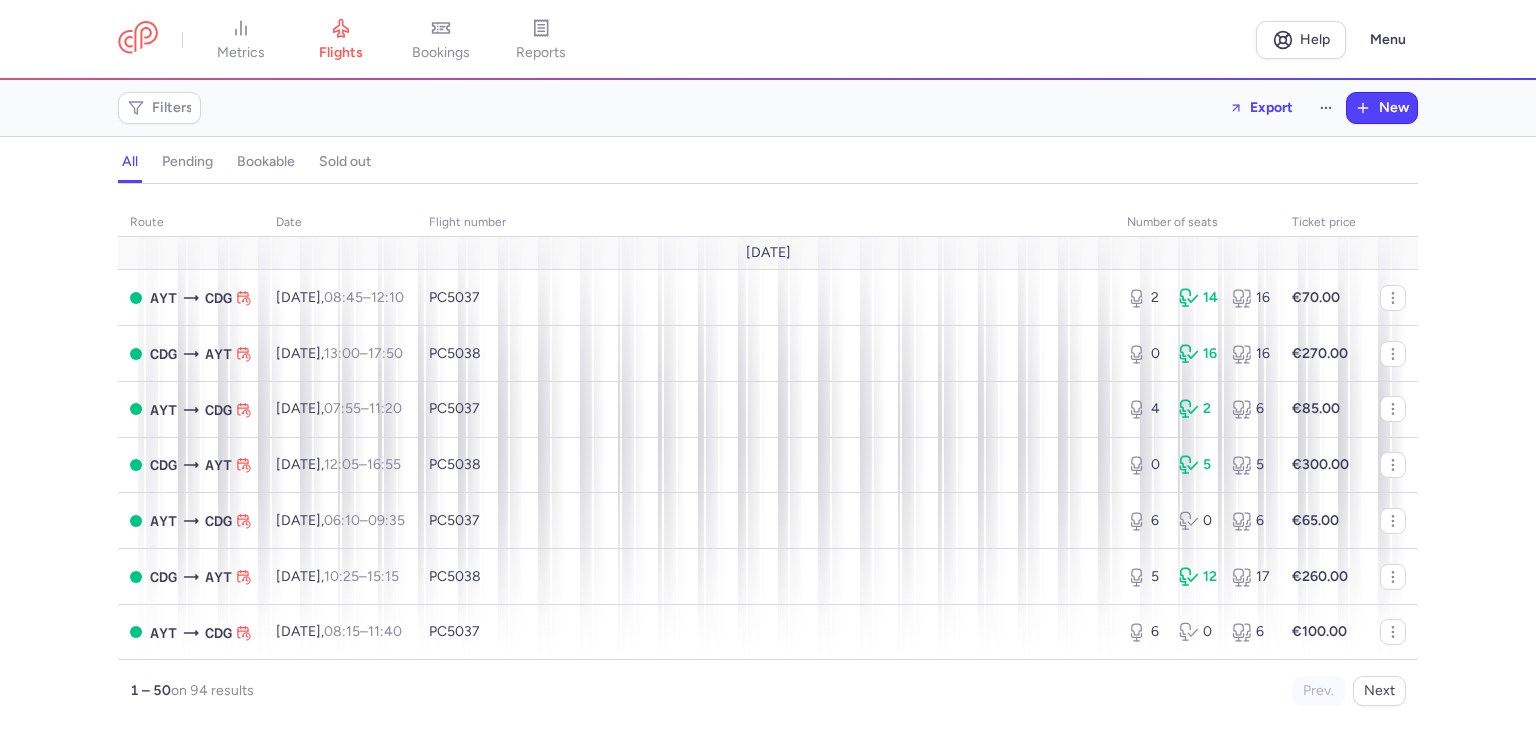 scroll, scrollTop: 0, scrollLeft: 0, axis: both 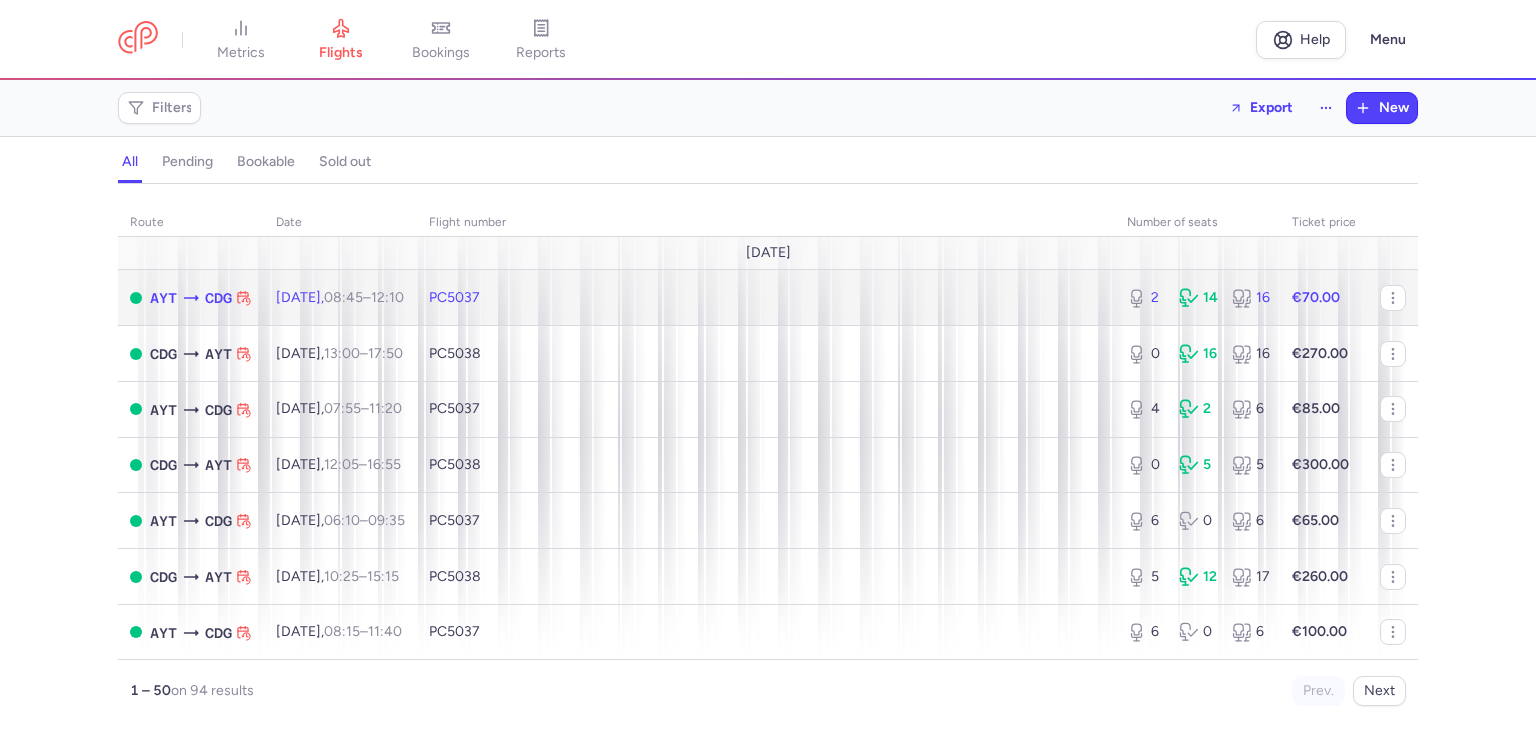 click on "PC5037" at bounding box center [766, 298] 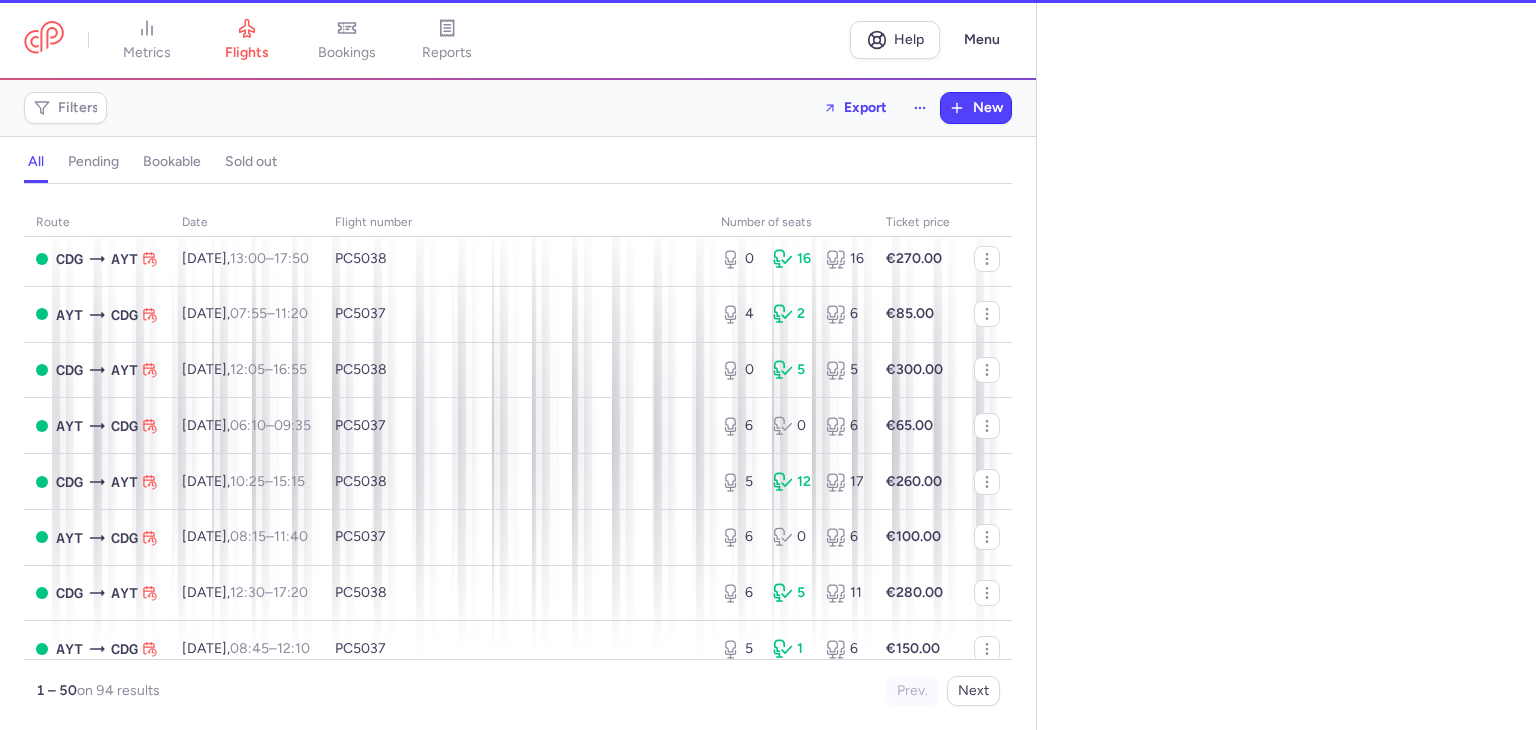 select on "hours" 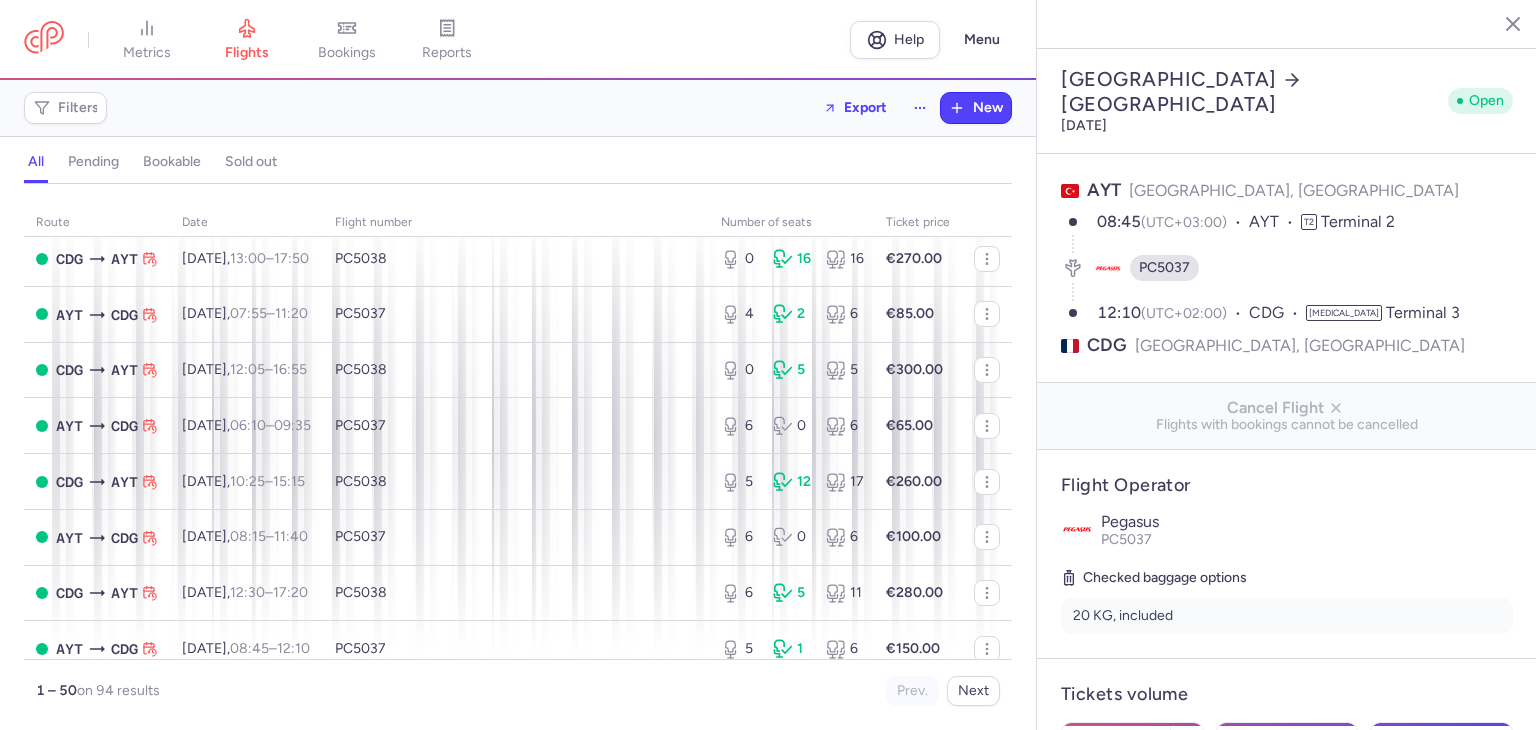 scroll, scrollTop: 200, scrollLeft: 0, axis: vertical 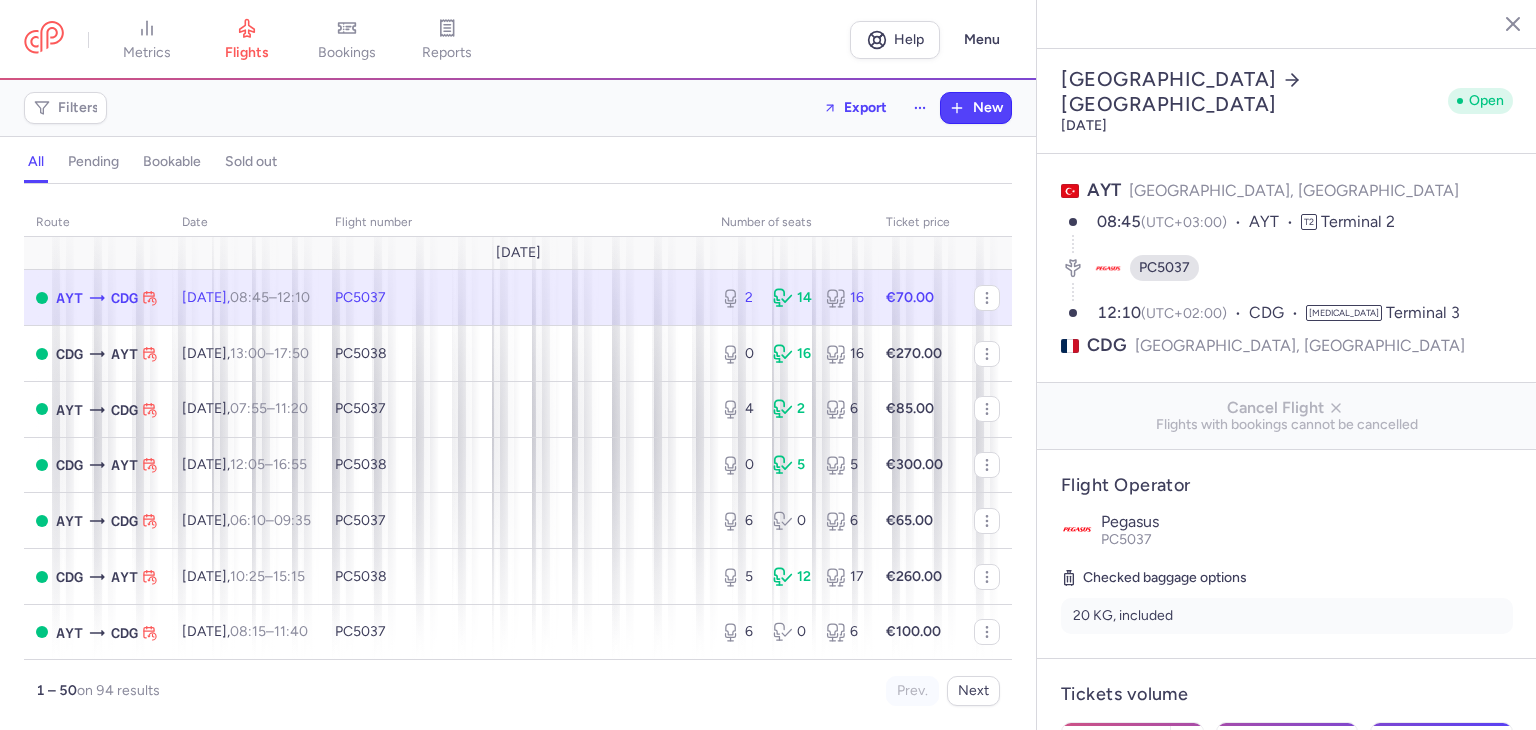 select on "hours" 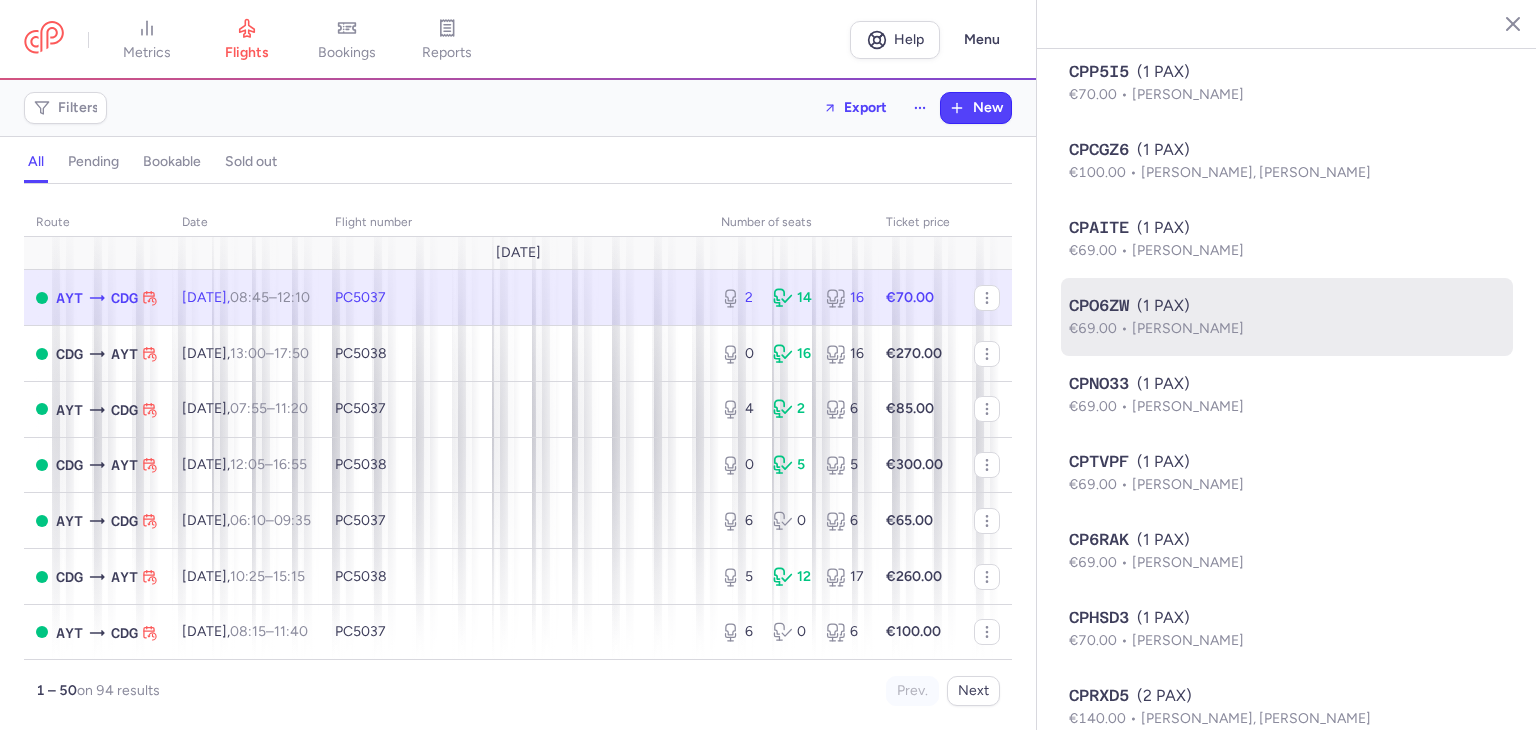 scroll, scrollTop: 1559, scrollLeft: 0, axis: vertical 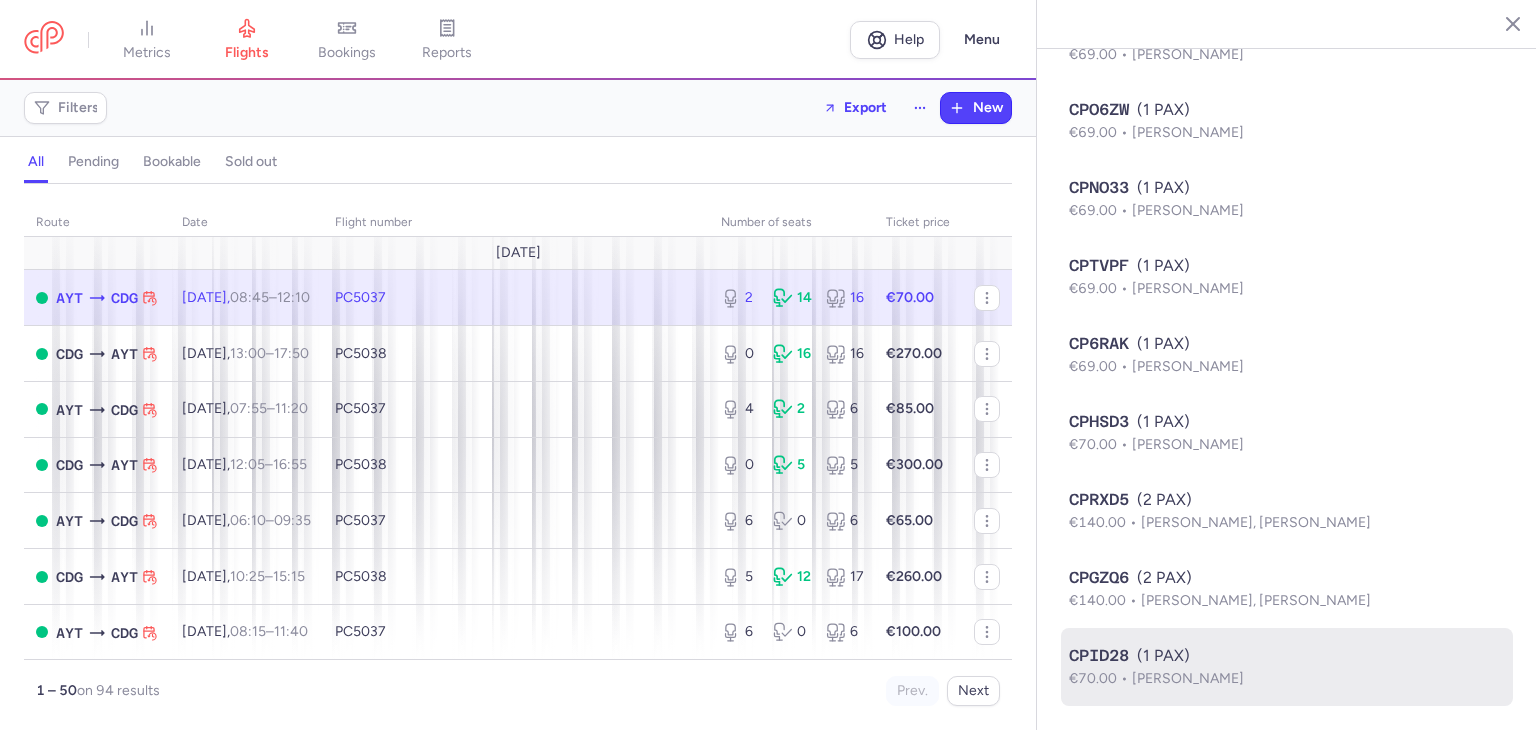 click on "€70.00  [PERSON_NAME]" at bounding box center [1287, 679] 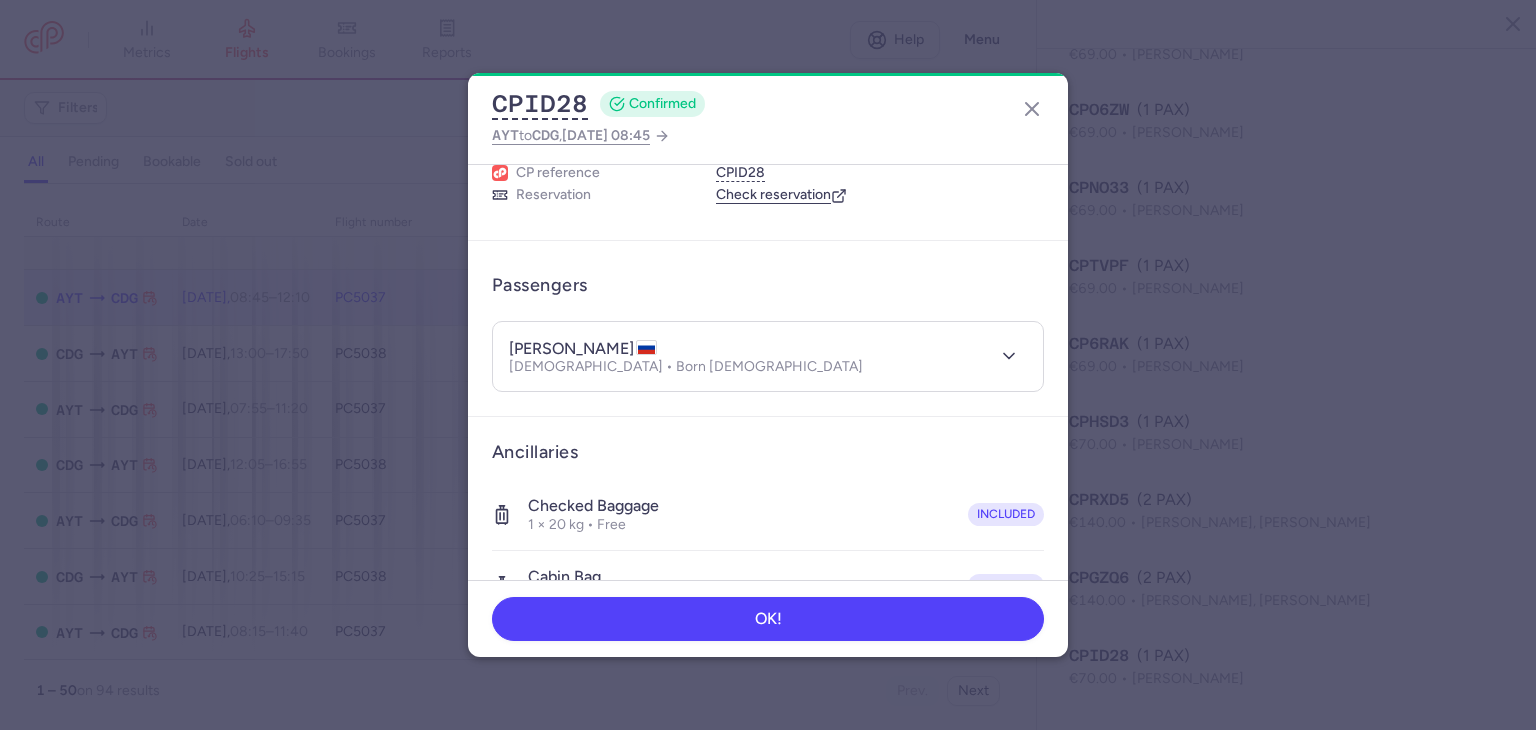 scroll, scrollTop: 62, scrollLeft: 0, axis: vertical 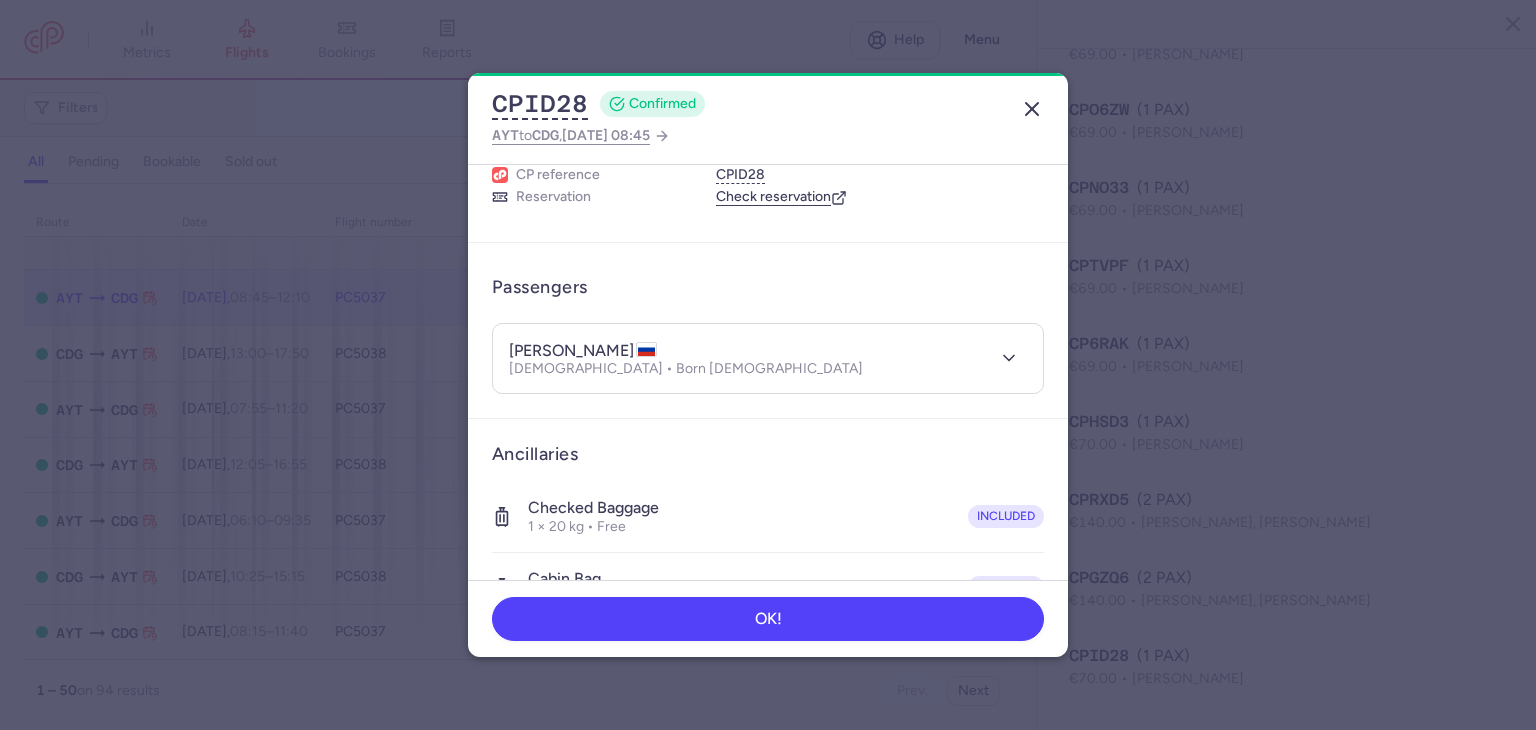click 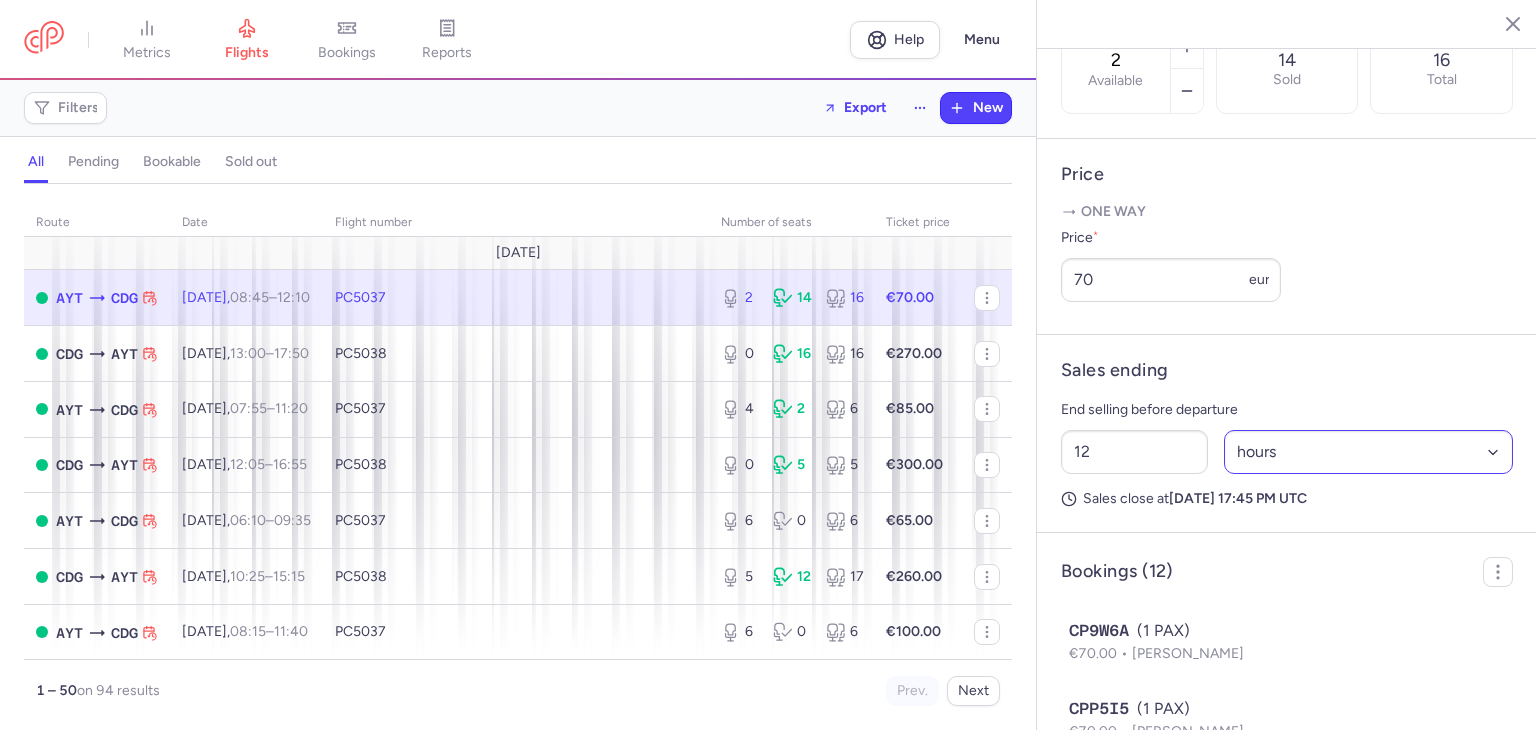 scroll, scrollTop: 692, scrollLeft: 0, axis: vertical 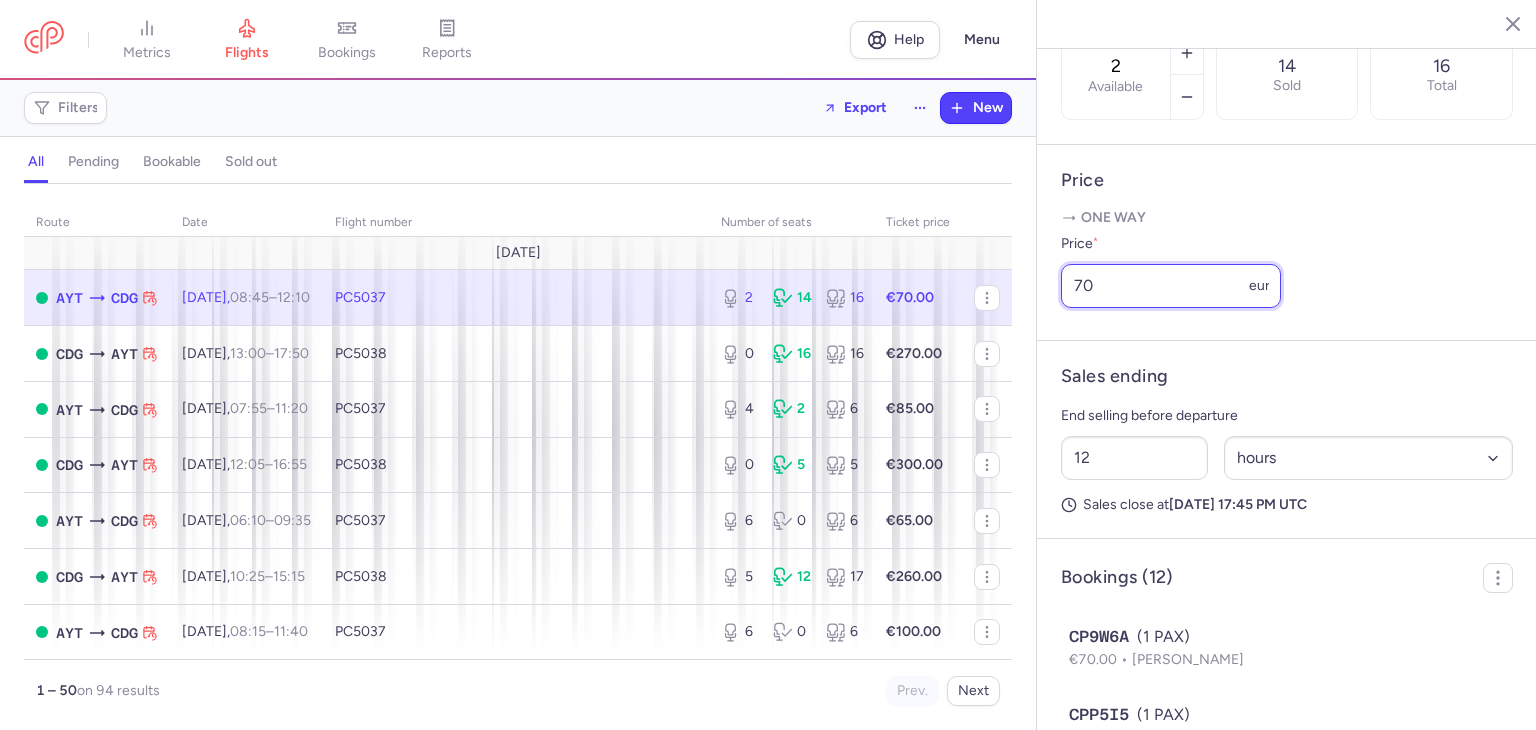 drag, startPoint x: 1135, startPoint y: 317, endPoint x: 1073, endPoint y: 316, distance: 62.008064 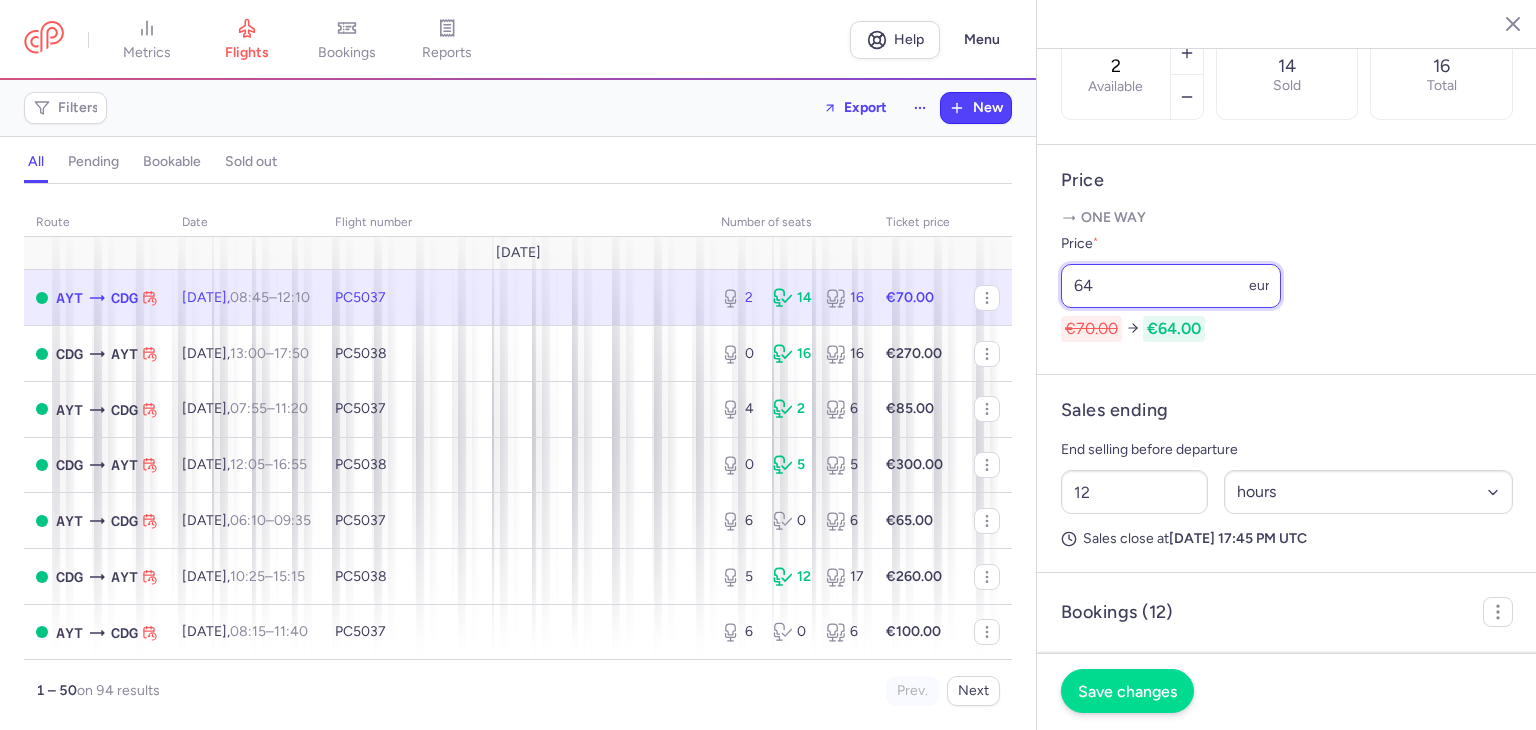 type on "64" 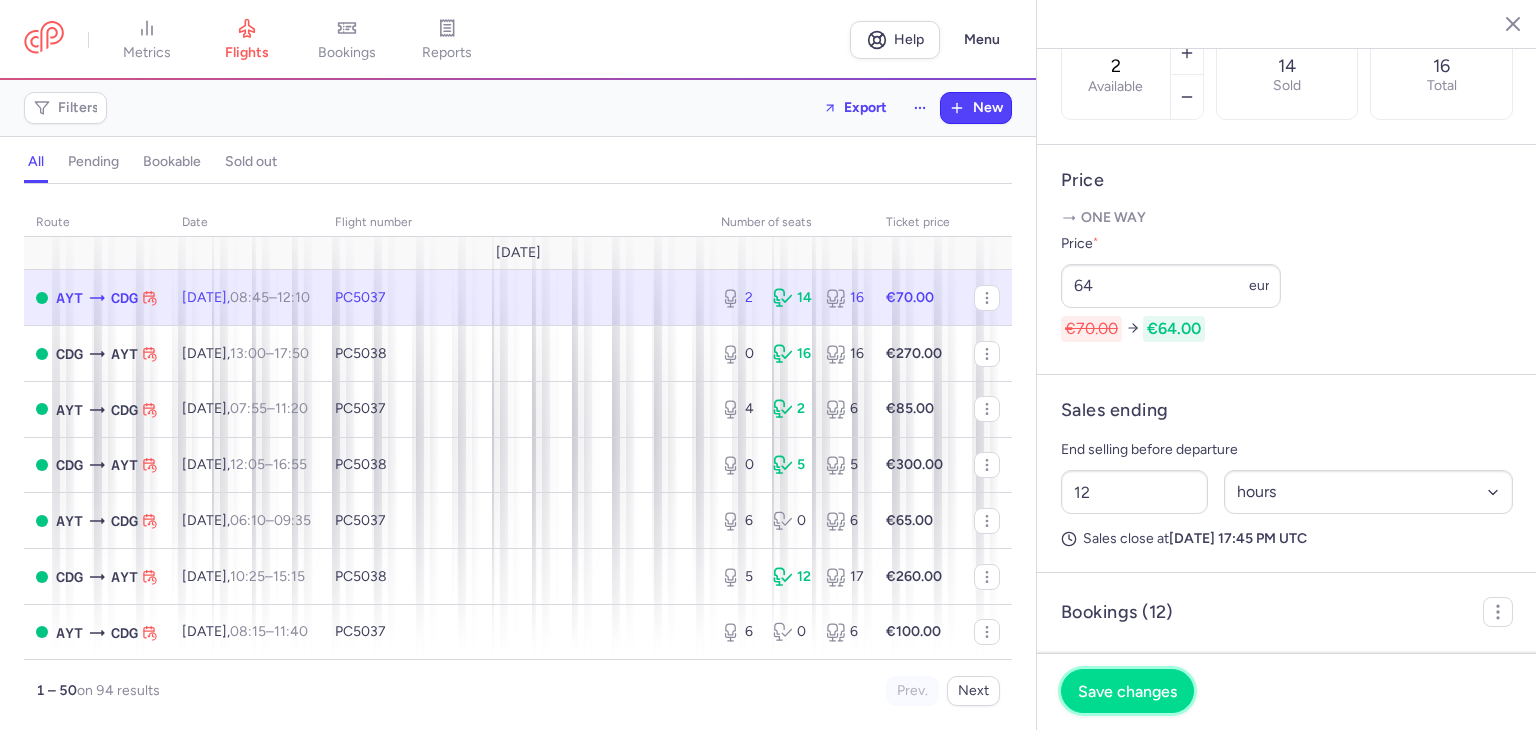click on "Save changes" at bounding box center (1127, 691) 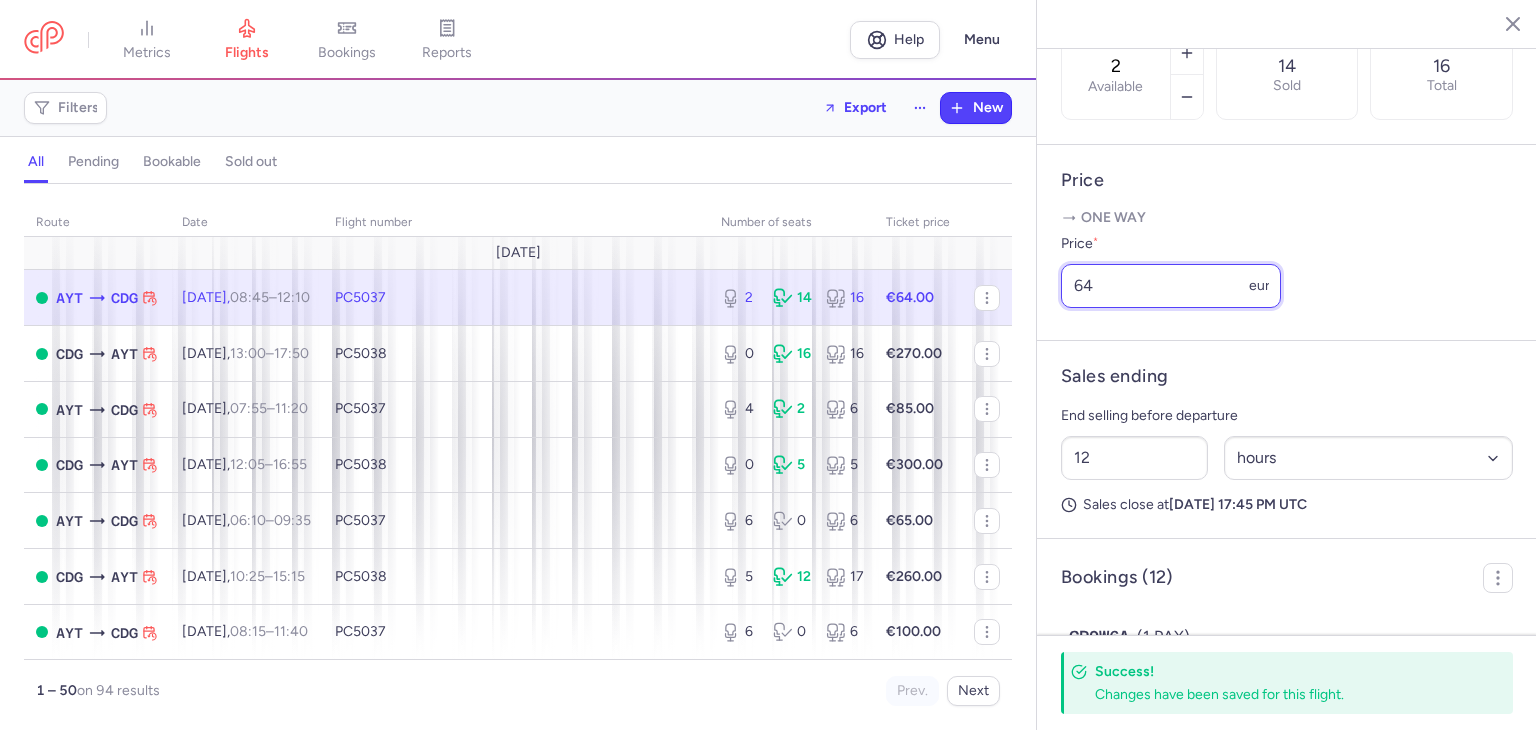 click on "64" at bounding box center [1171, 286] 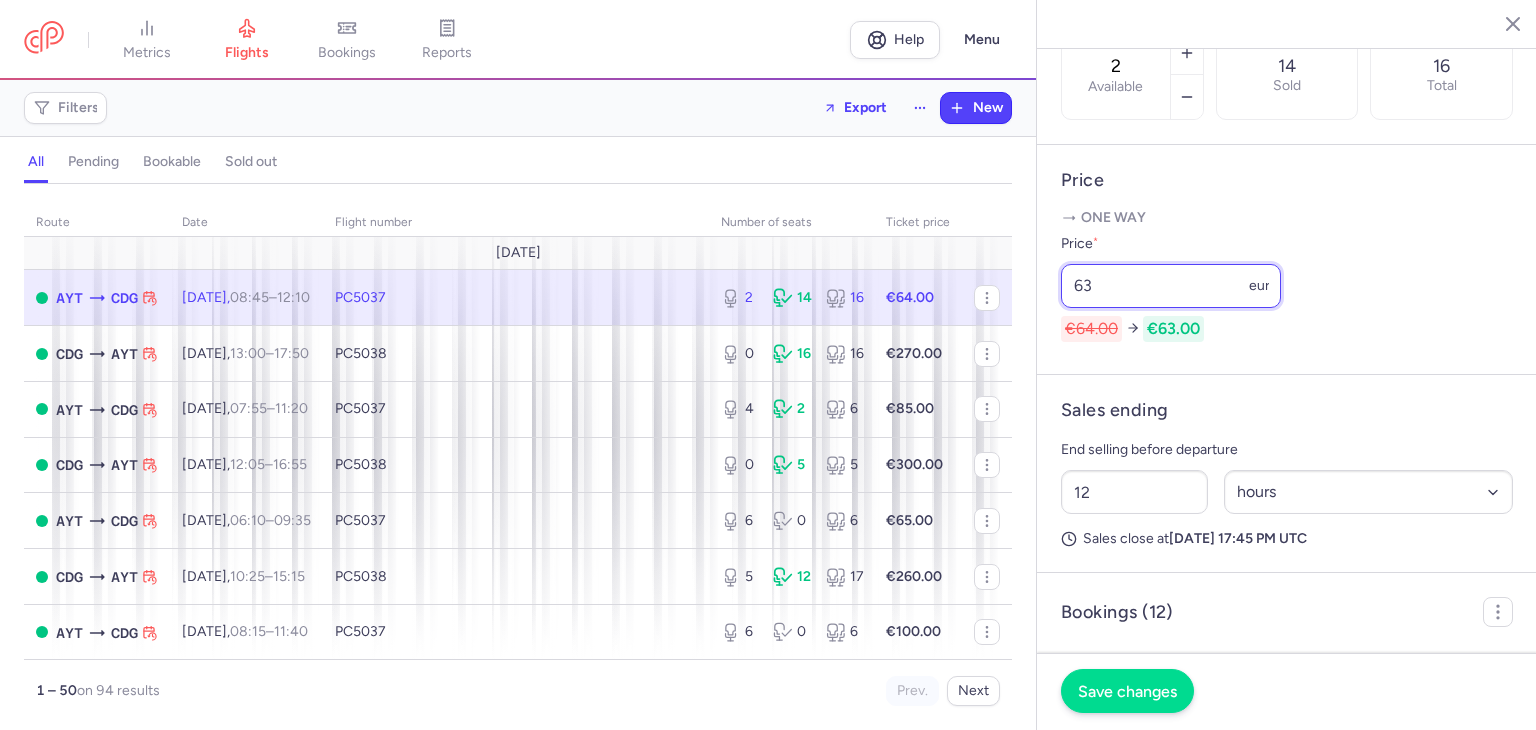 type on "63" 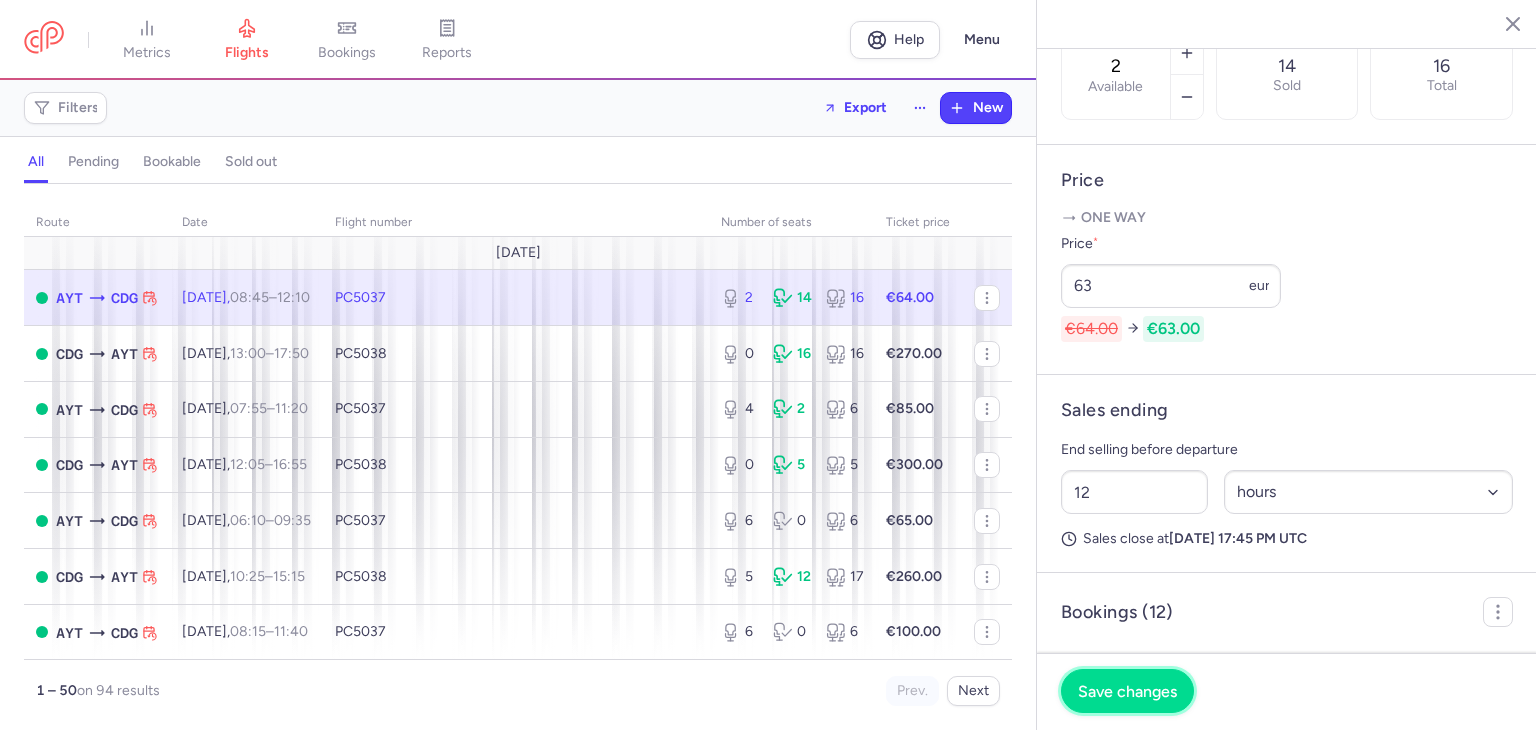 click on "Save changes" at bounding box center [1127, 691] 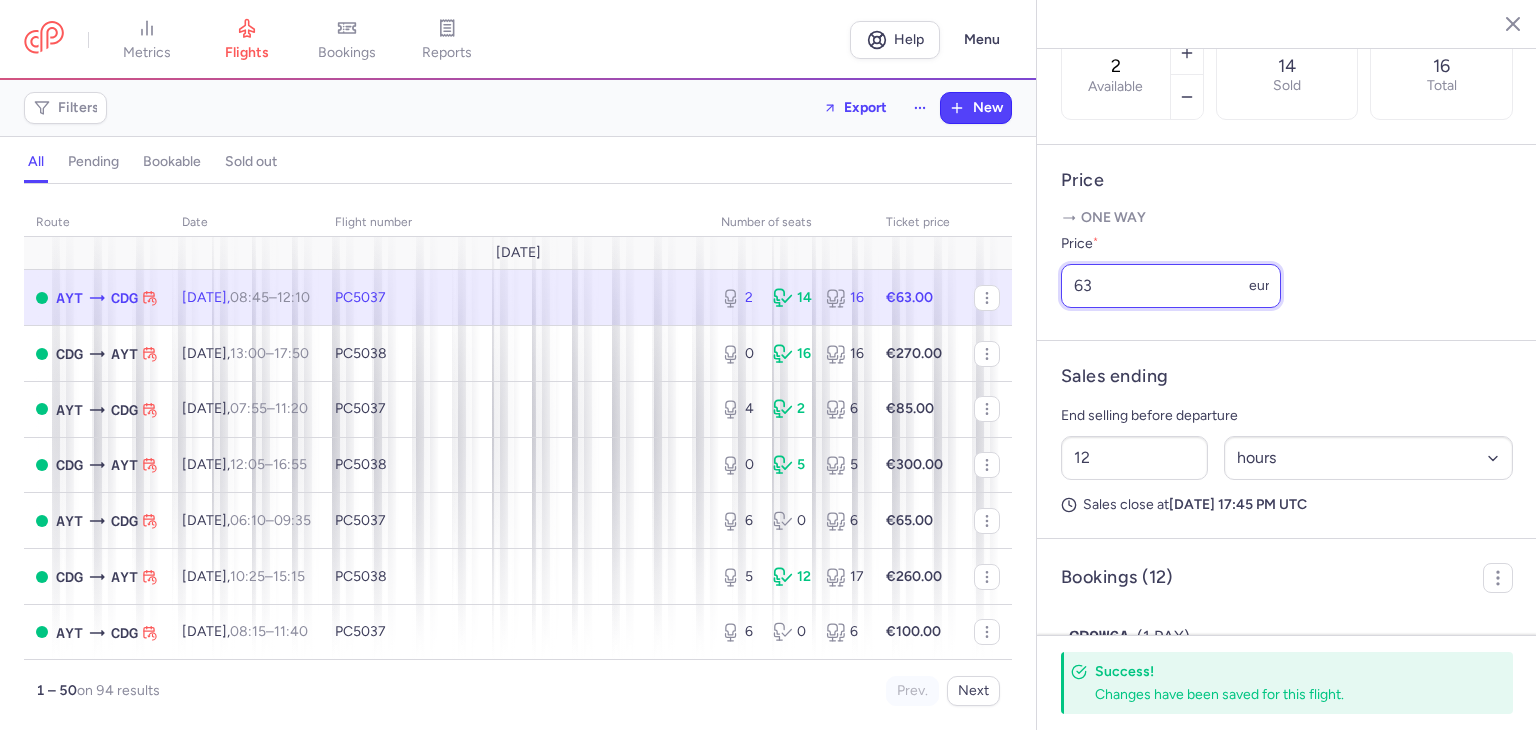 click on "63" at bounding box center (1171, 286) 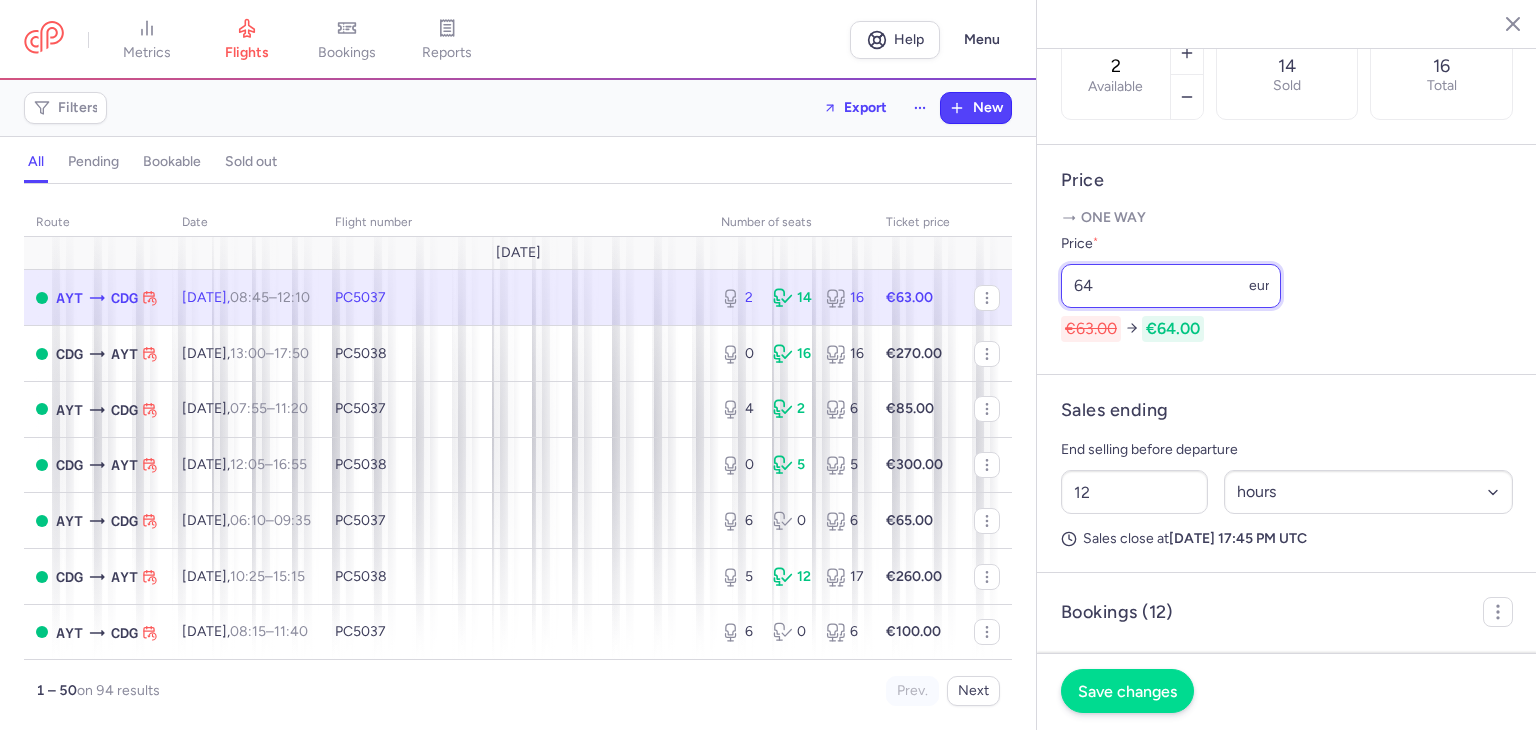 type on "64" 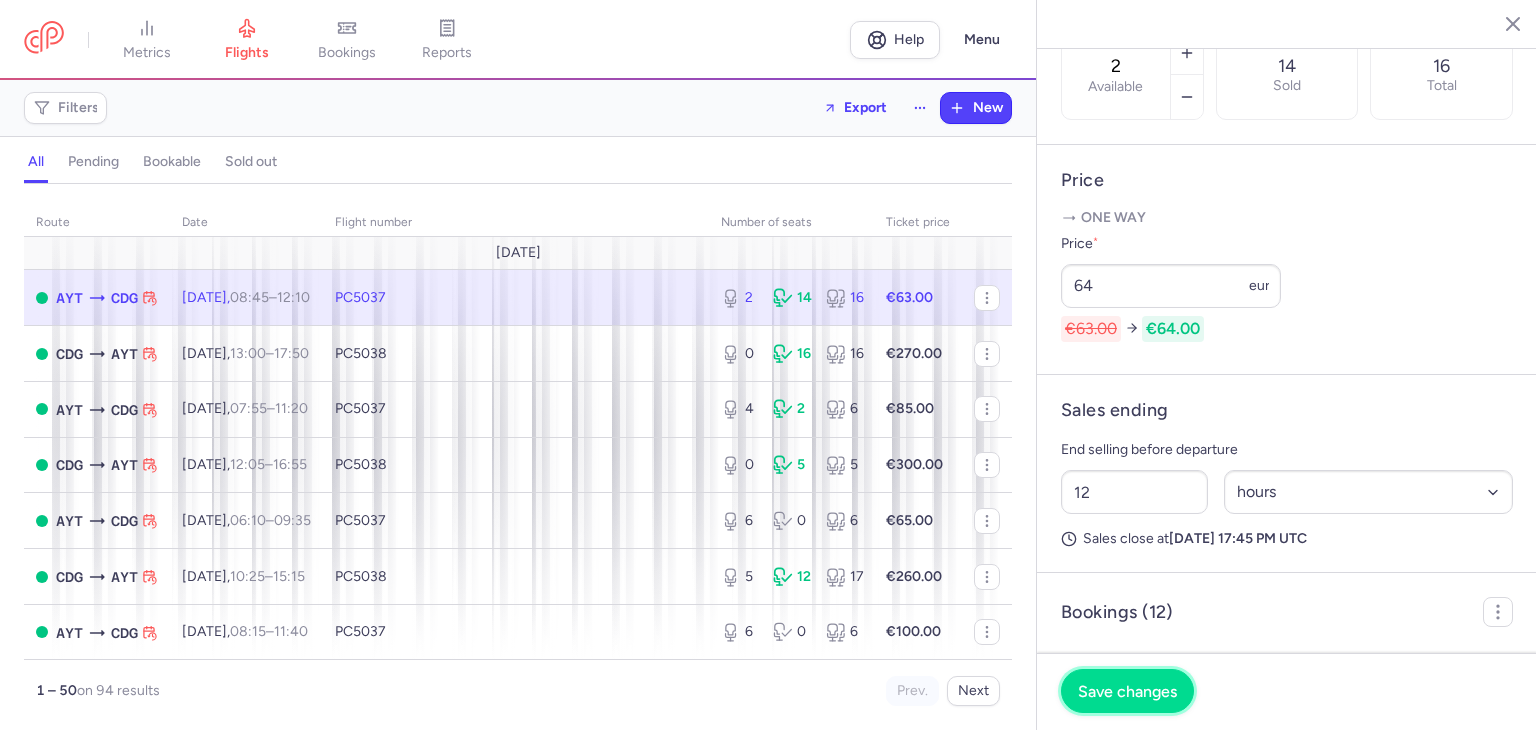 click on "Save changes" at bounding box center (1127, 691) 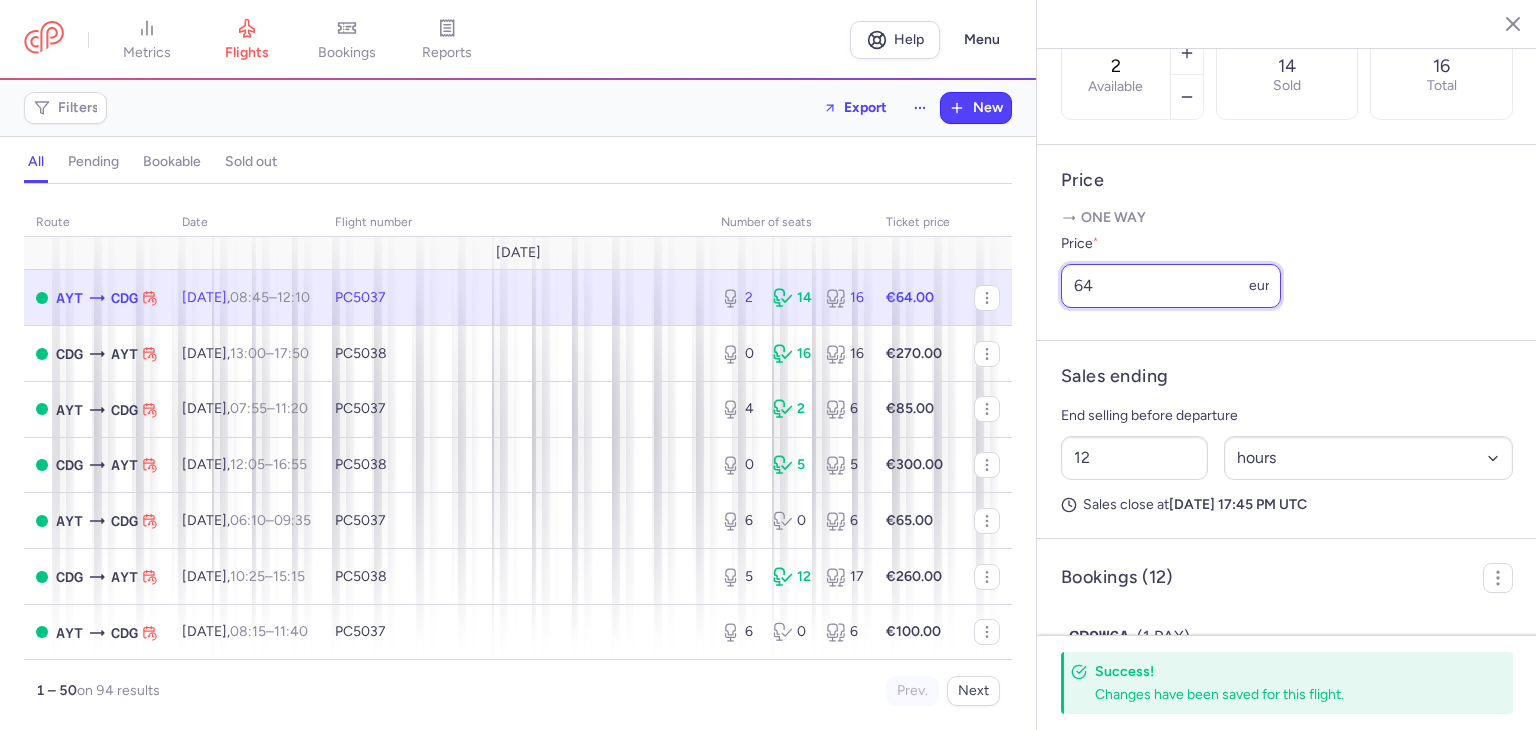 click on "64" at bounding box center (1171, 286) 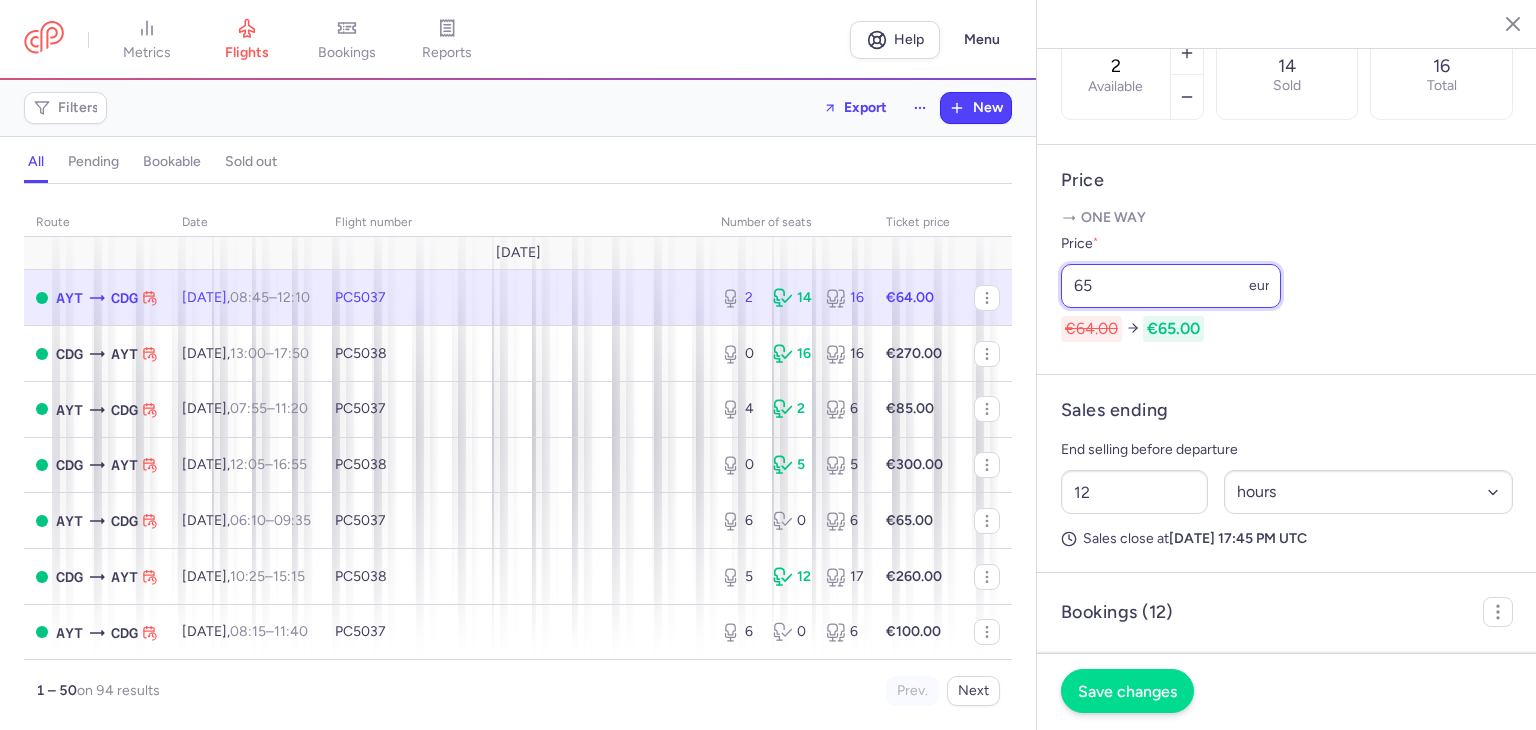 type on "65" 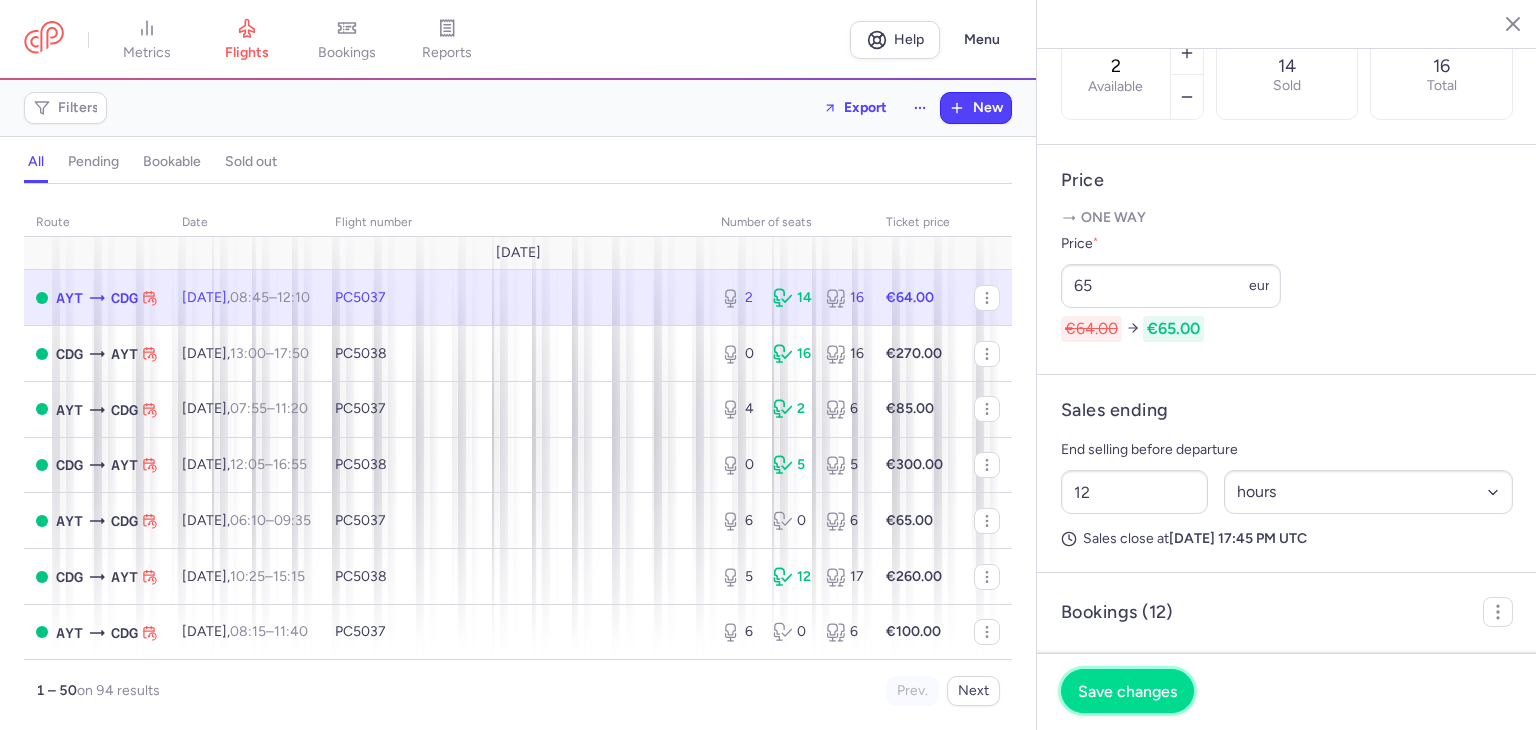 click on "Save changes" at bounding box center (1127, 691) 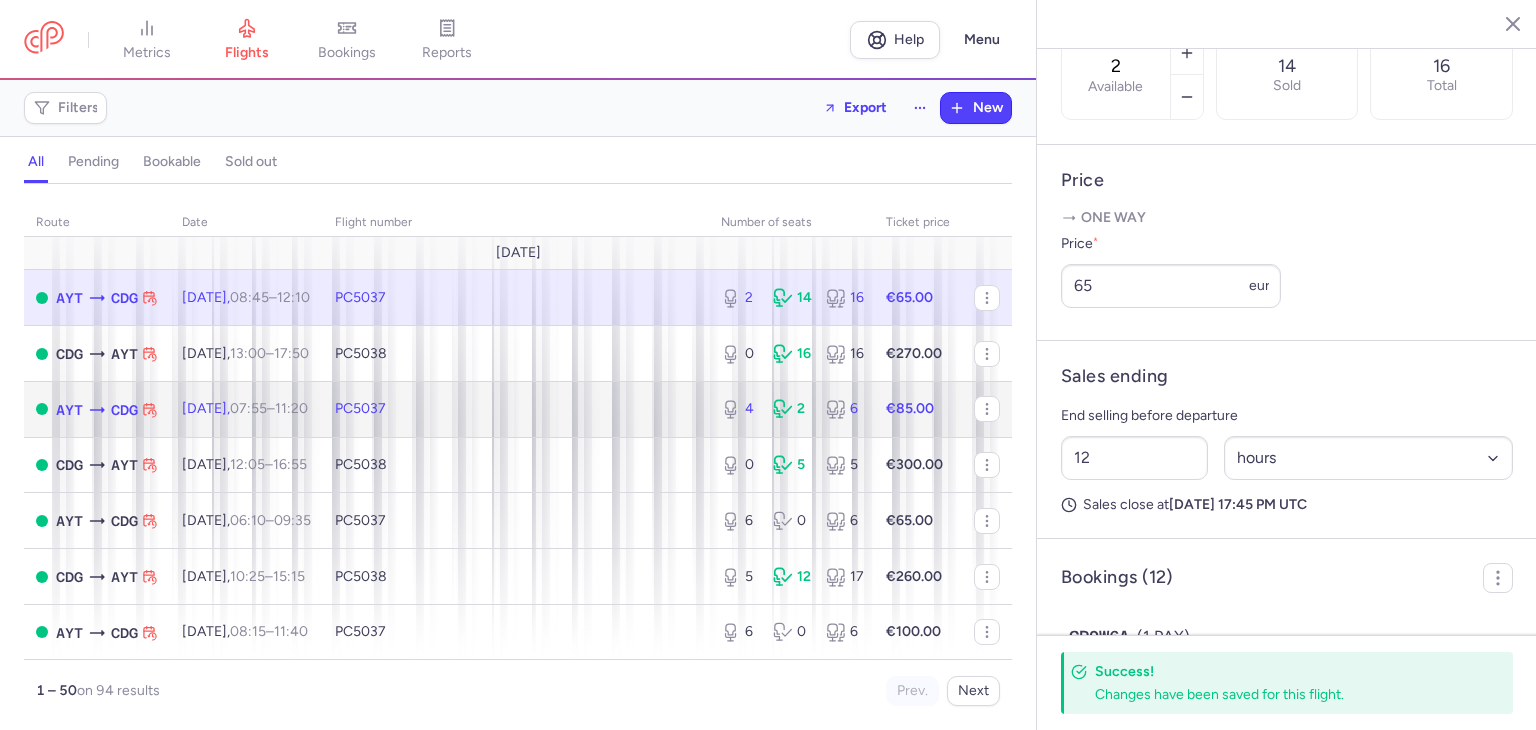 click on "PC5037" at bounding box center (516, 409) 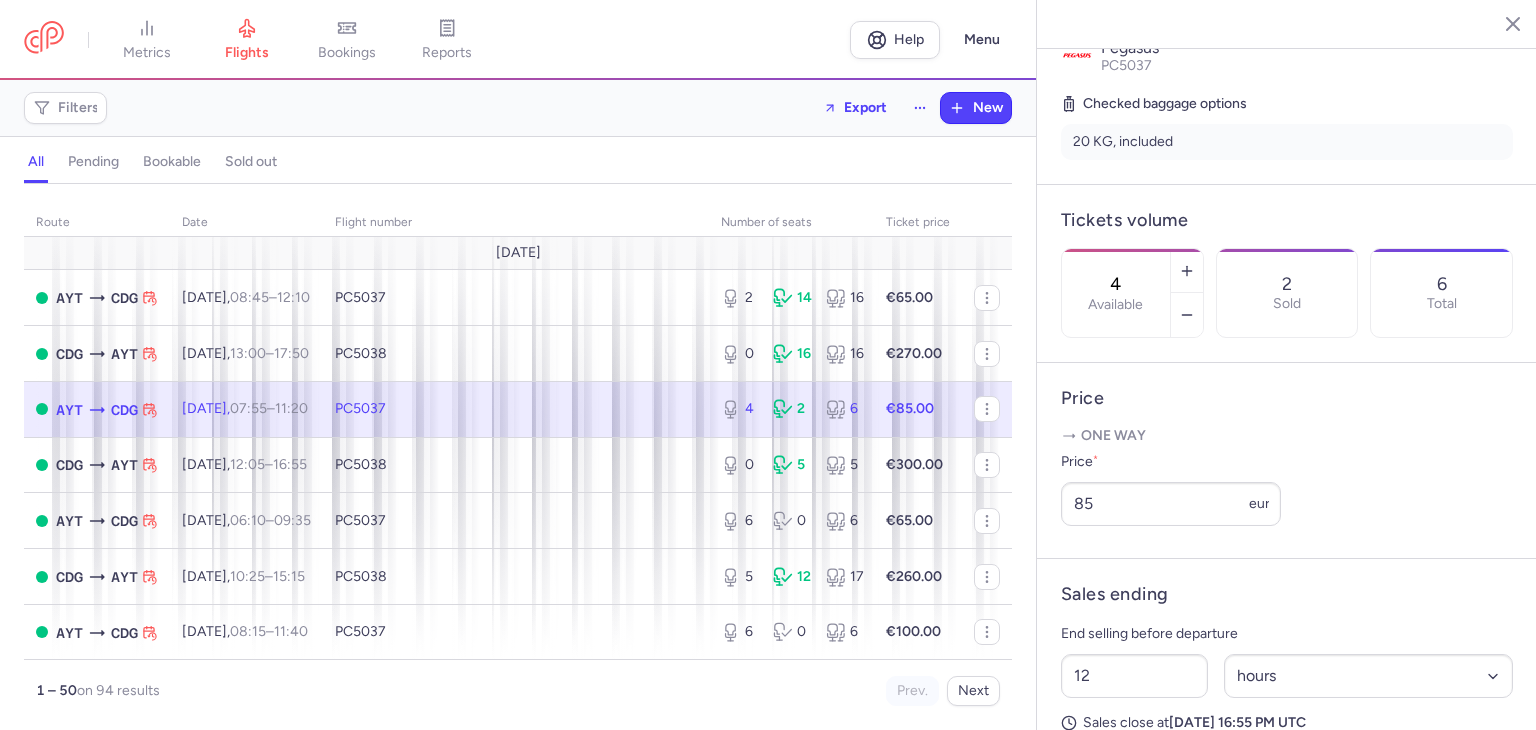 scroll, scrollTop: 445, scrollLeft: 0, axis: vertical 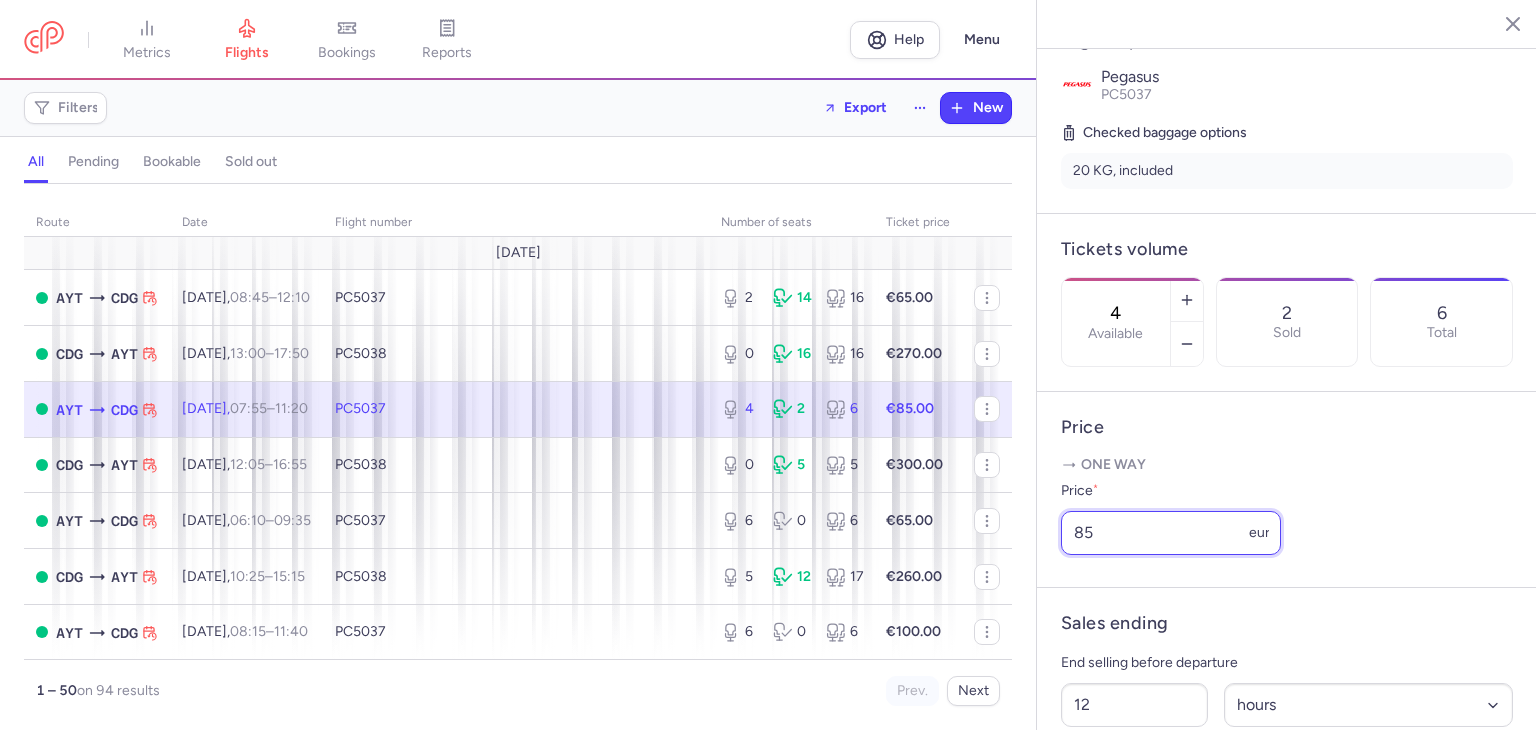 drag, startPoint x: 1132, startPoint y: 564, endPoint x: 1082, endPoint y: 565, distance: 50.01 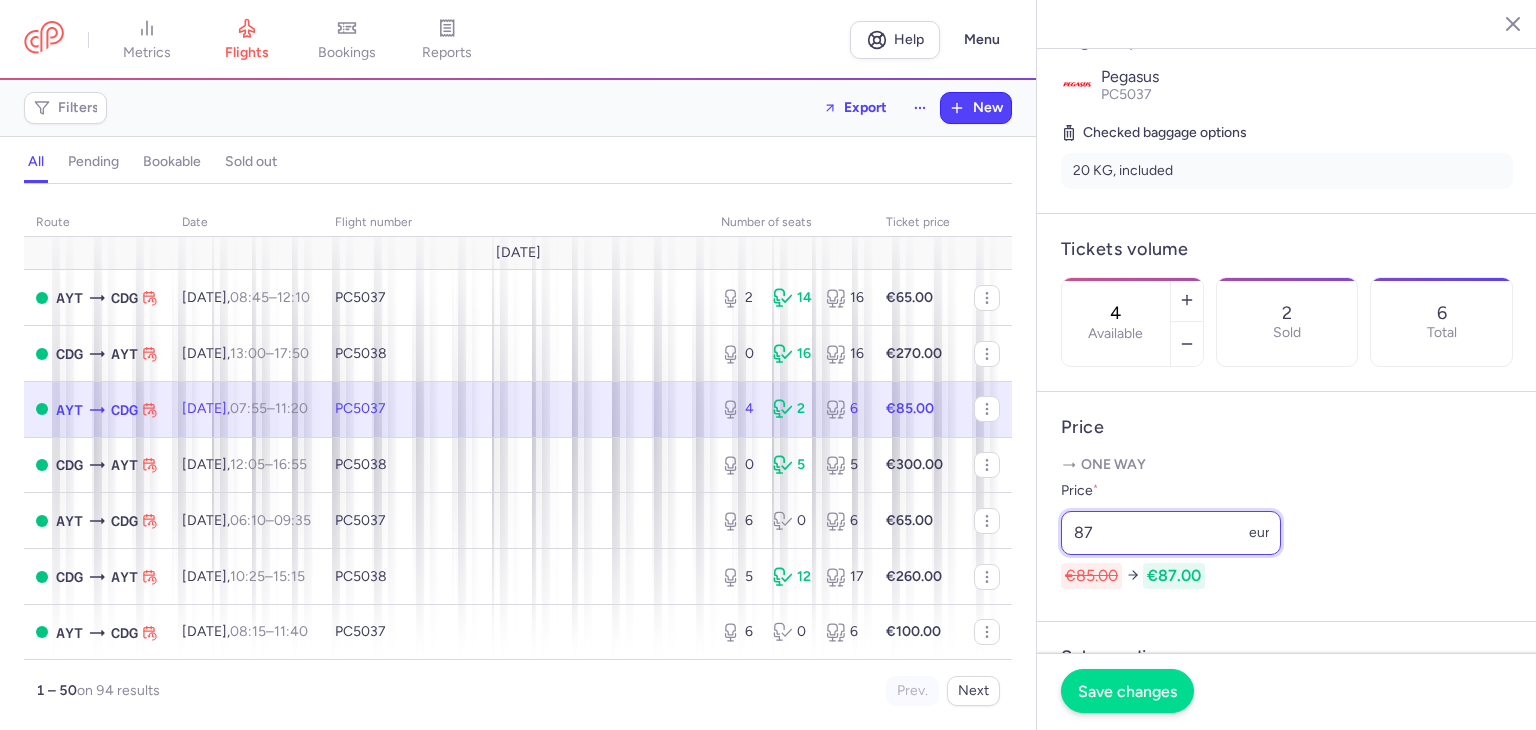 type on "87" 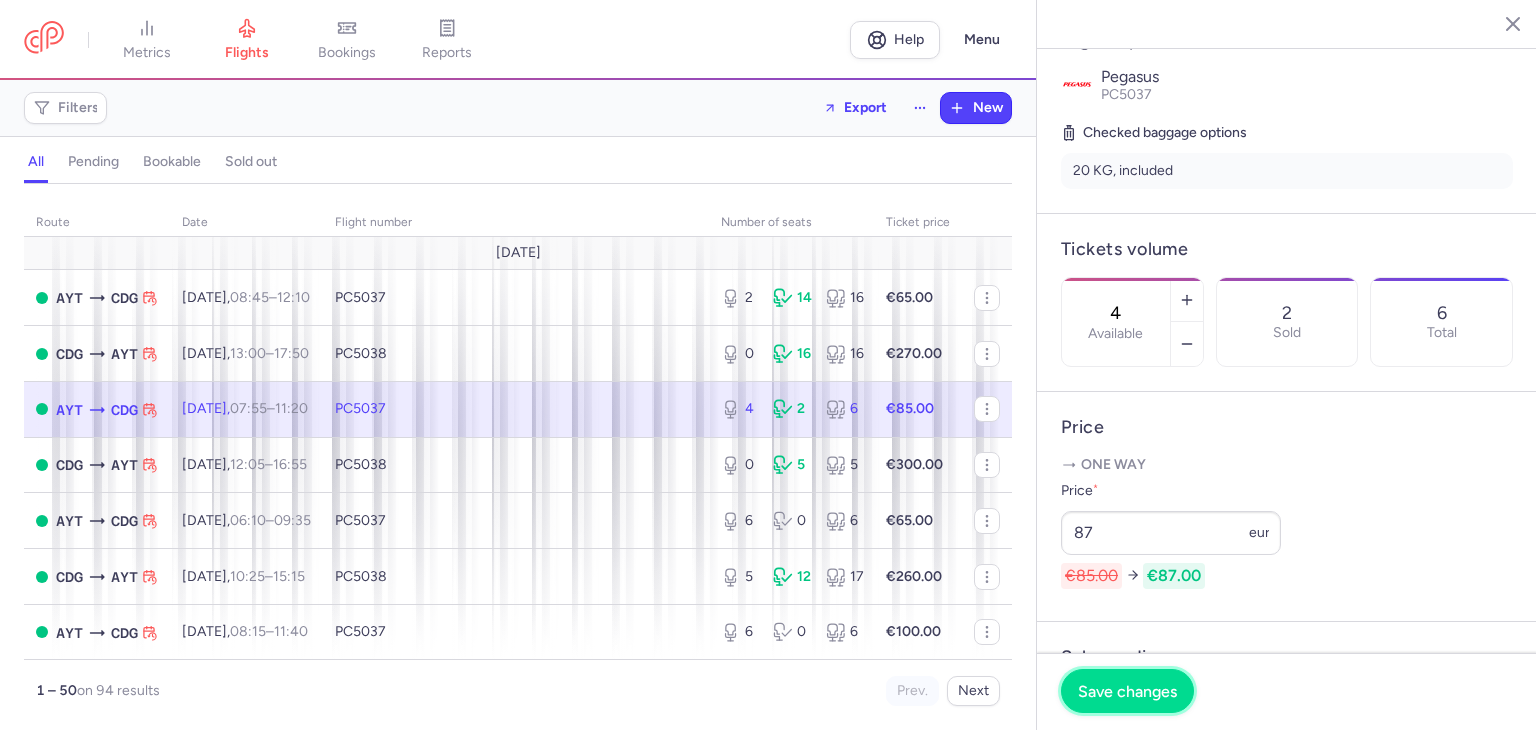 click on "Save changes" at bounding box center (1127, 691) 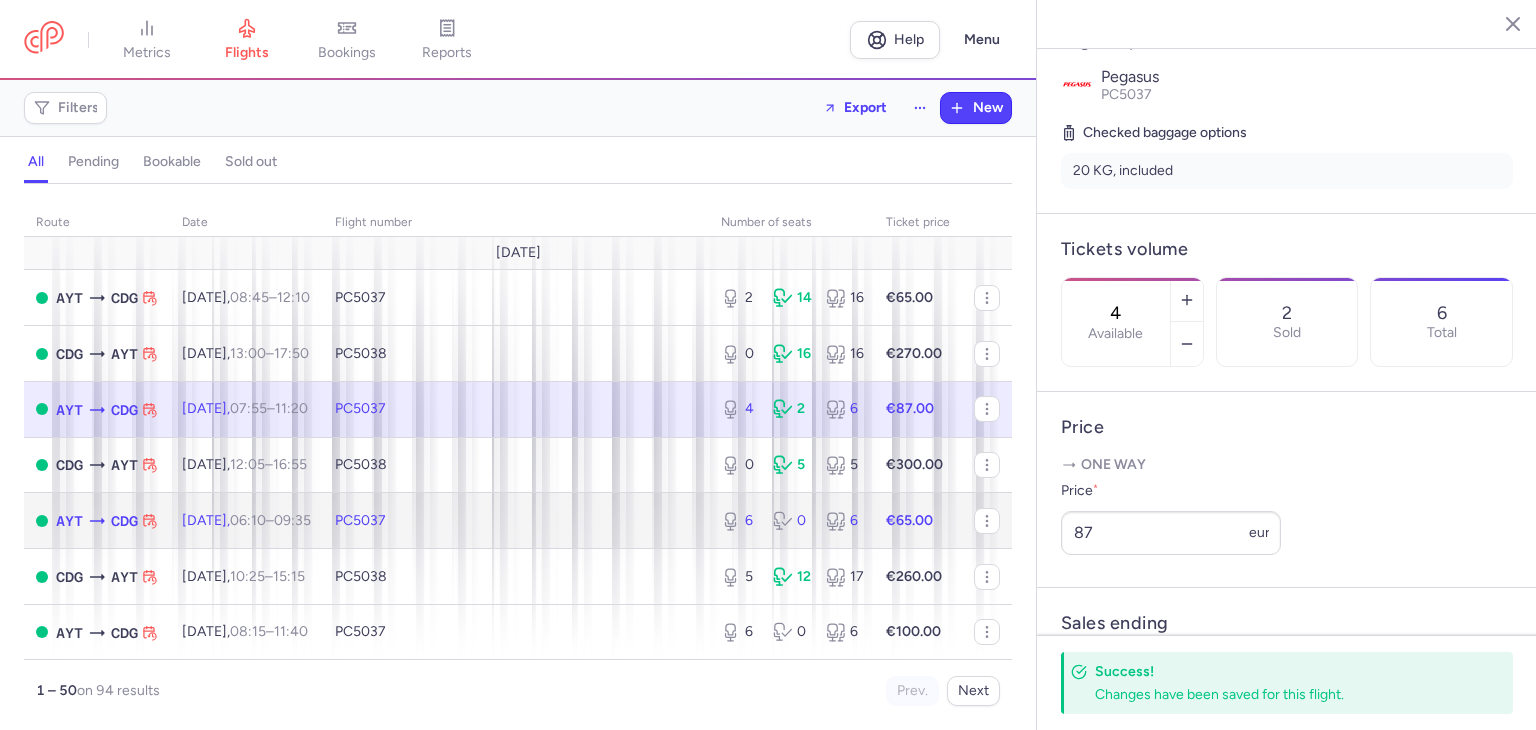 click on "[DATE]  06:10  –  09:35  +0" at bounding box center (246, 521) 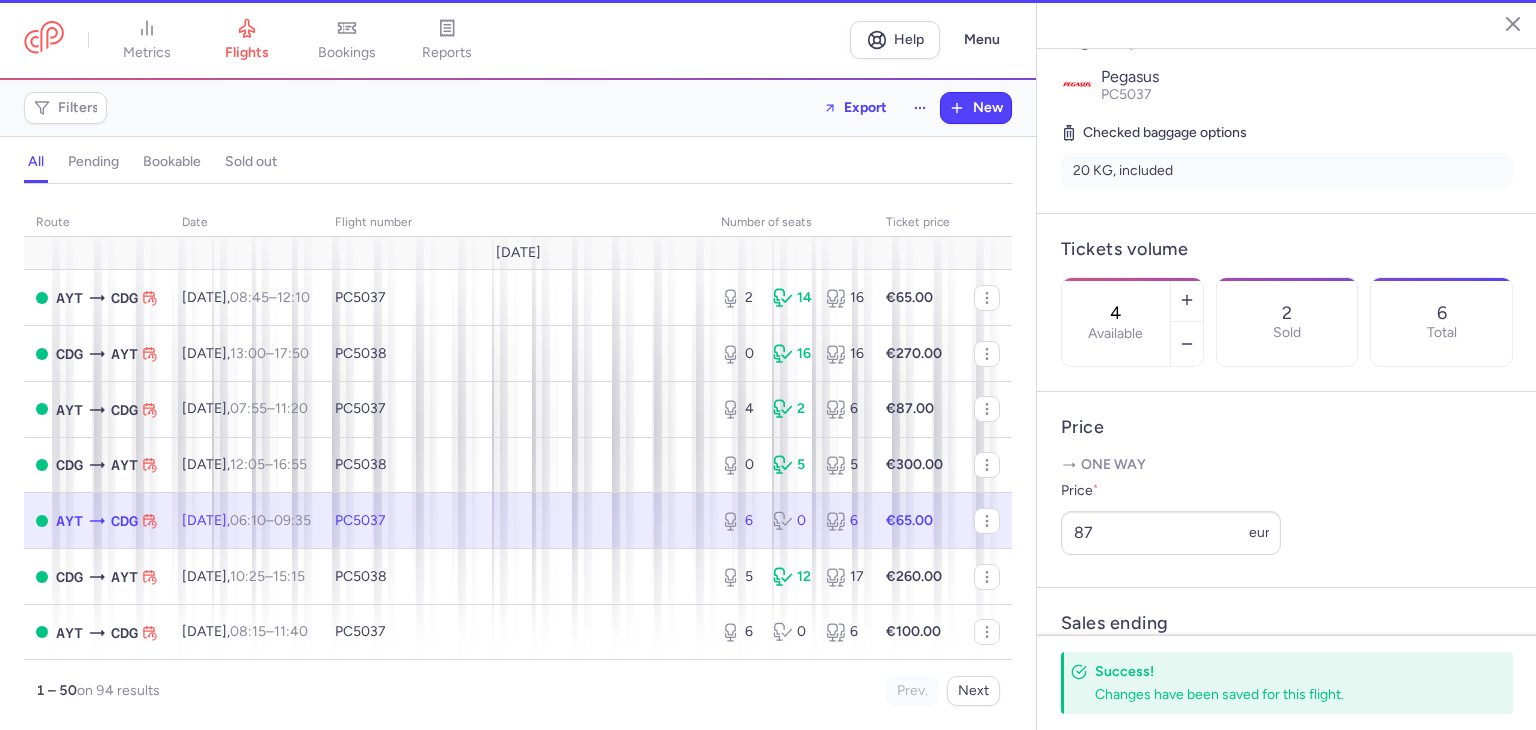 type on "6" 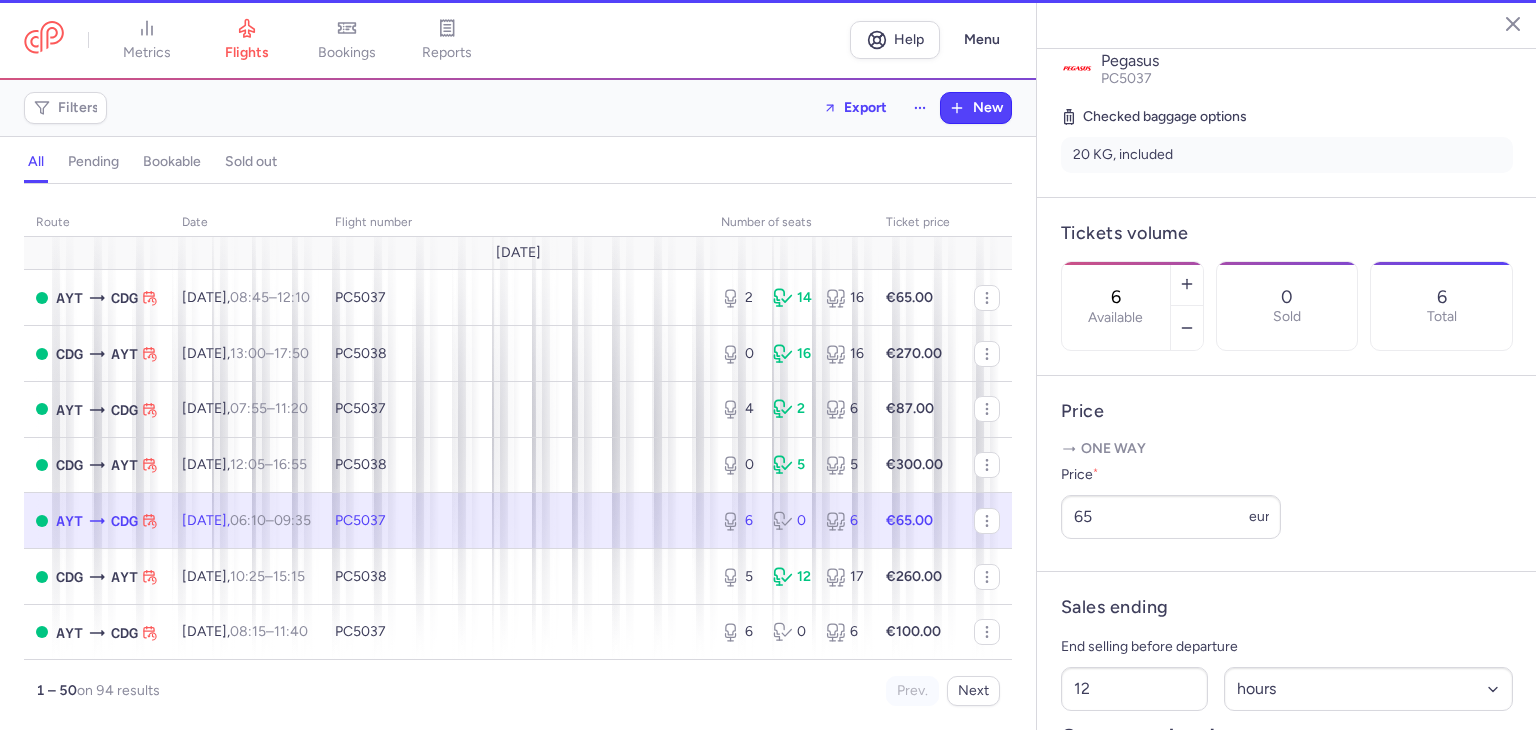 scroll, scrollTop: 429, scrollLeft: 0, axis: vertical 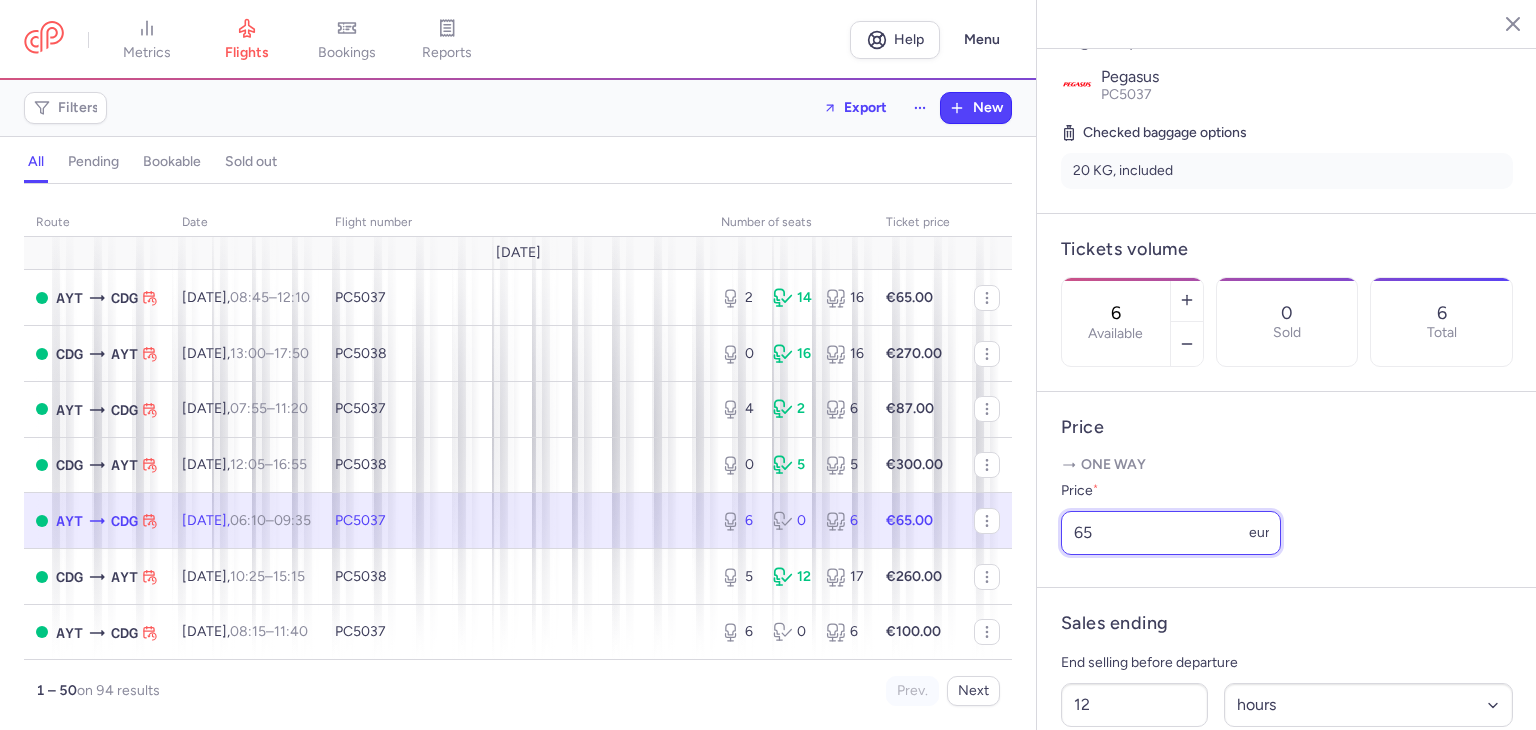 click on "65" at bounding box center [1171, 533] 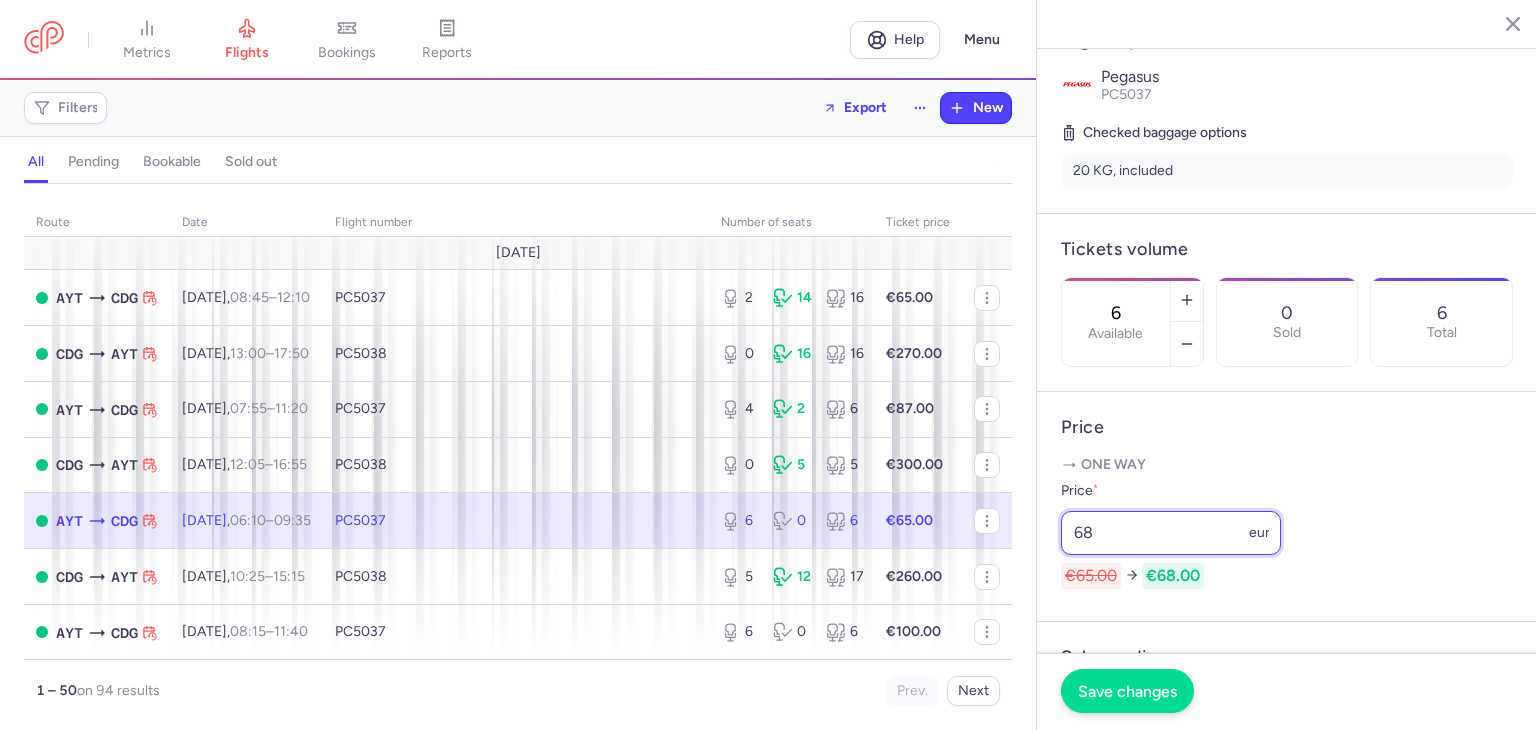 type on "68" 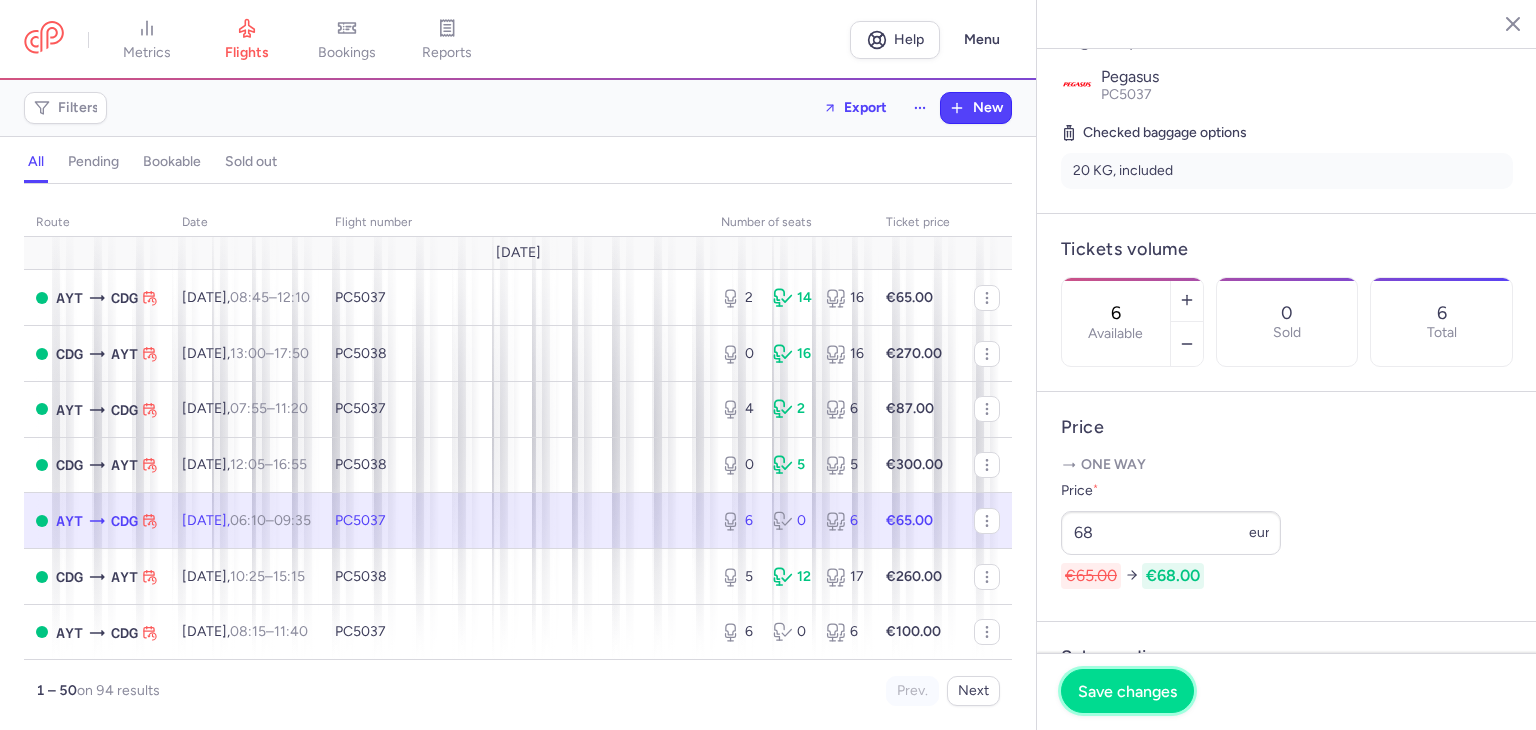 click on "Save changes" at bounding box center (1127, 691) 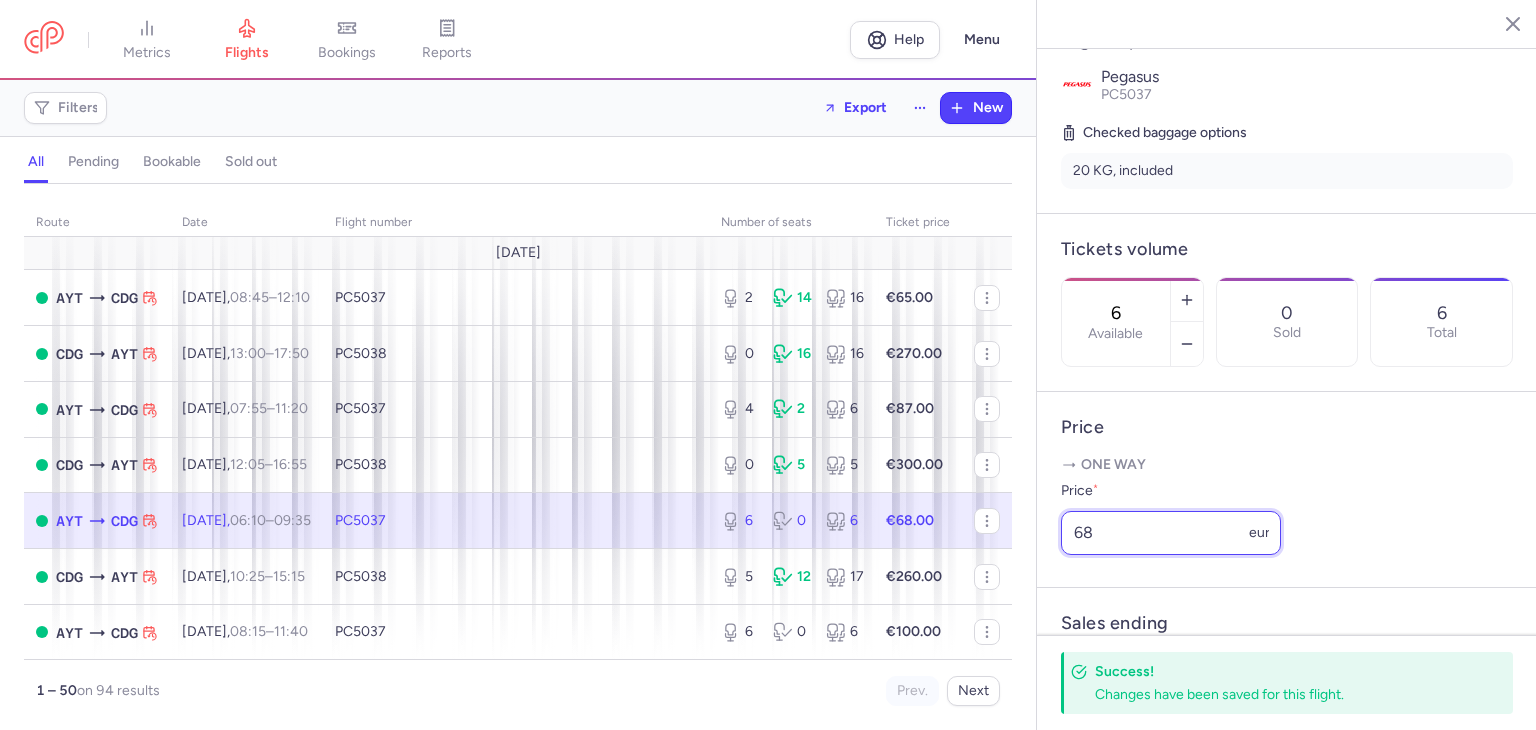 drag, startPoint x: 1096, startPoint y: 550, endPoint x: 1052, endPoint y: 550, distance: 44 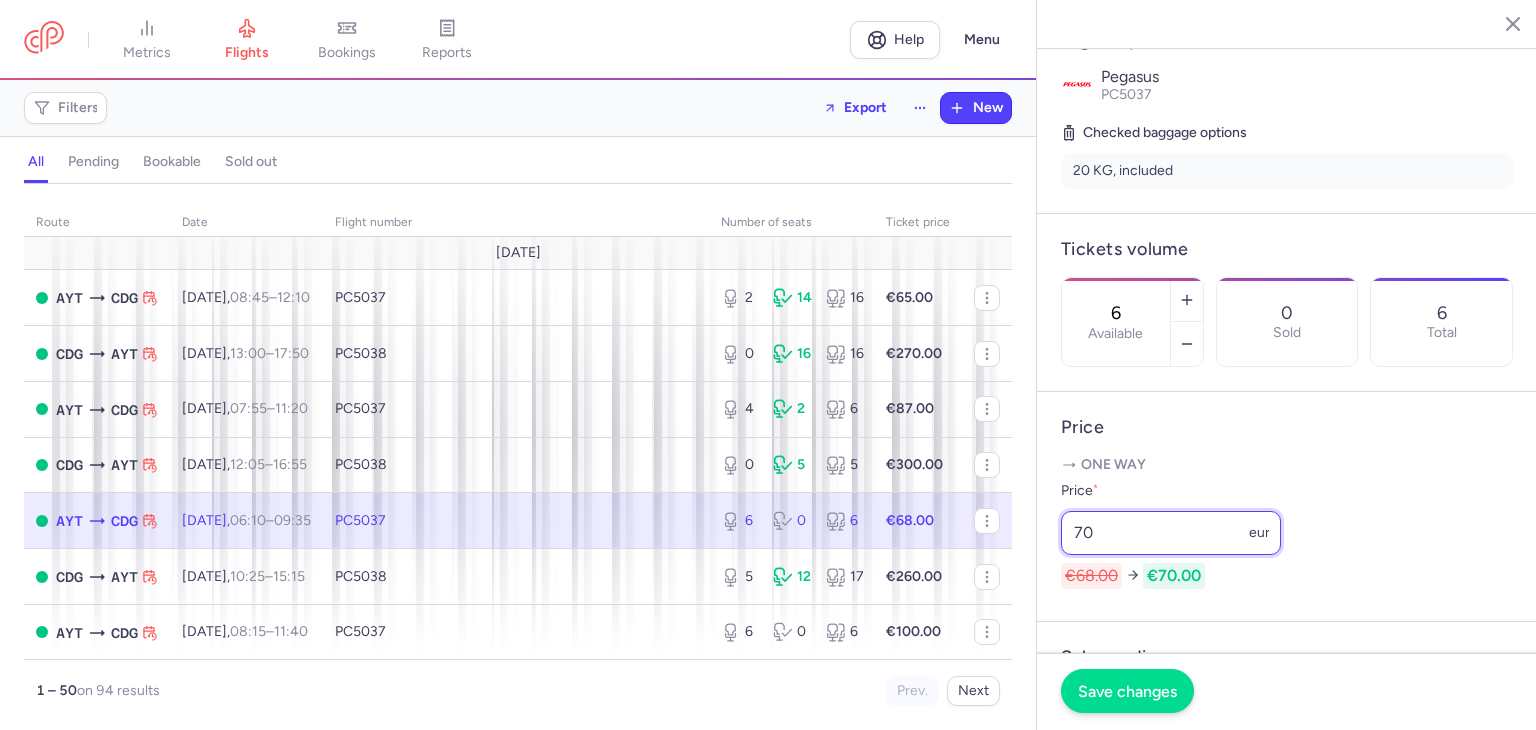type on "70" 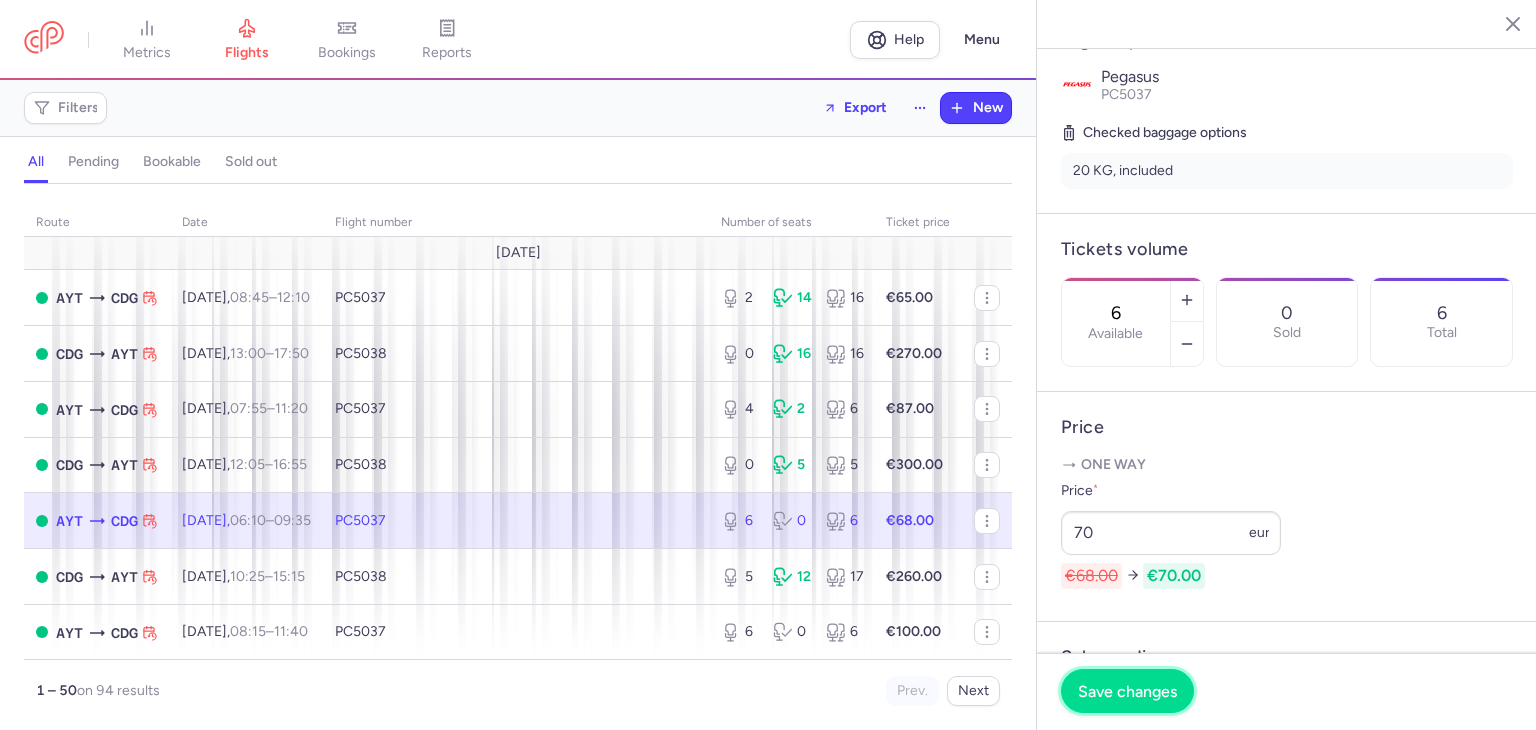 click on "Save changes" at bounding box center [1127, 691] 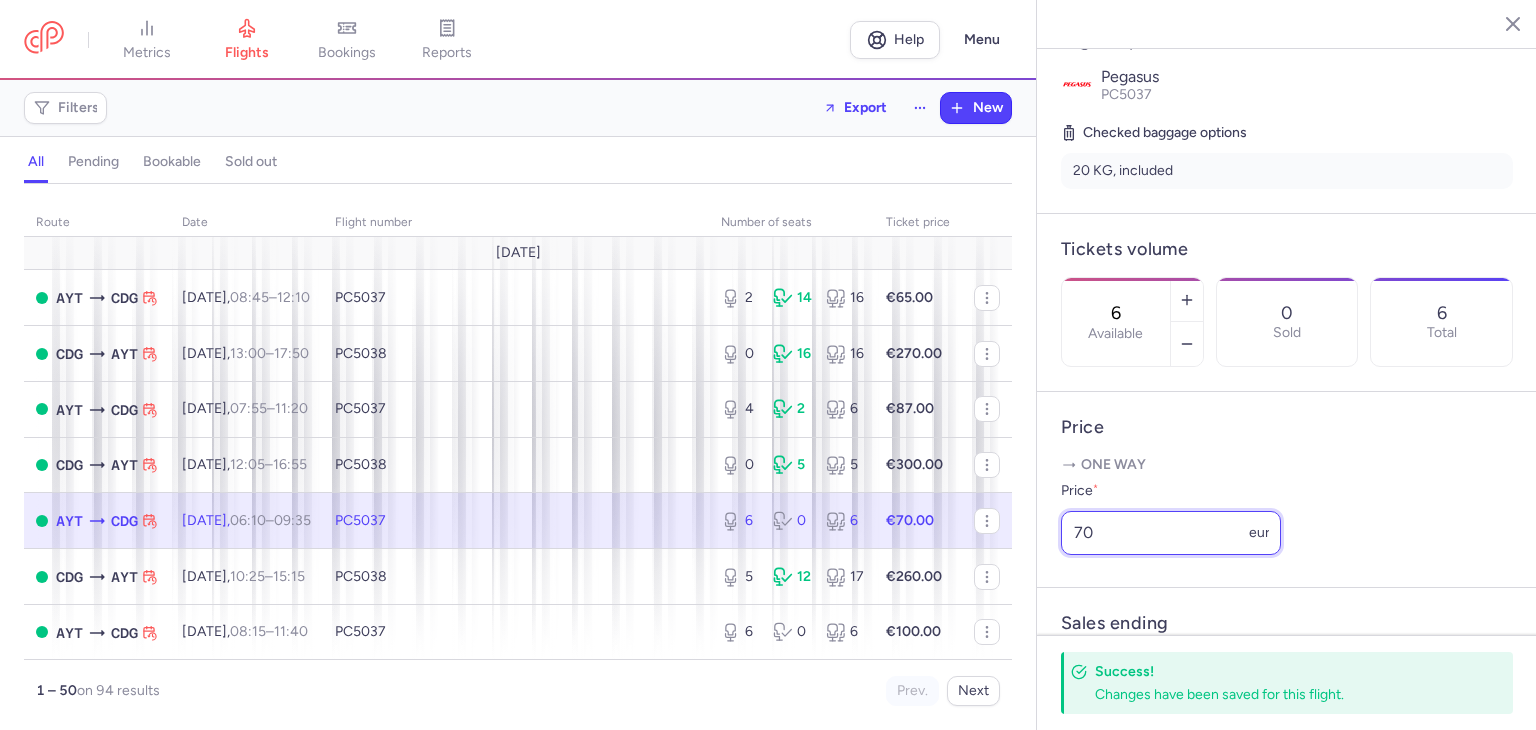 drag, startPoint x: 1100, startPoint y: 556, endPoint x: 1068, endPoint y: 554, distance: 32.06244 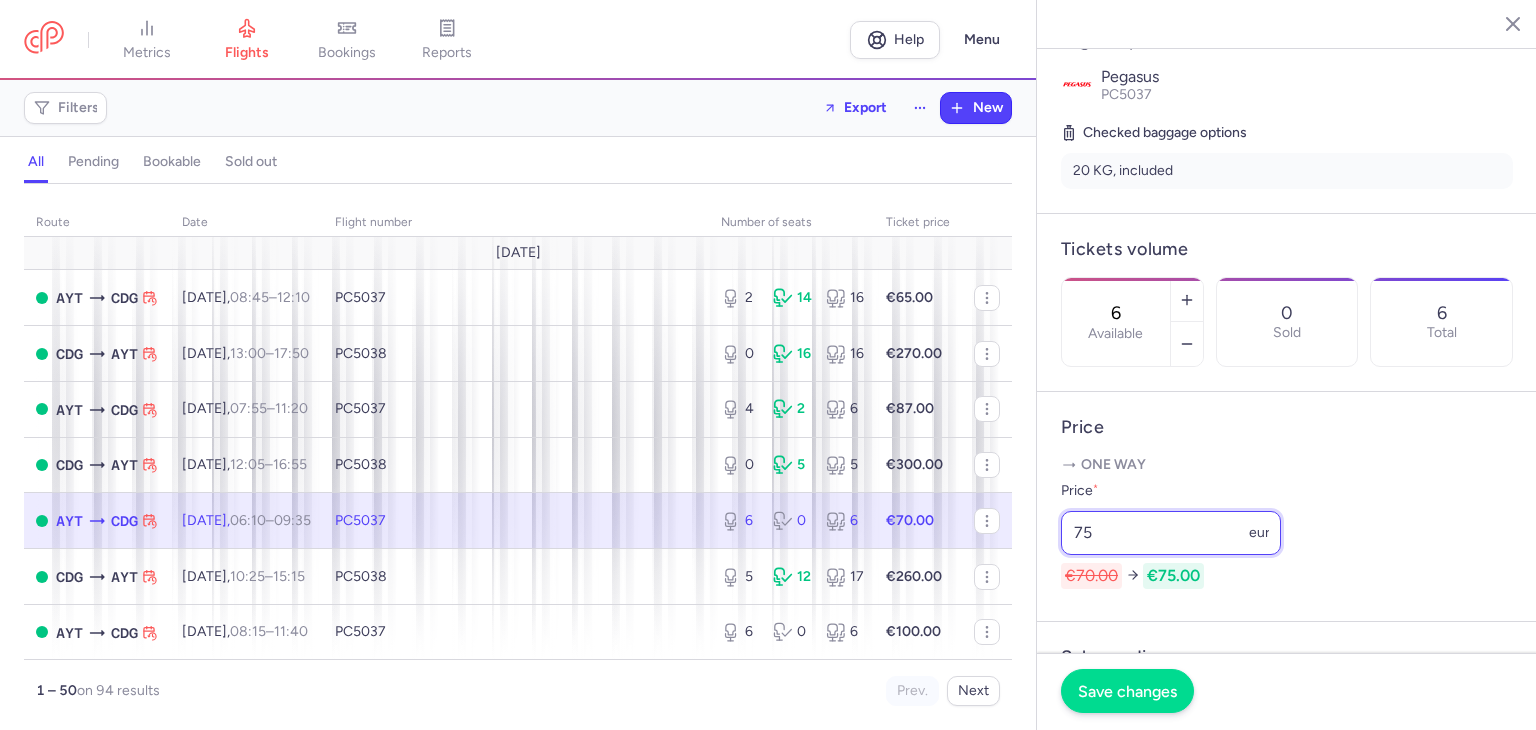 type on "75" 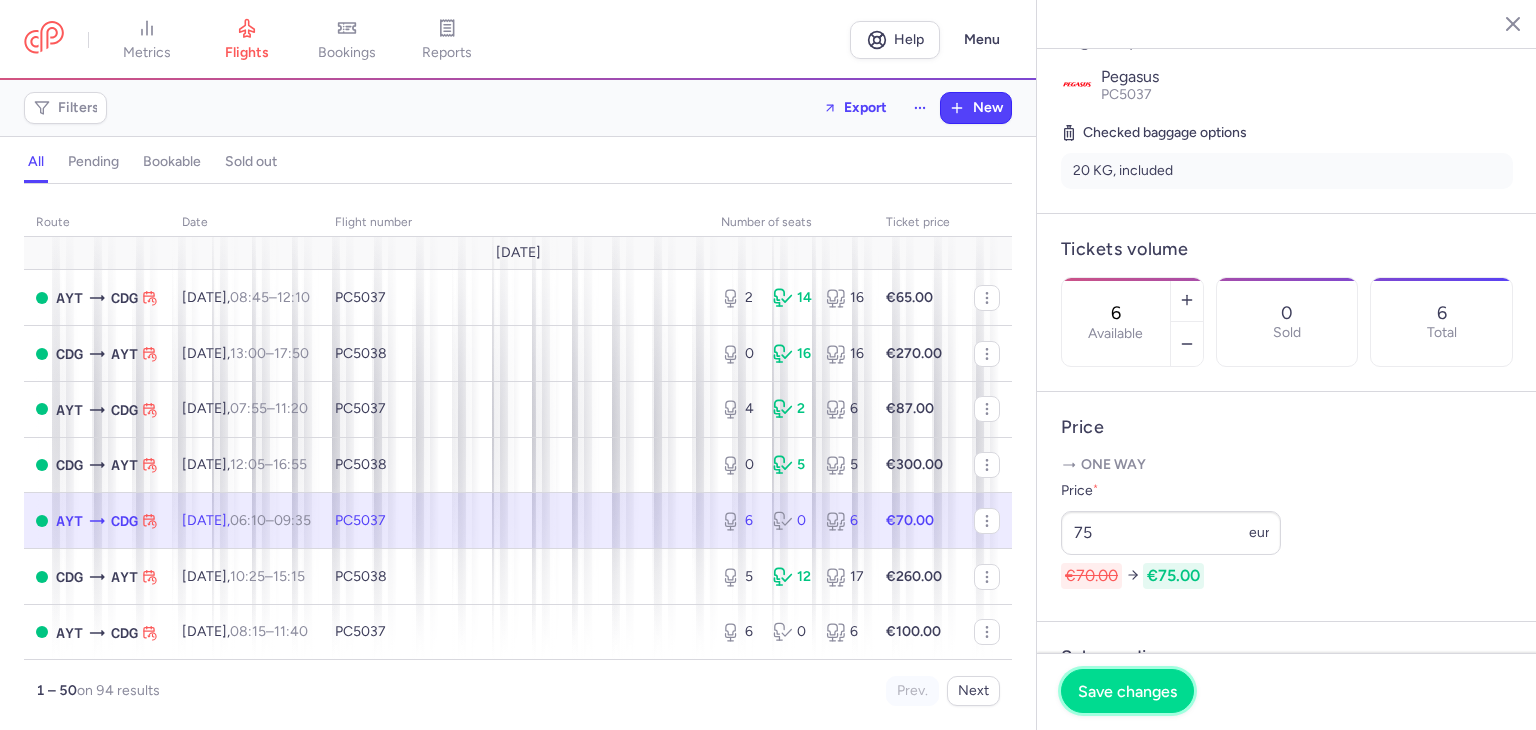 click on "Save changes" at bounding box center [1127, 691] 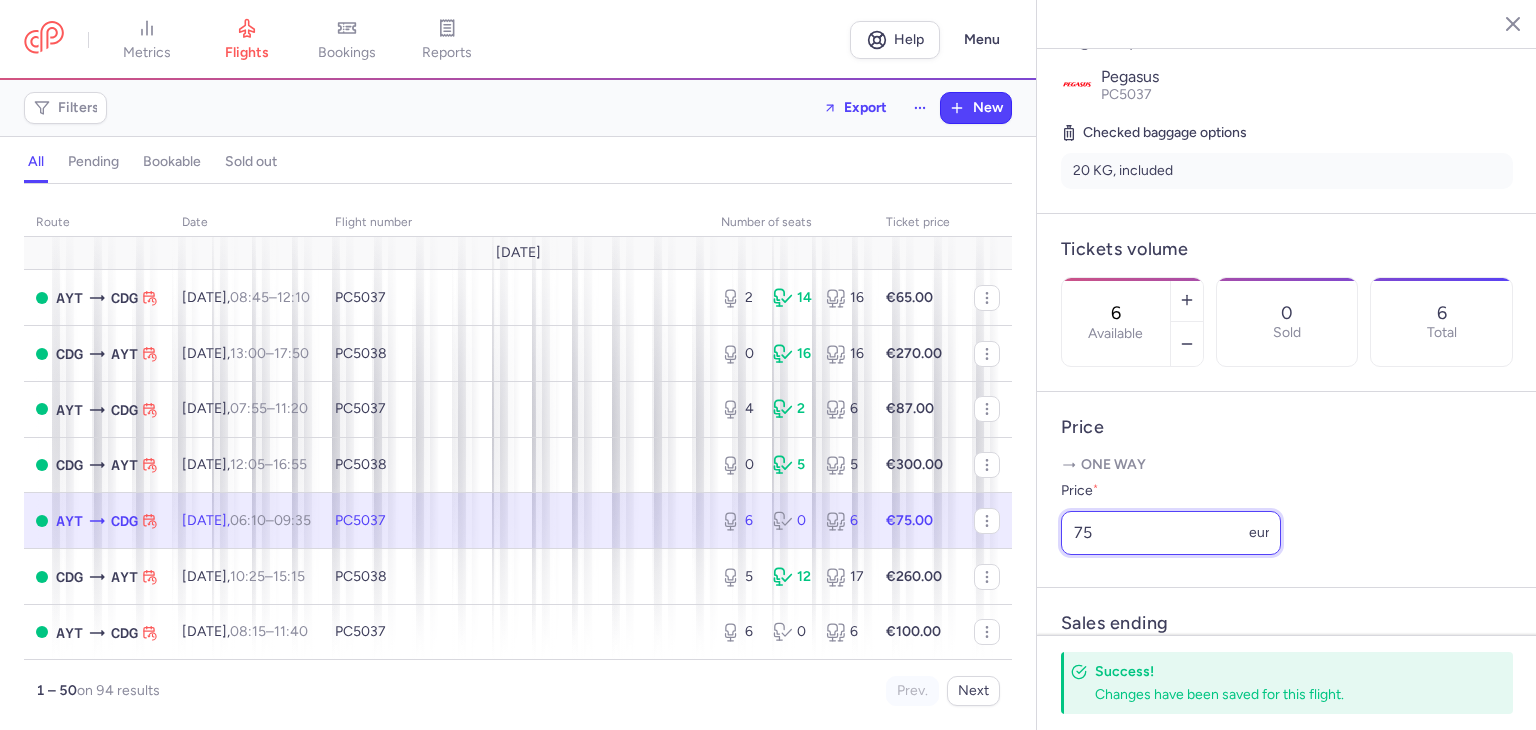 click on "75" at bounding box center [1171, 533] 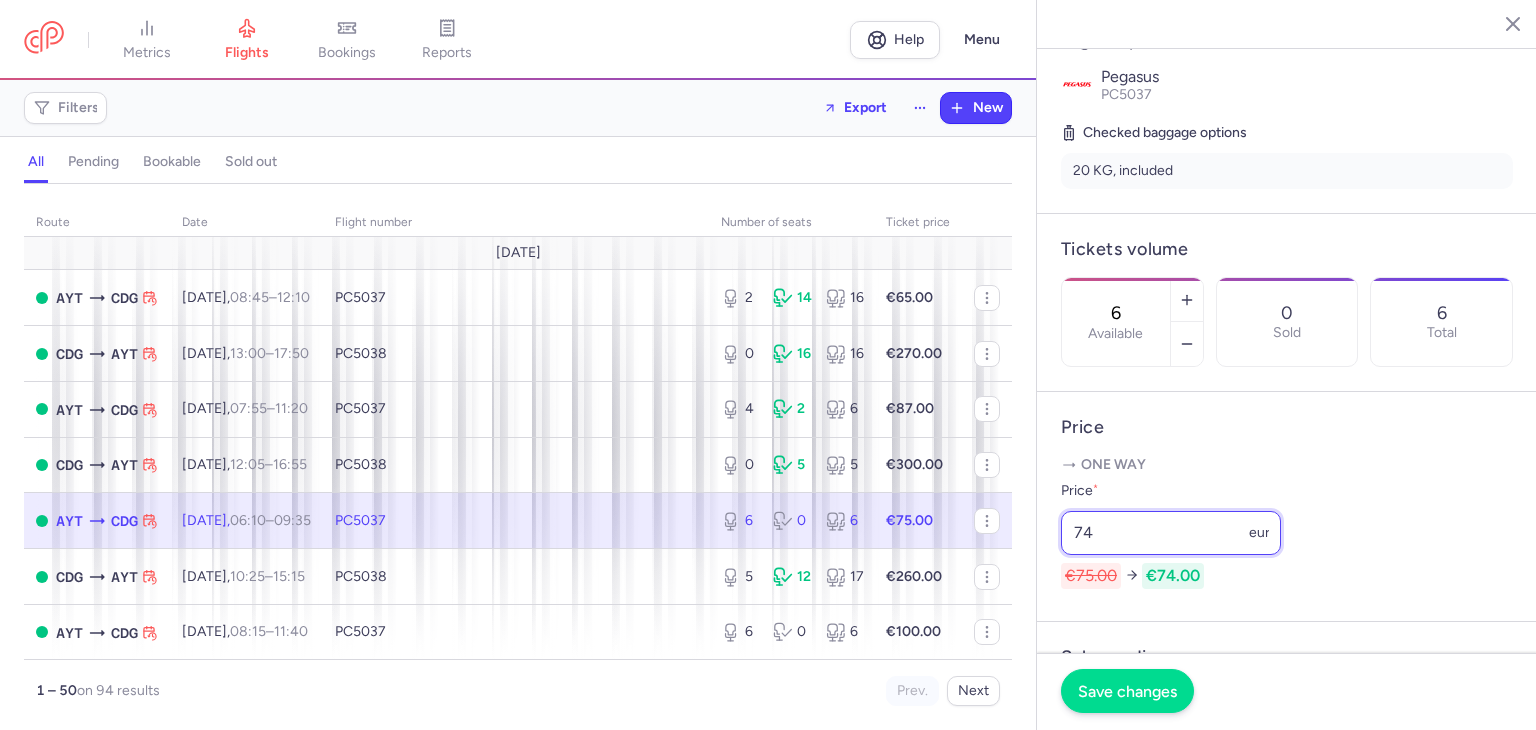 type on "74" 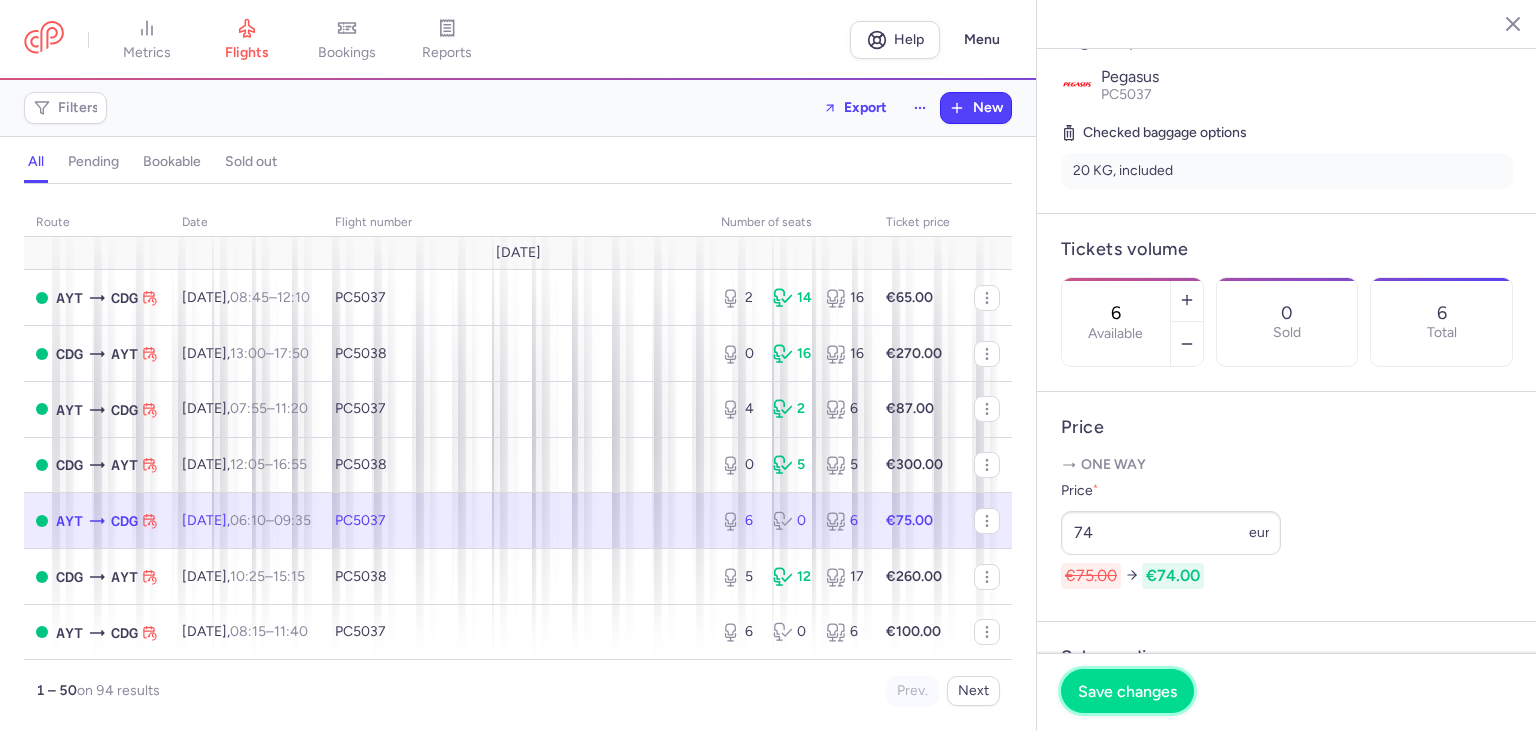 click on "Save changes" at bounding box center [1127, 691] 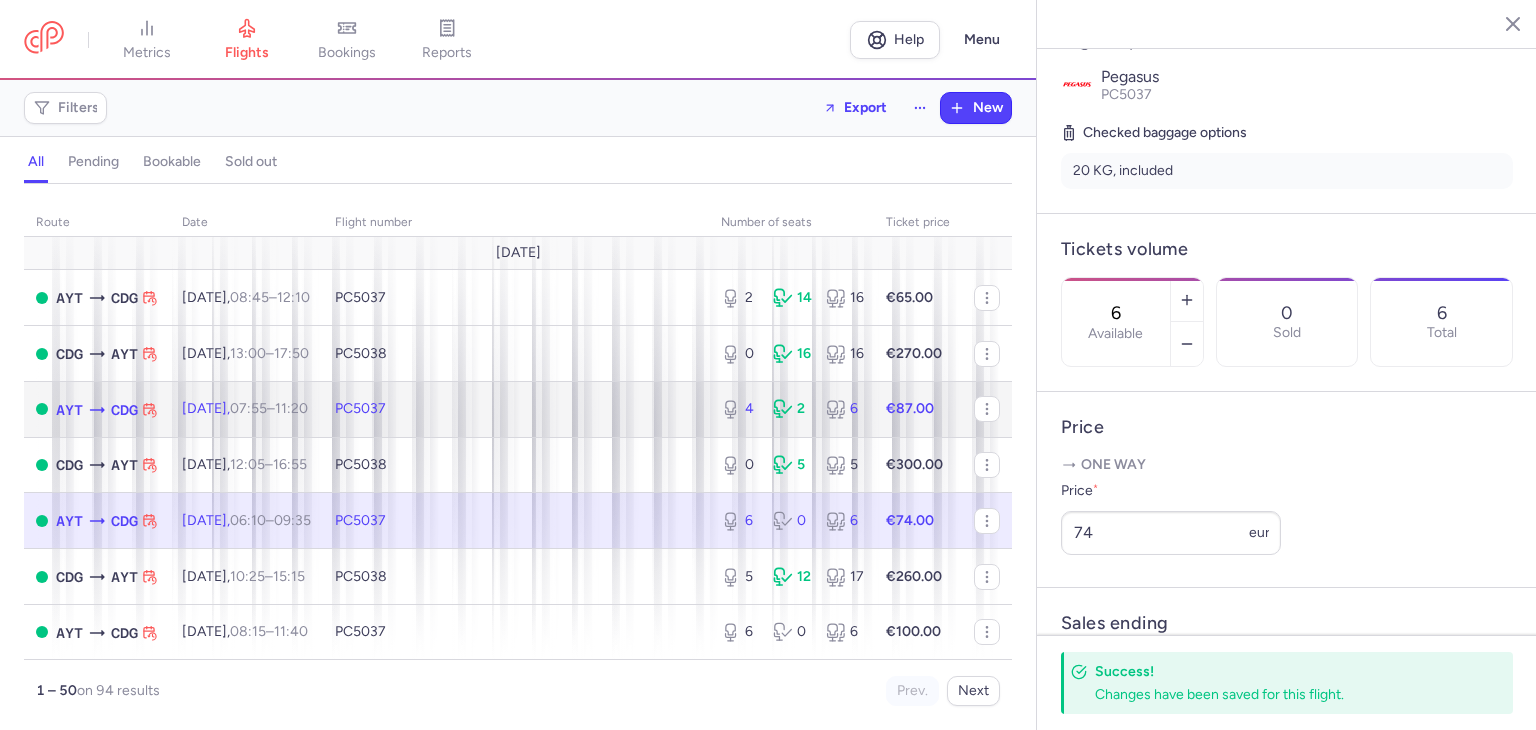 click on "[DATE]  07:55  –  11:20  +0" at bounding box center (246, 409) 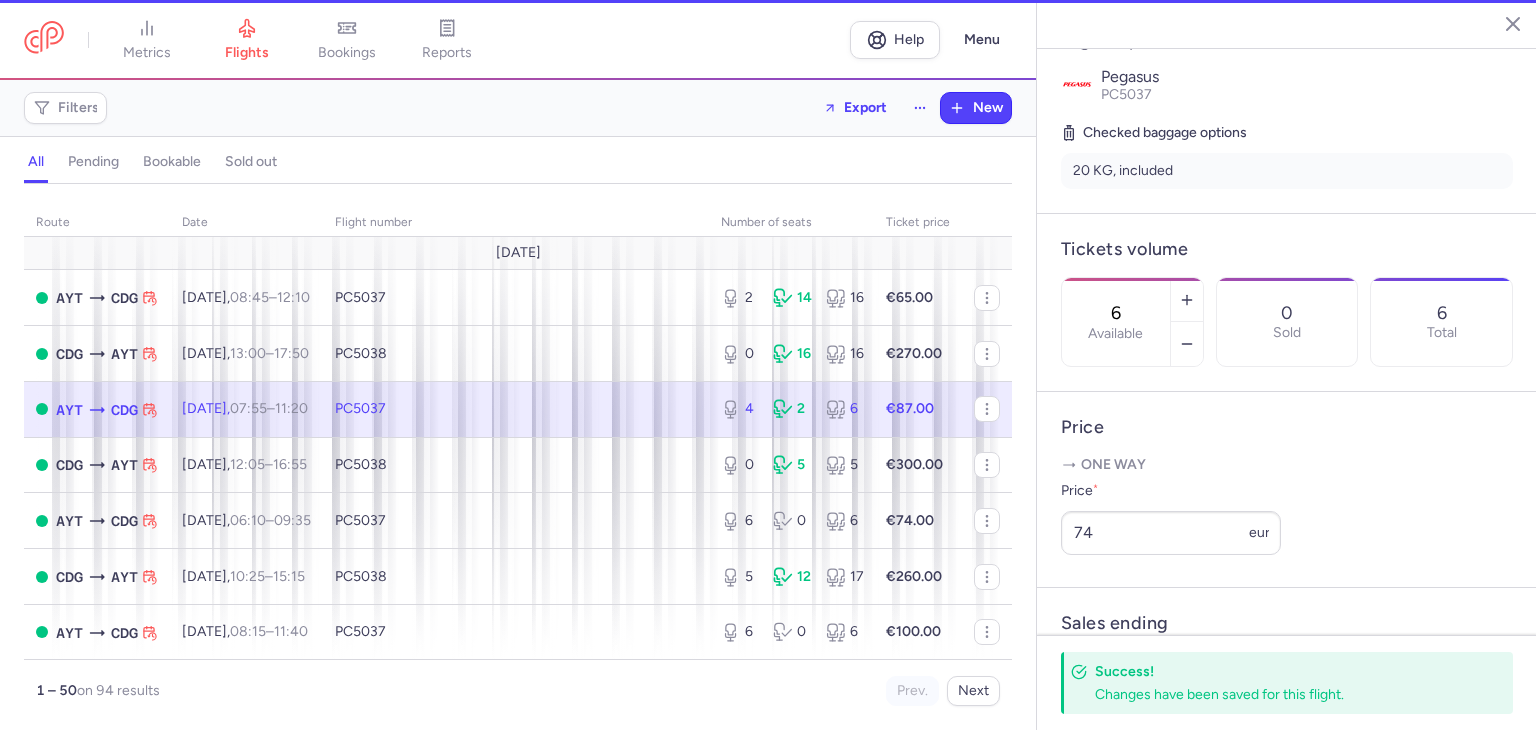 type on "4" 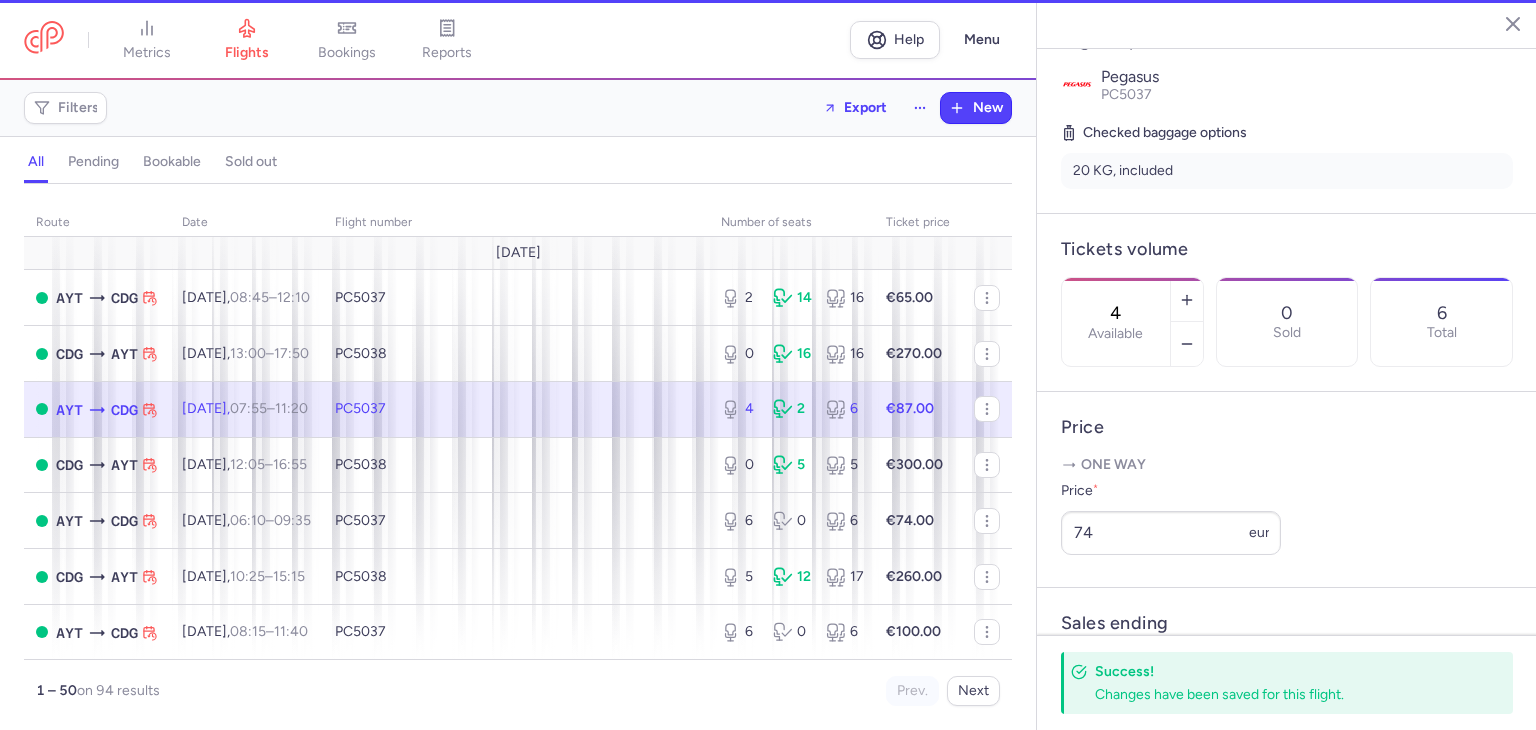scroll, scrollTop: 445, scrollLeft: 0, axis: vertical 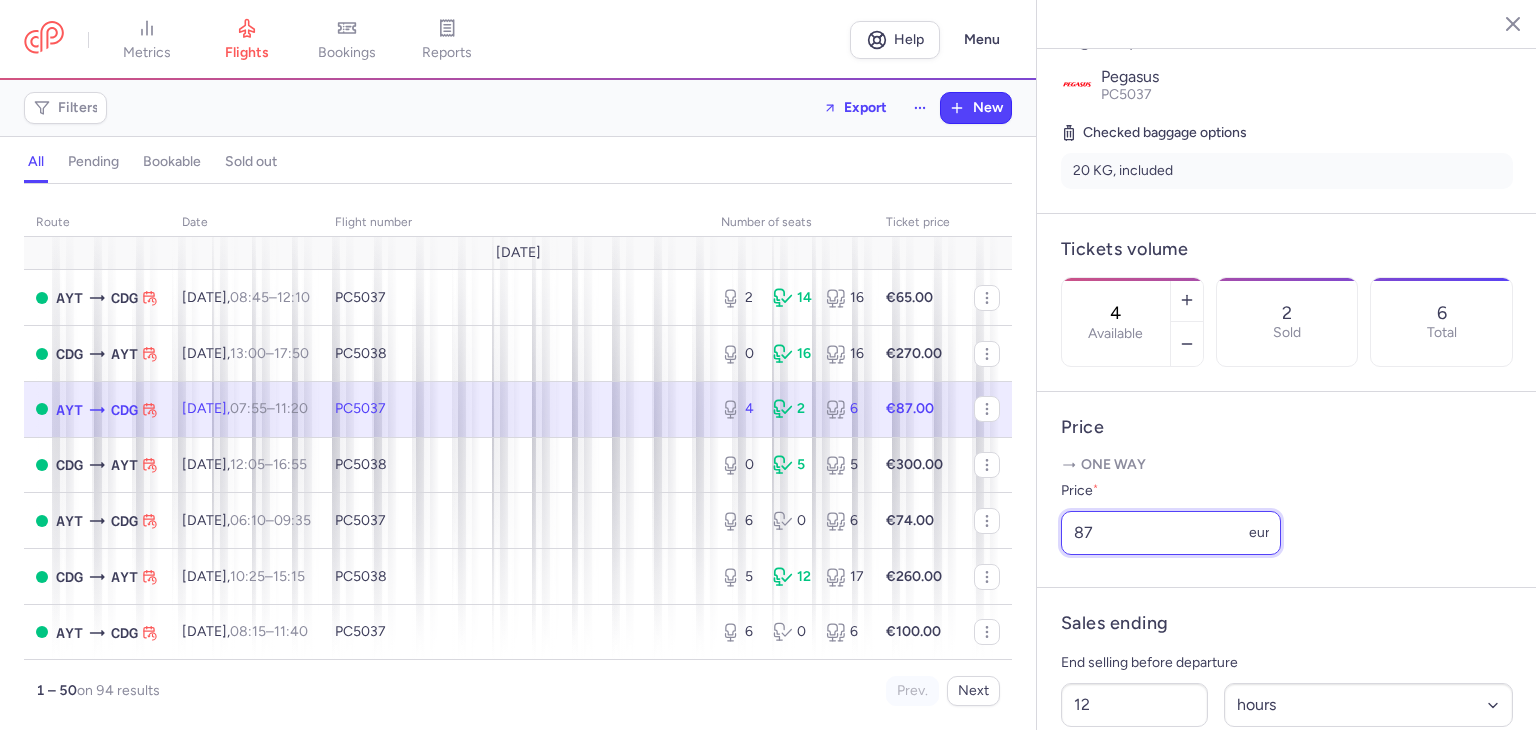 click on "87" at bounding box center (1171, 533) 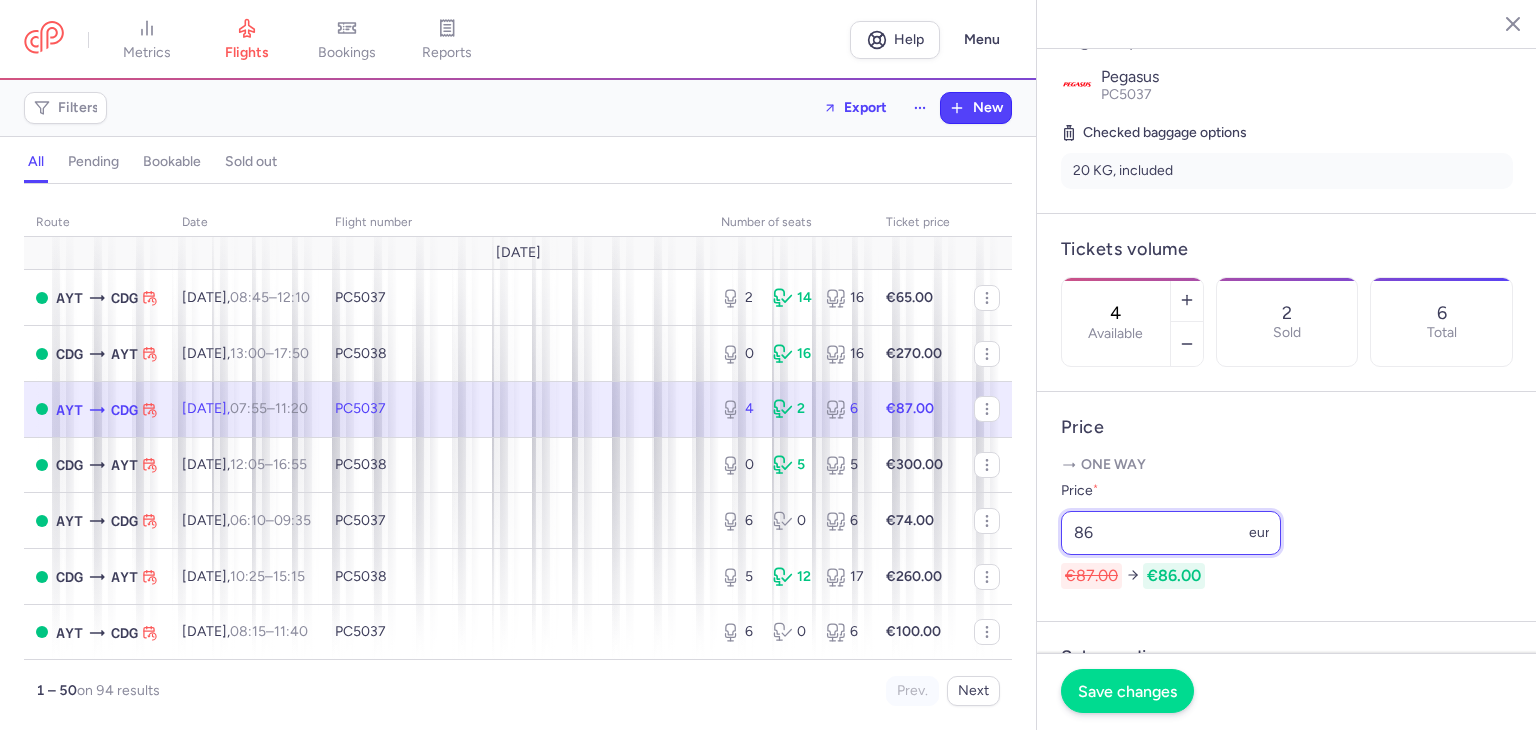 type on "86" 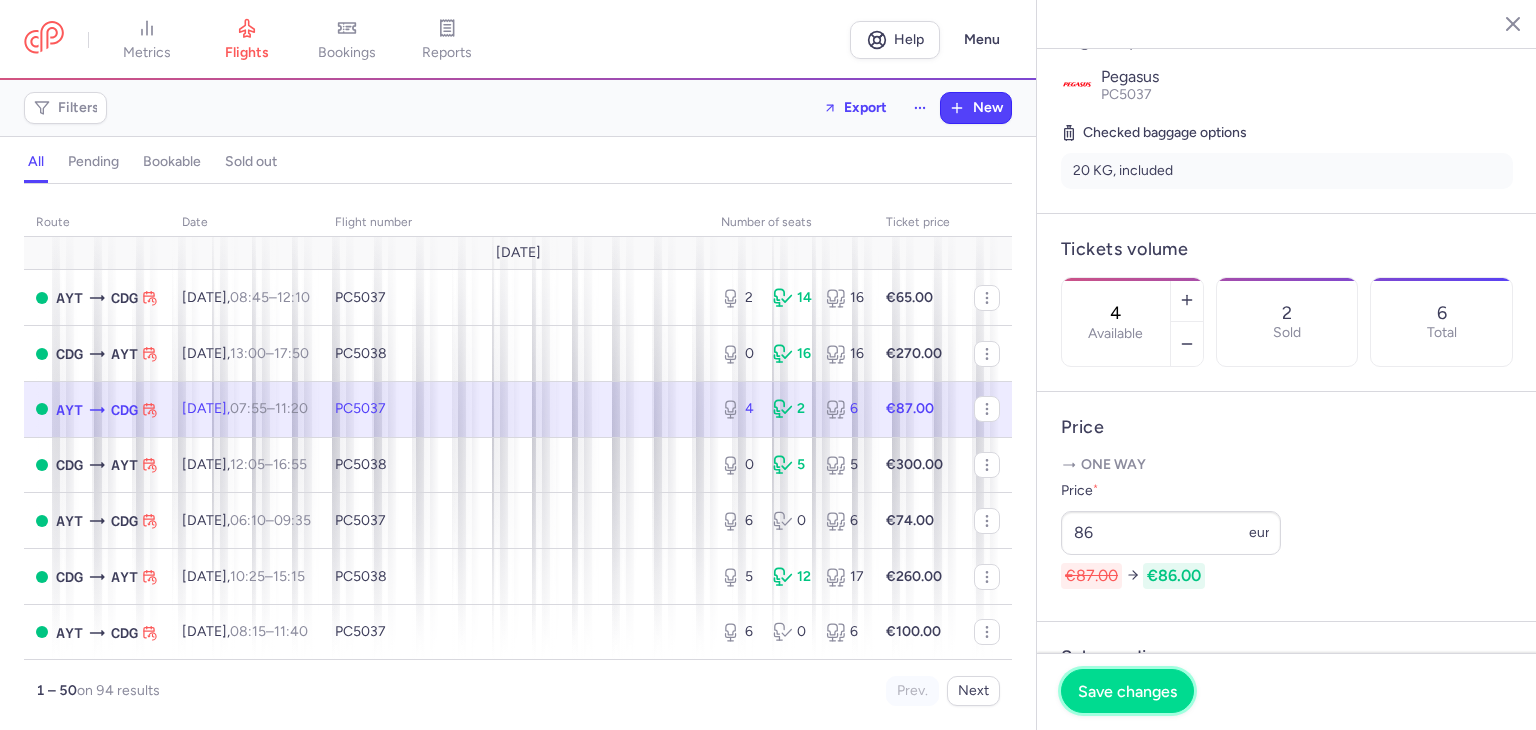 click on "Save changes" at bounding box center (1127, 691) 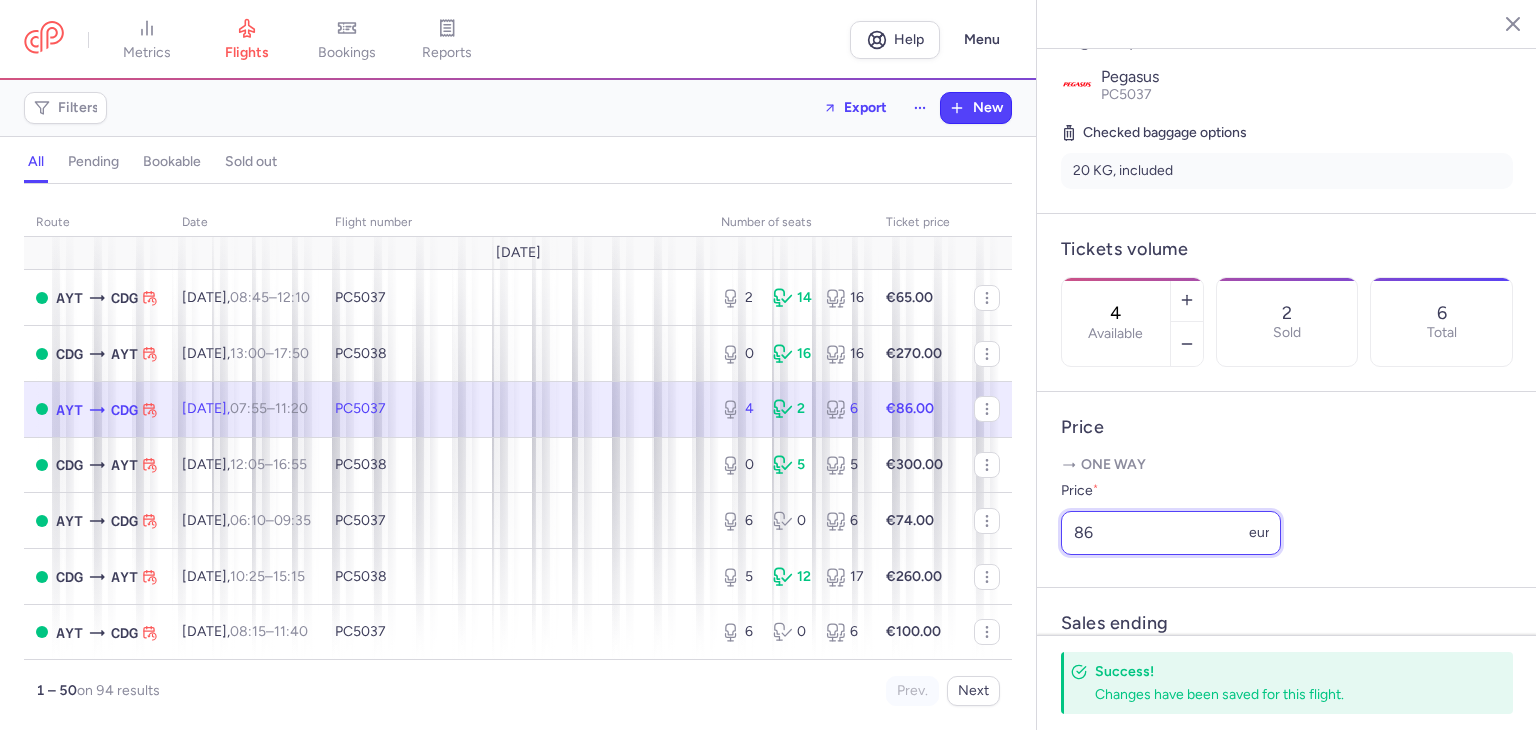 click on "86" at bounding box center (1171, 533) 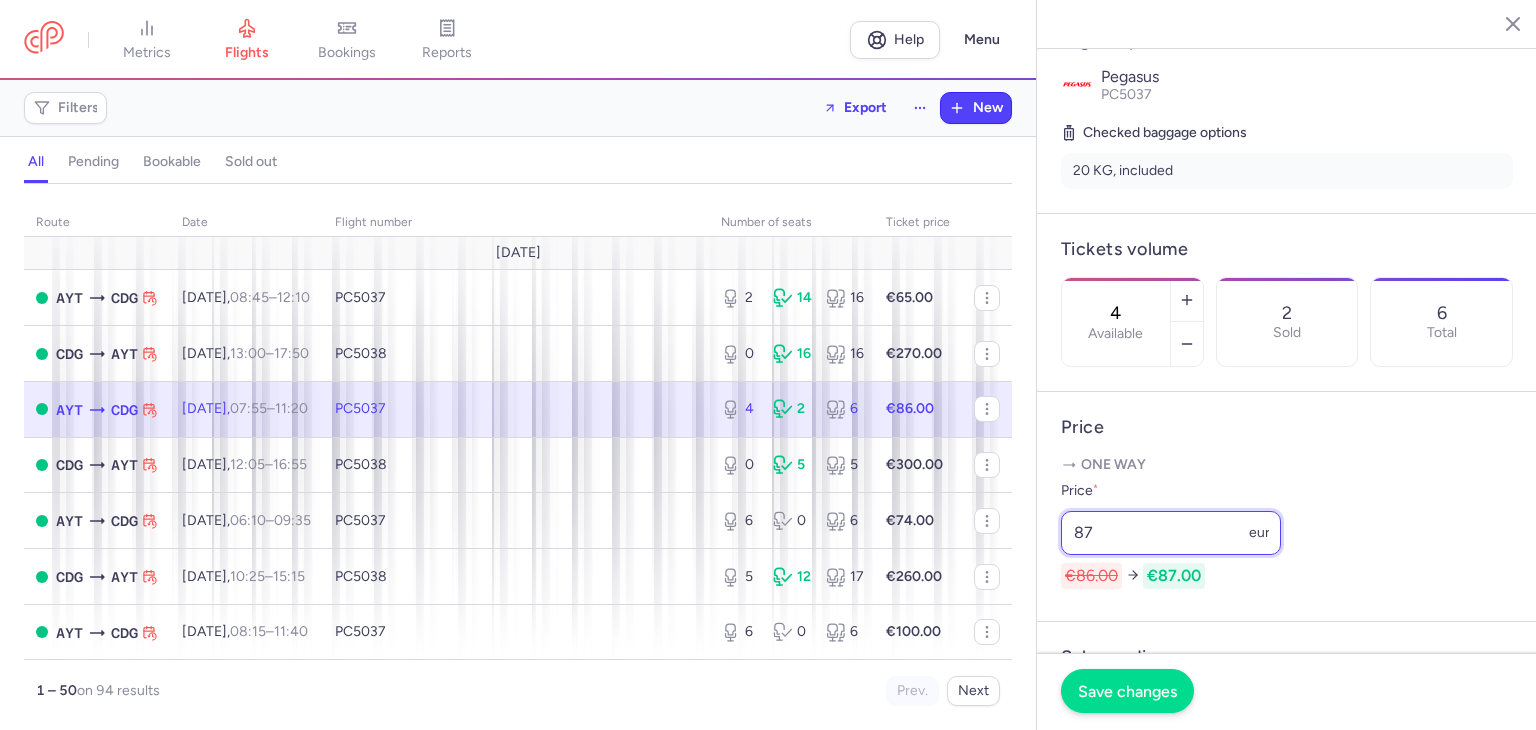 type on "87" 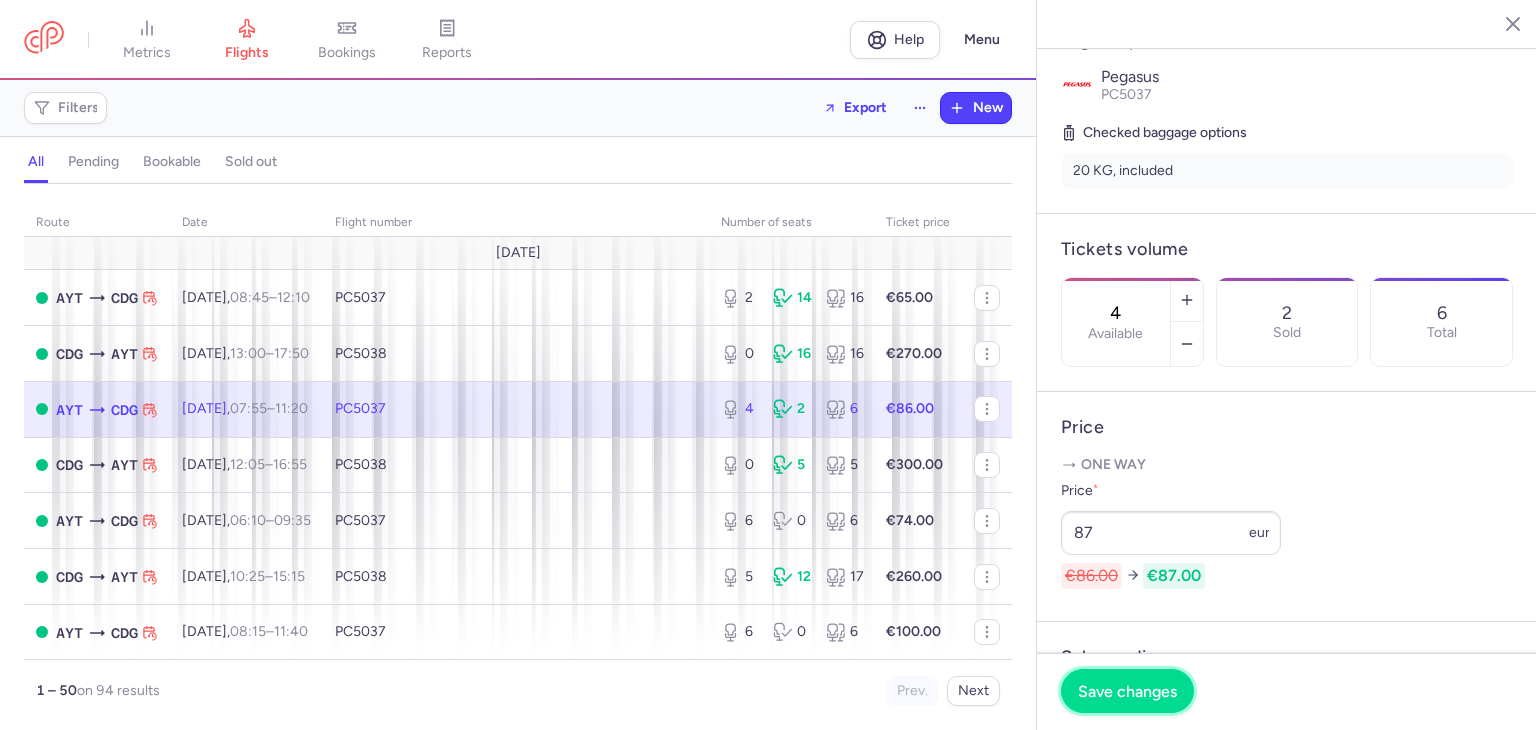 click on "Save changes" at bounding box center (1127, 691) 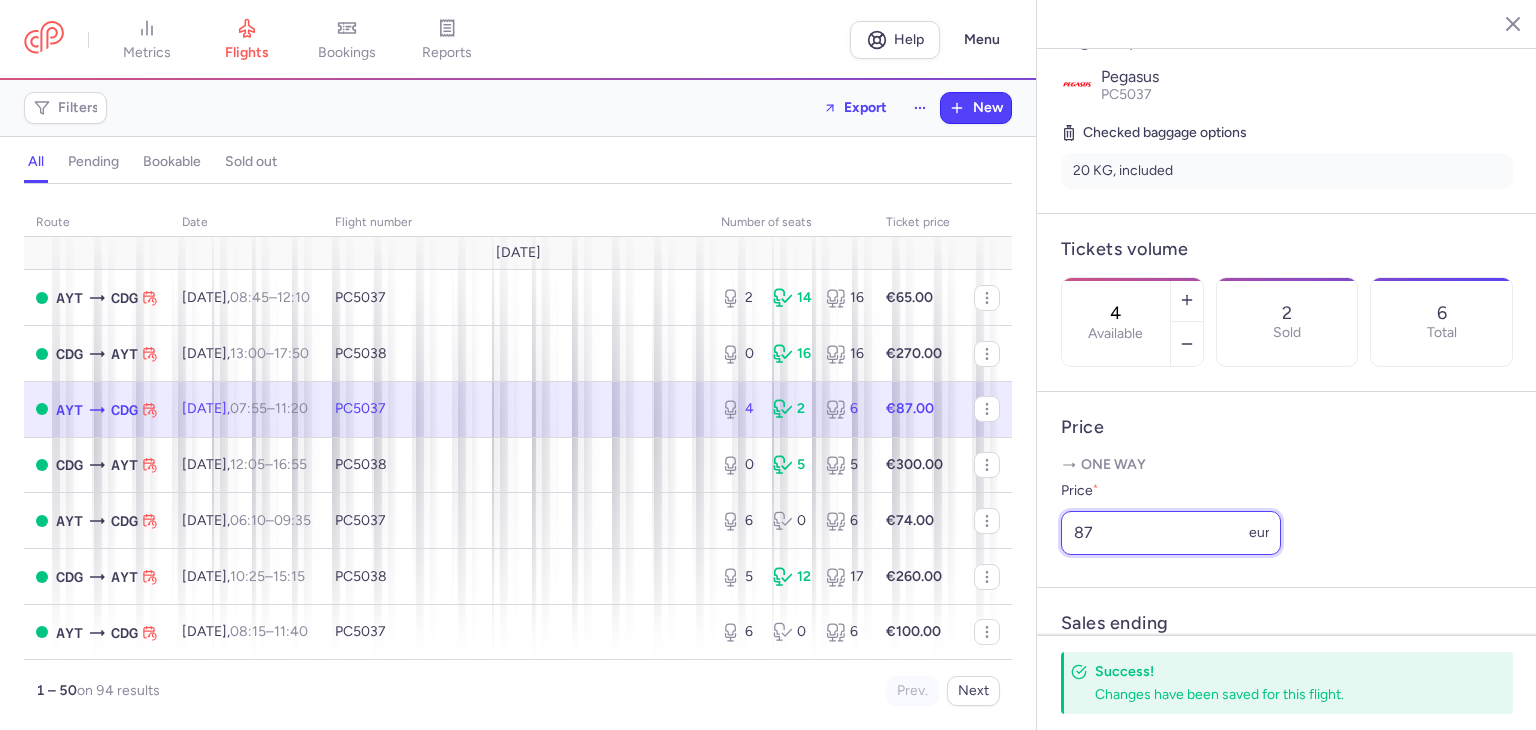 click on "87" at bounding box center [1171, 533] 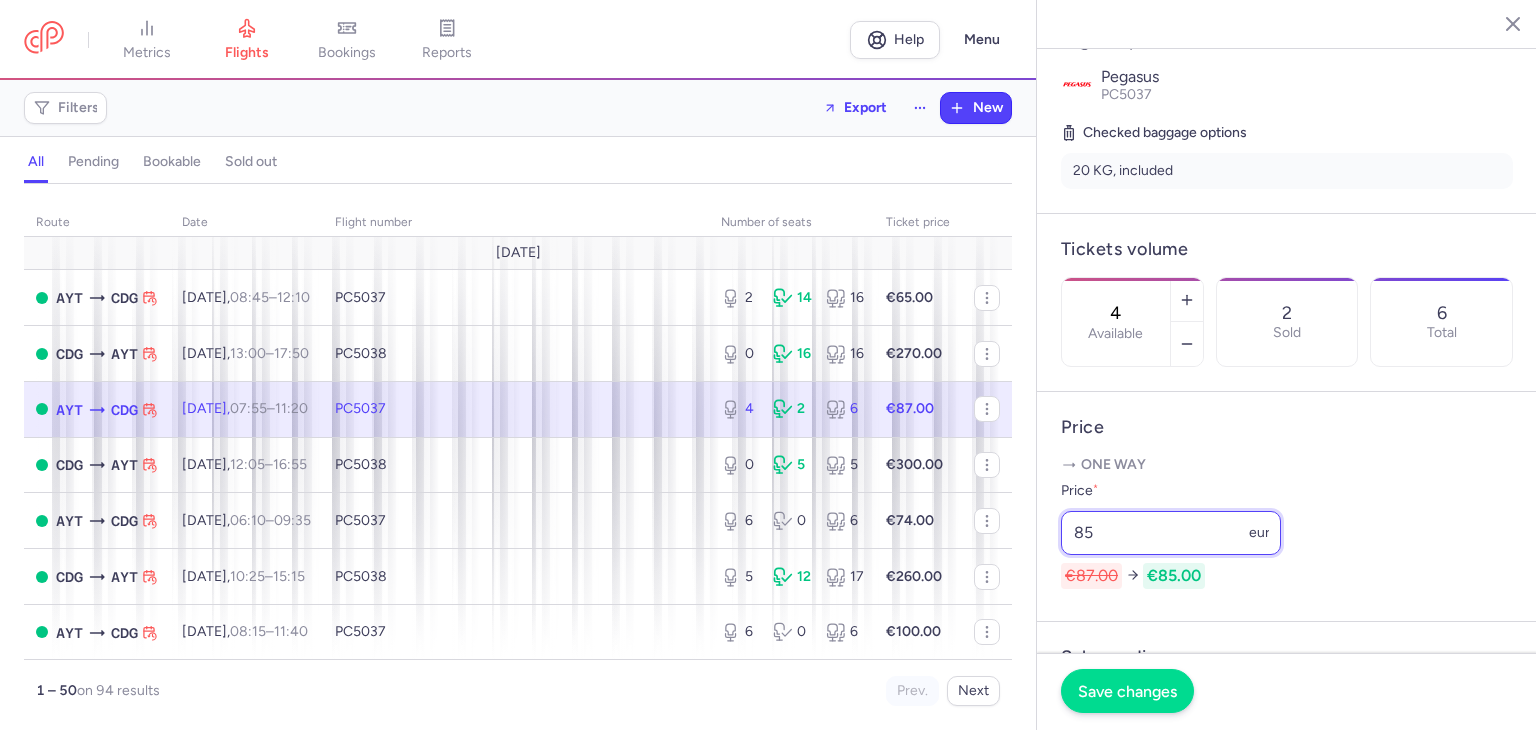 type on "85" 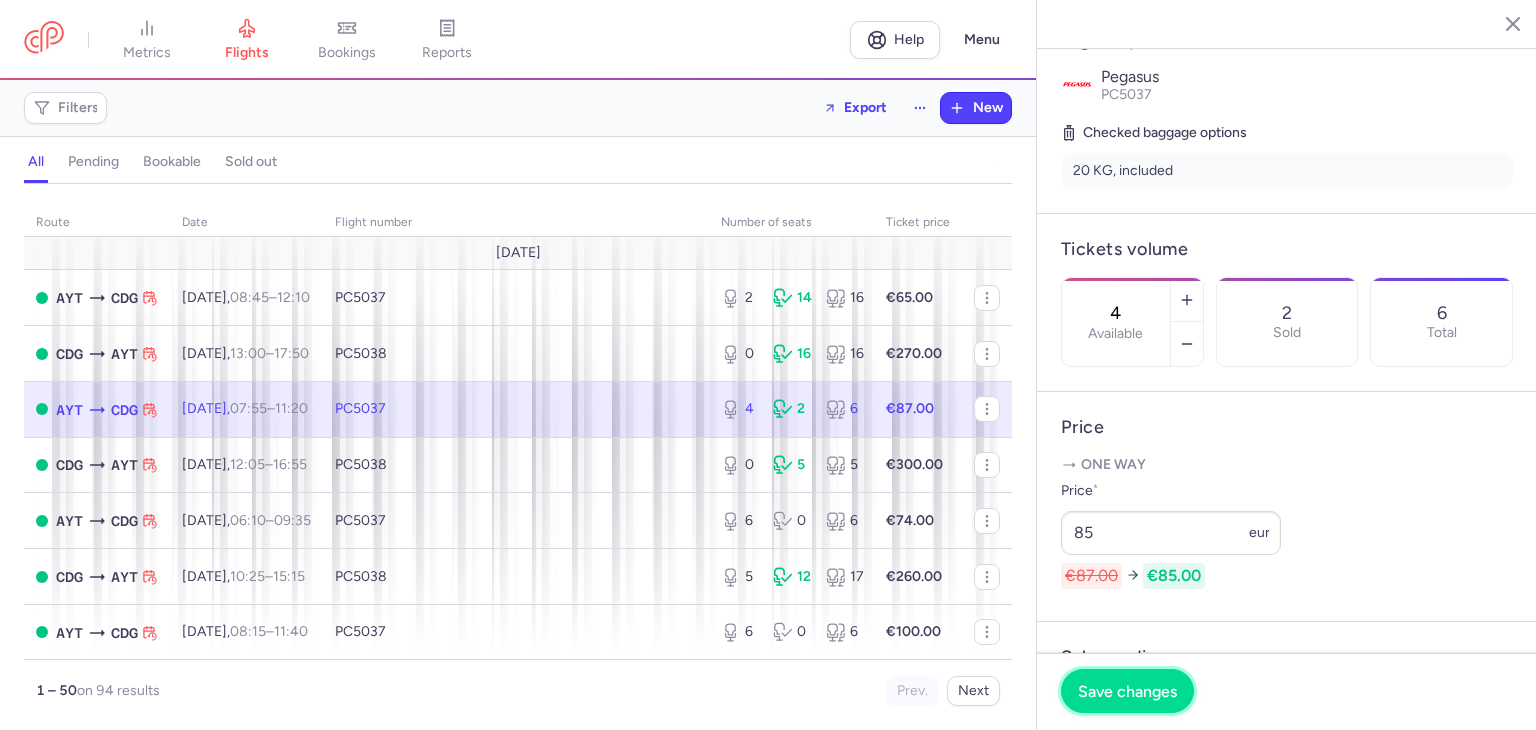 click on "Save changes" at bounding box center [1127, 691] 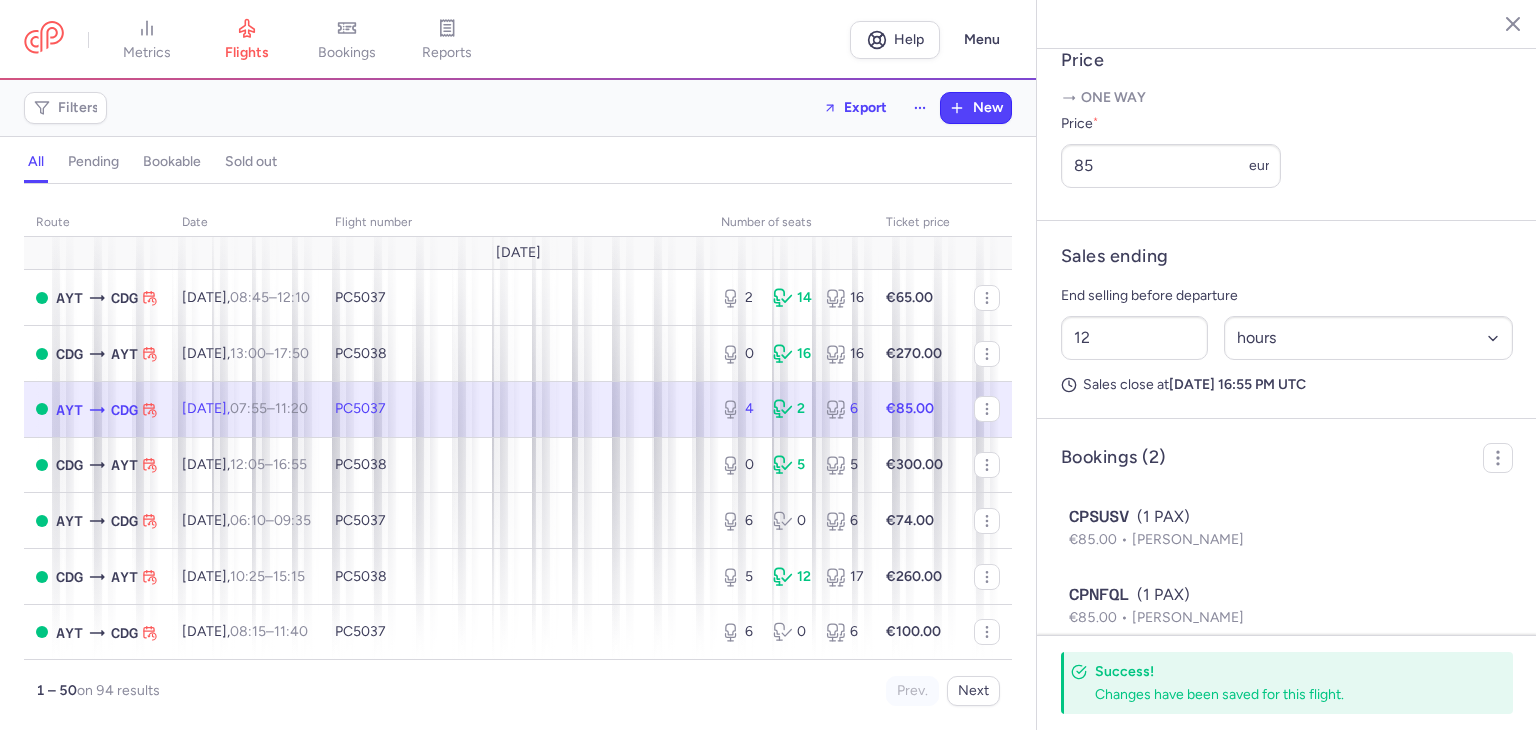 scroll, scrollTop: 873, scrollLeft: 0, axis: vertical 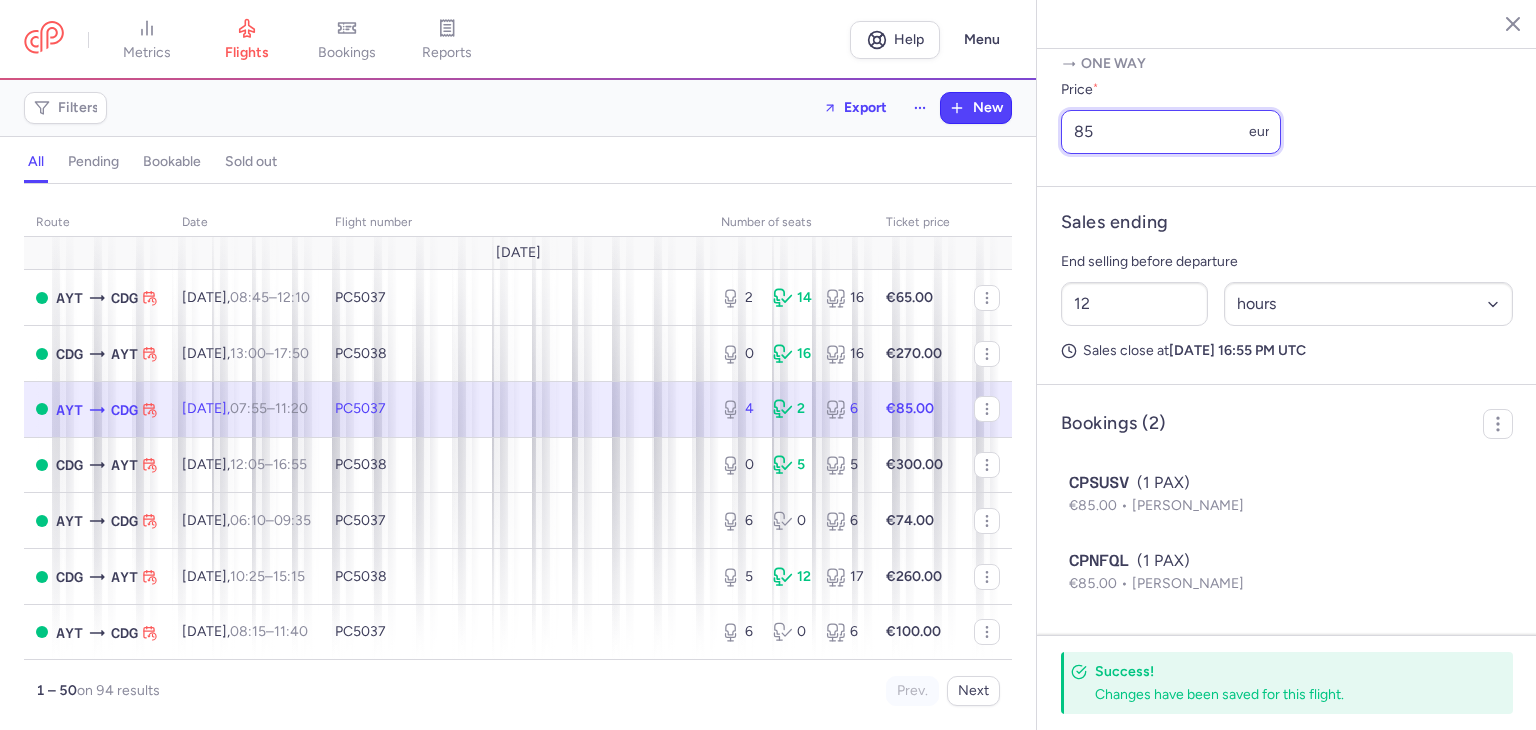 click on "85" at bounding box center (1171, 132) 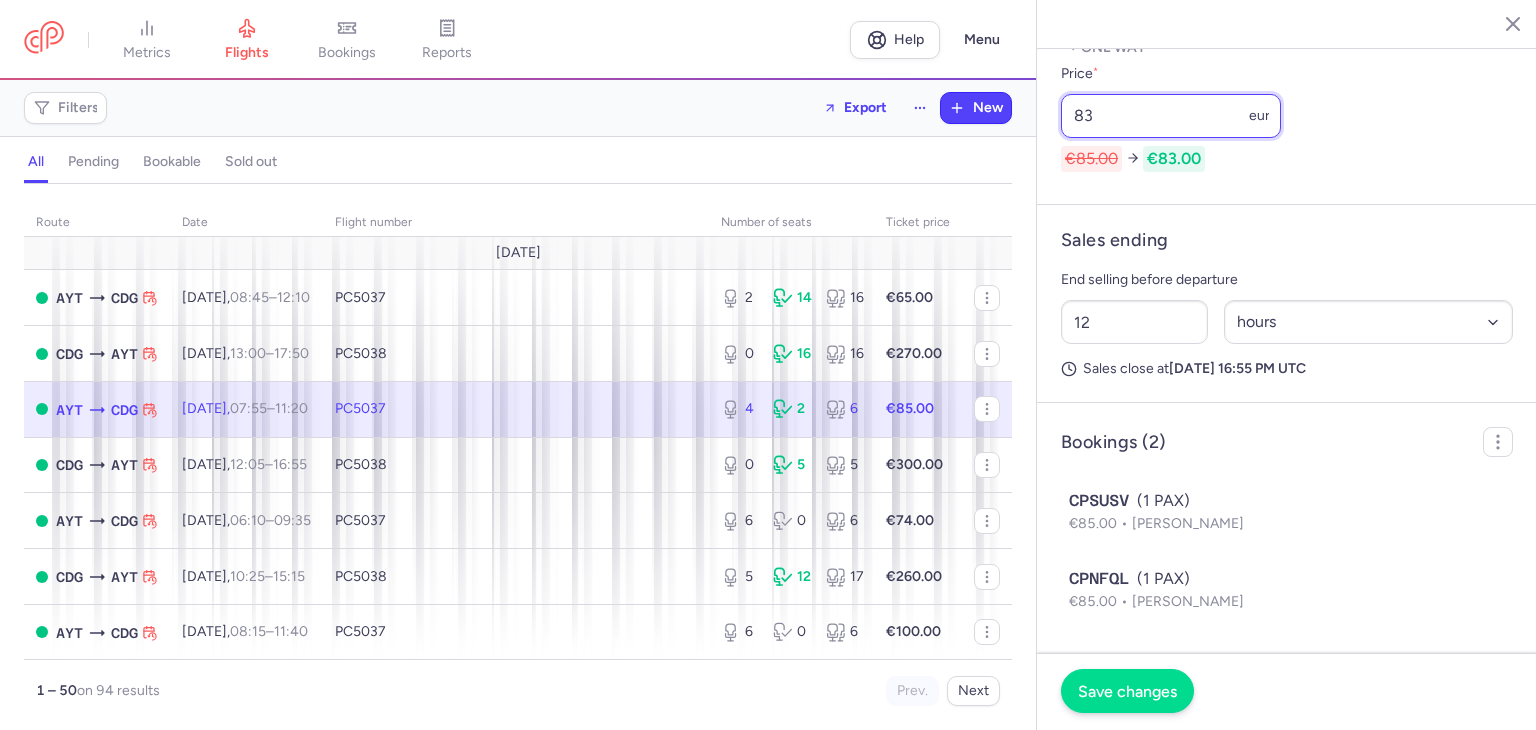 type on "83" 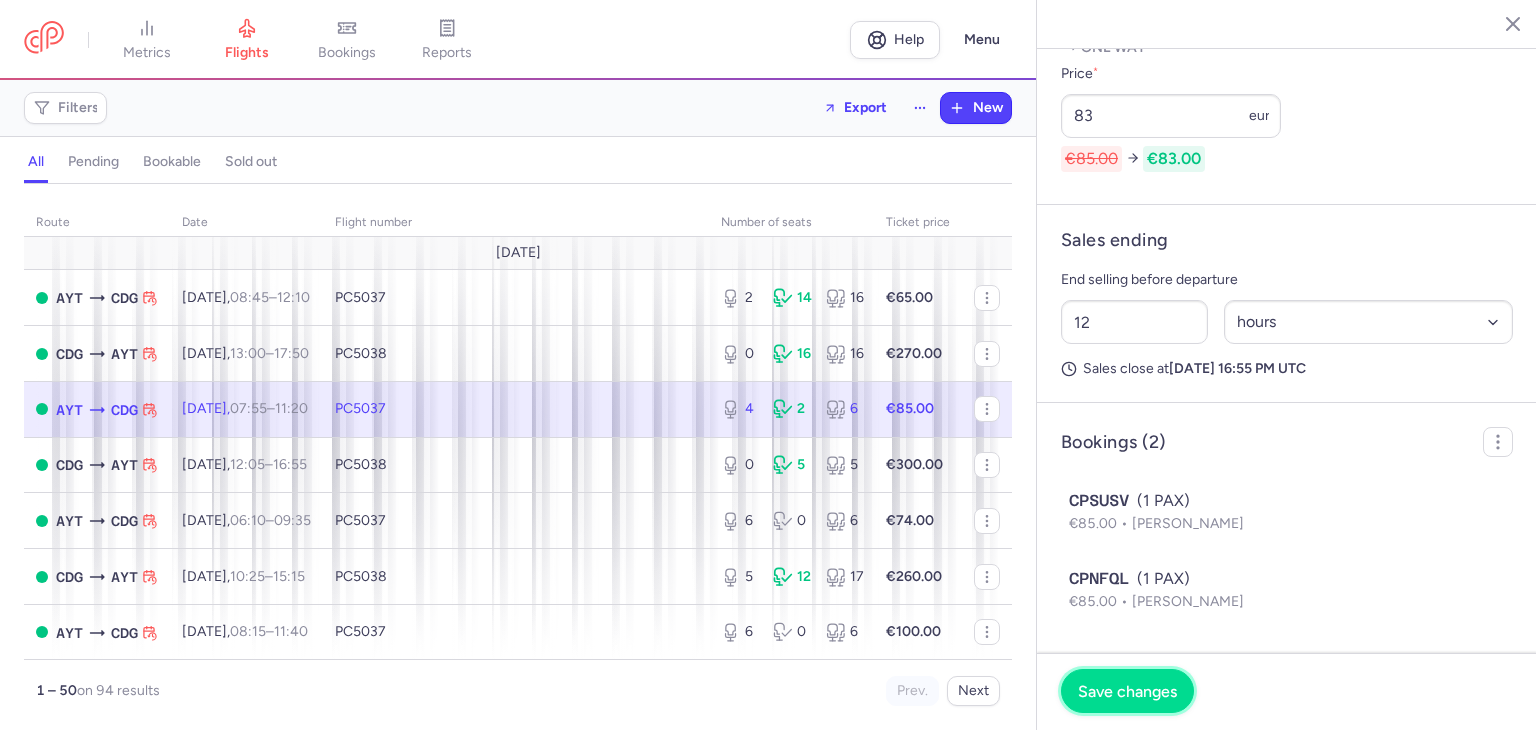 click on "Save changes" at bounding box center [1127, 691] 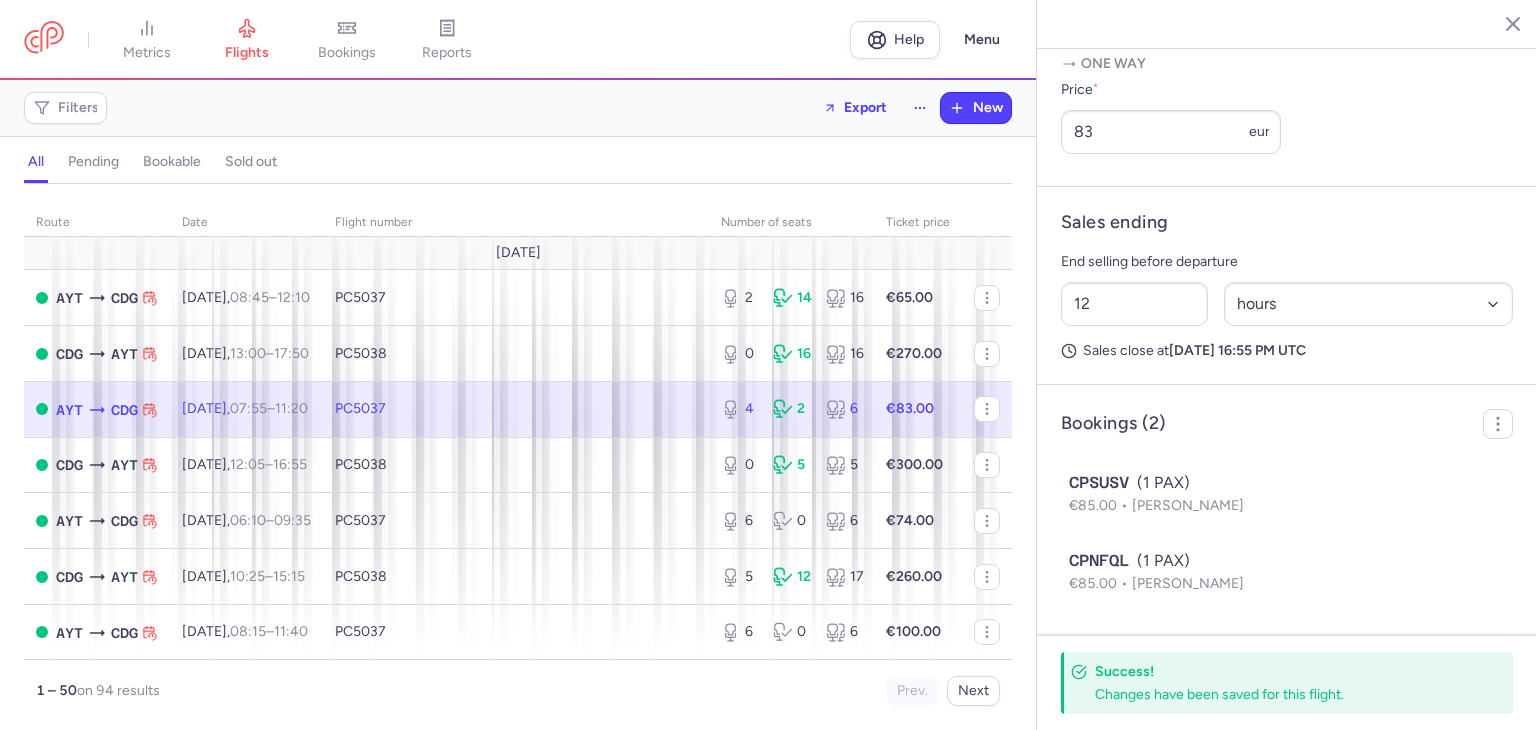 scroll, scrollTop: 832, scrollLeft: 0, axis: vertical 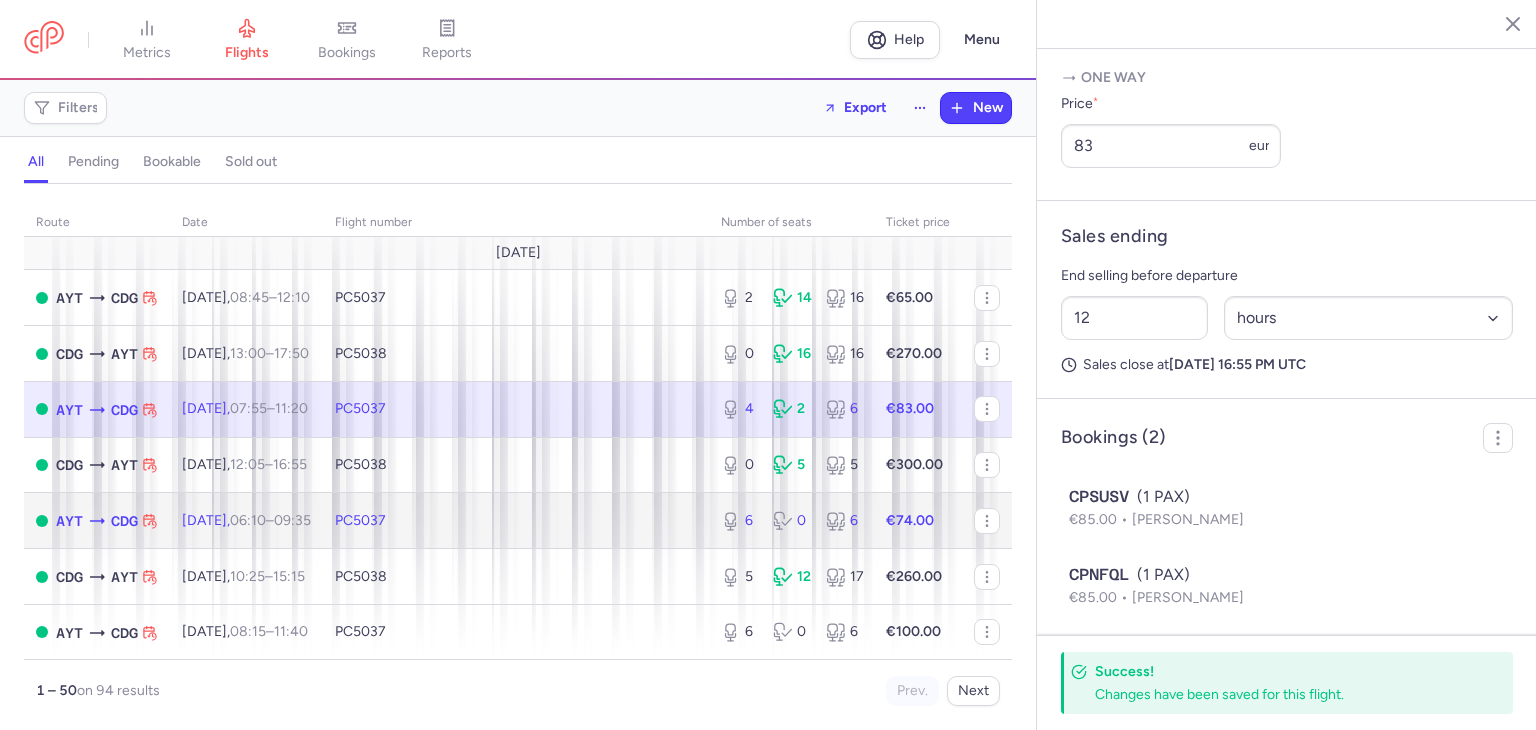 click on "PC5037" at bounding box center (360, 520) 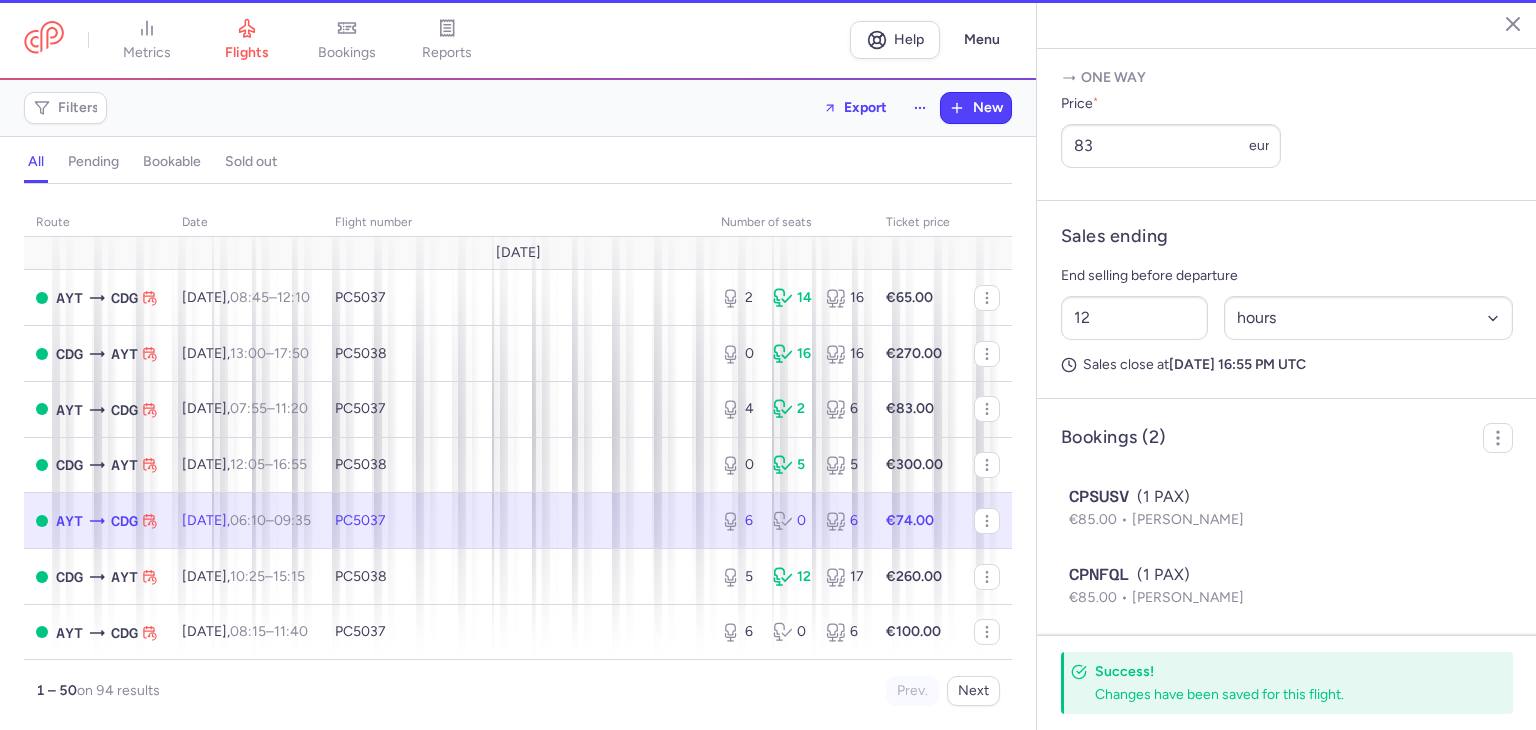 type on "6" 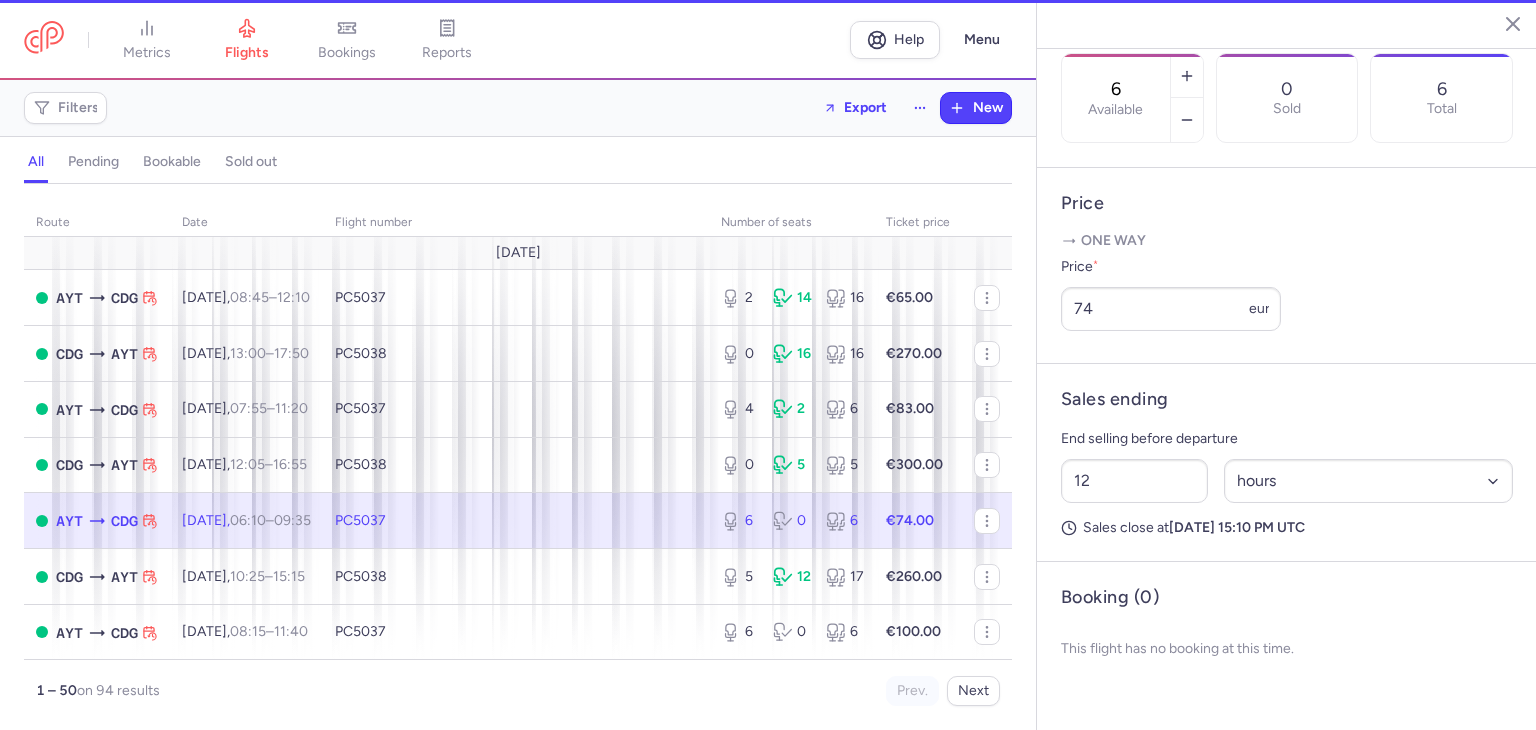 scroll, scrollTop: 648, scrollLeft: 0, axis: vertical 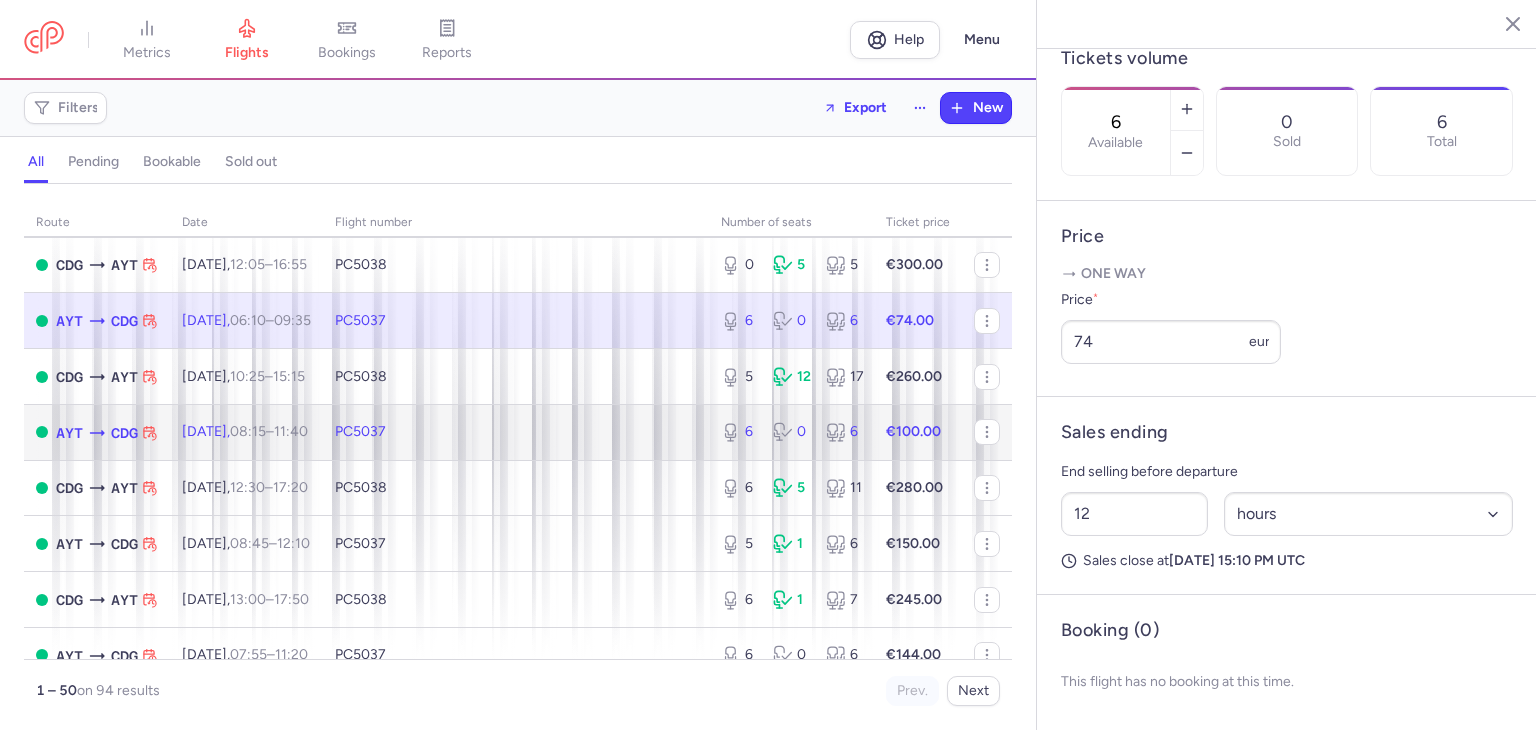 click on "PC5037" at bounding box center [516, 432] 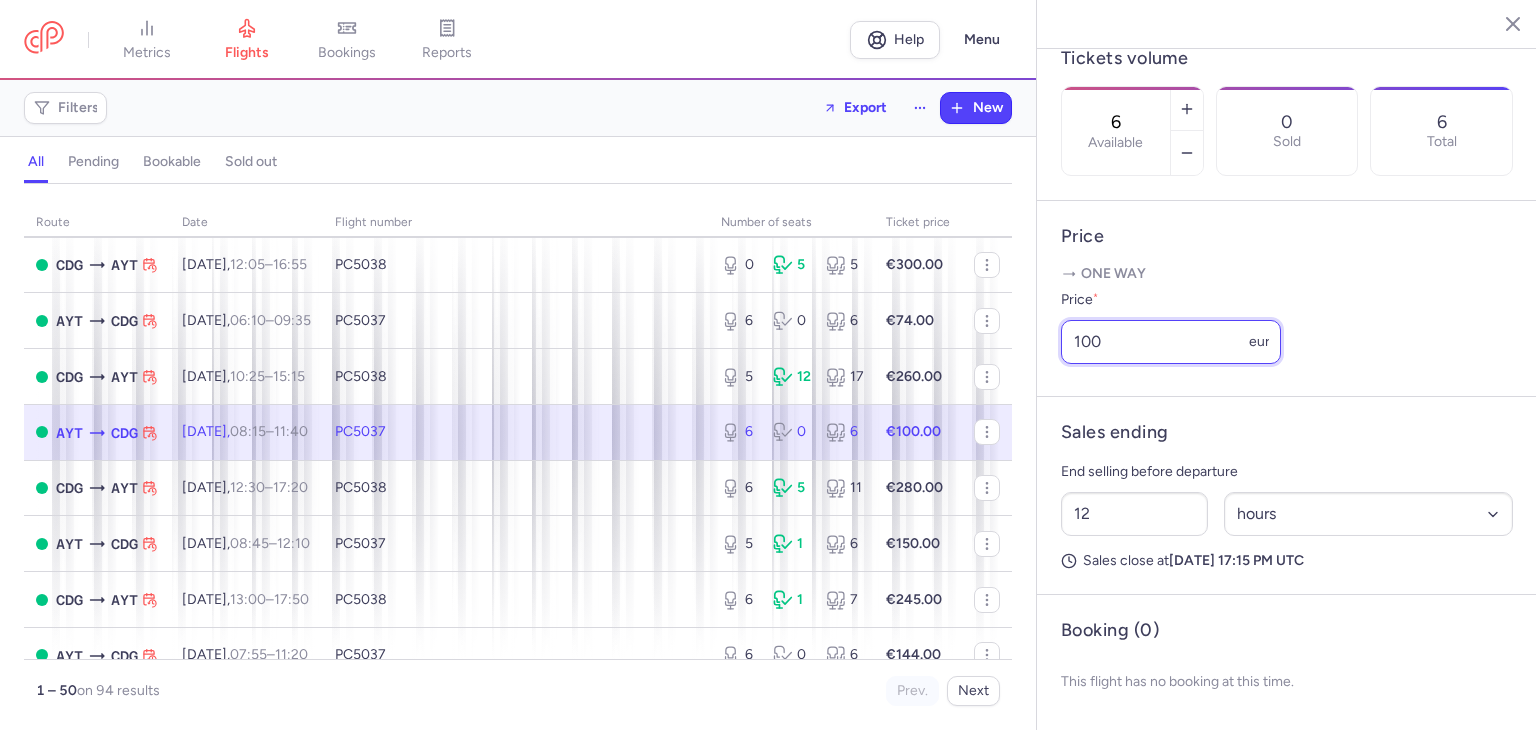 drag, startPoint x: 1112, startPoint y: 344, endPoint x: 1064, endPoint y: 344, distance: 48 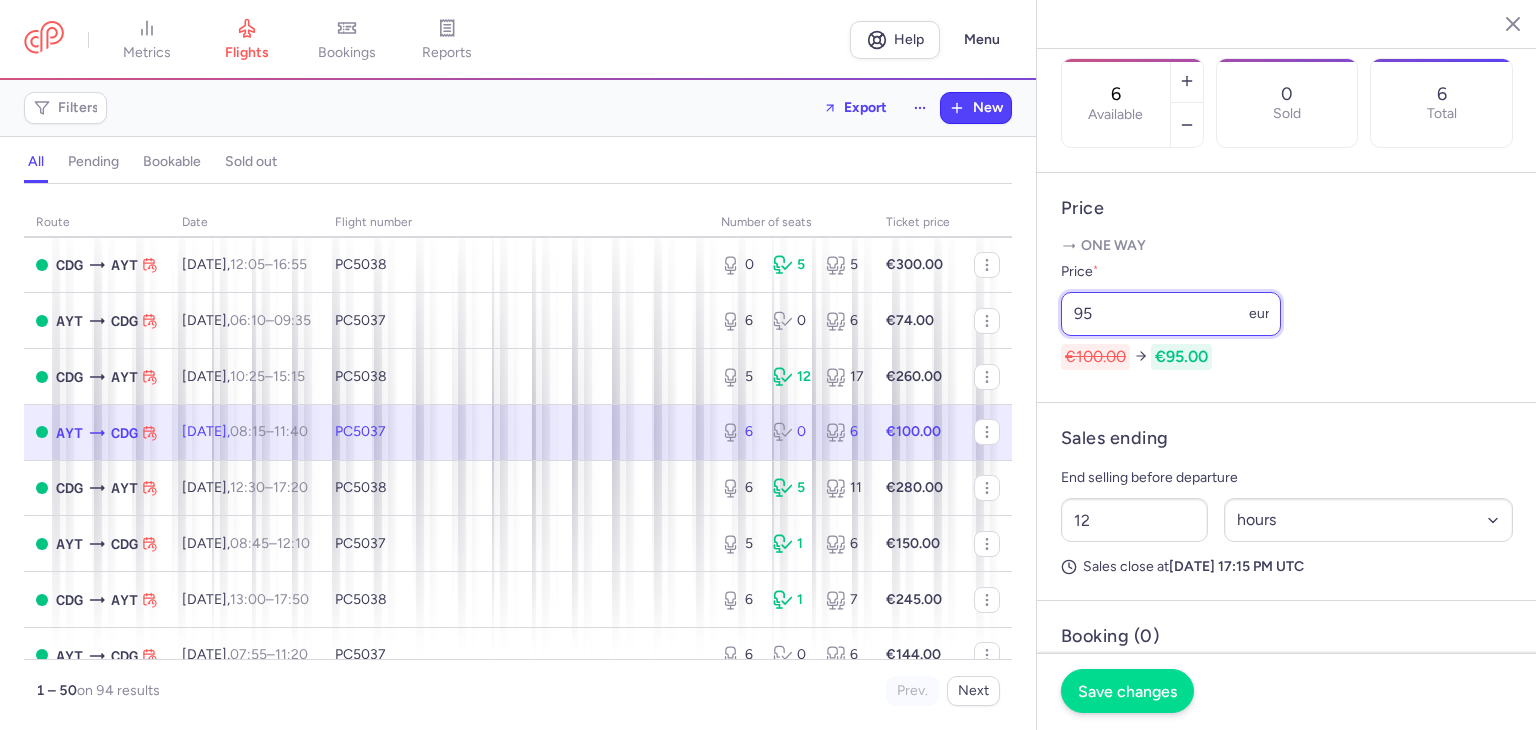 type on "95" 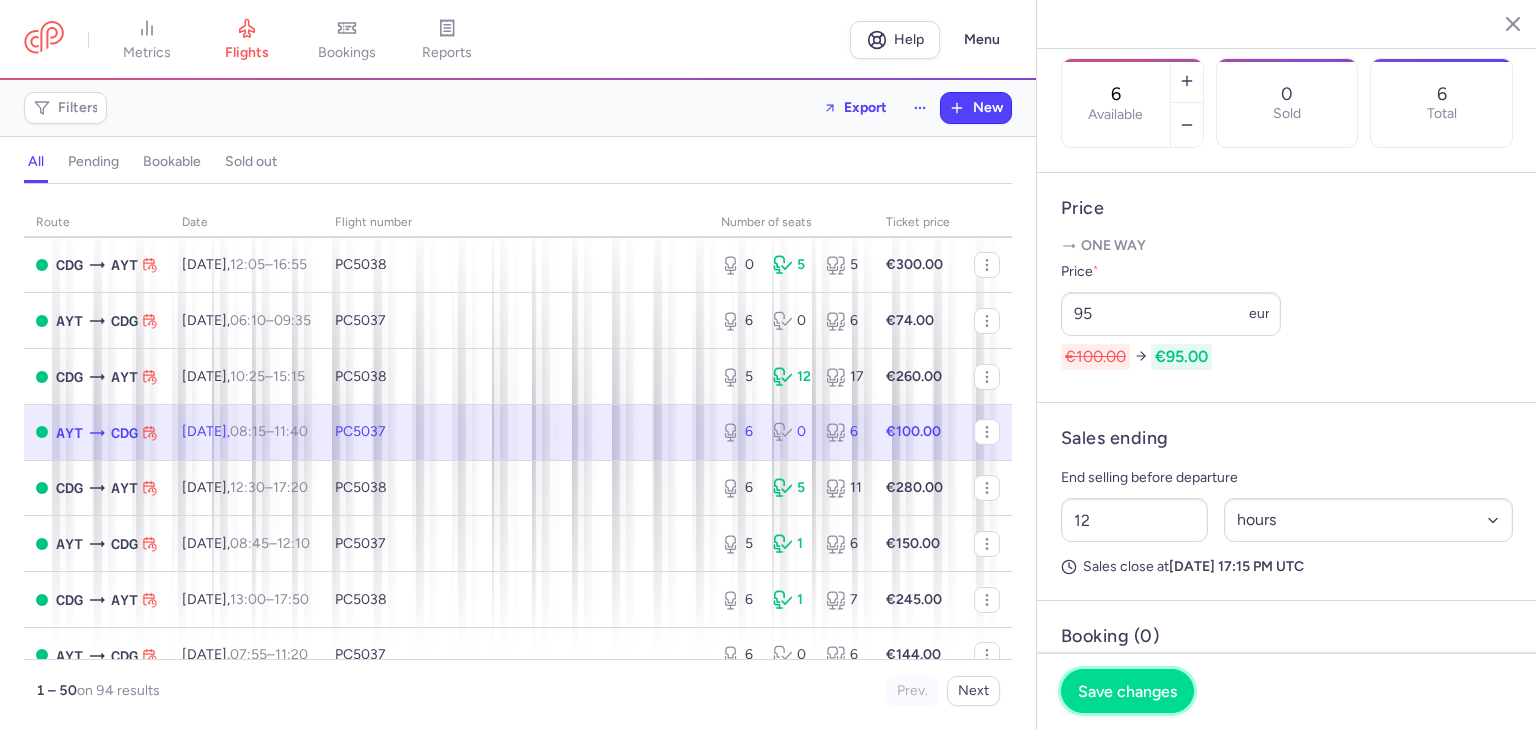 click on "Save changes" at bounding box center [1127, 691] 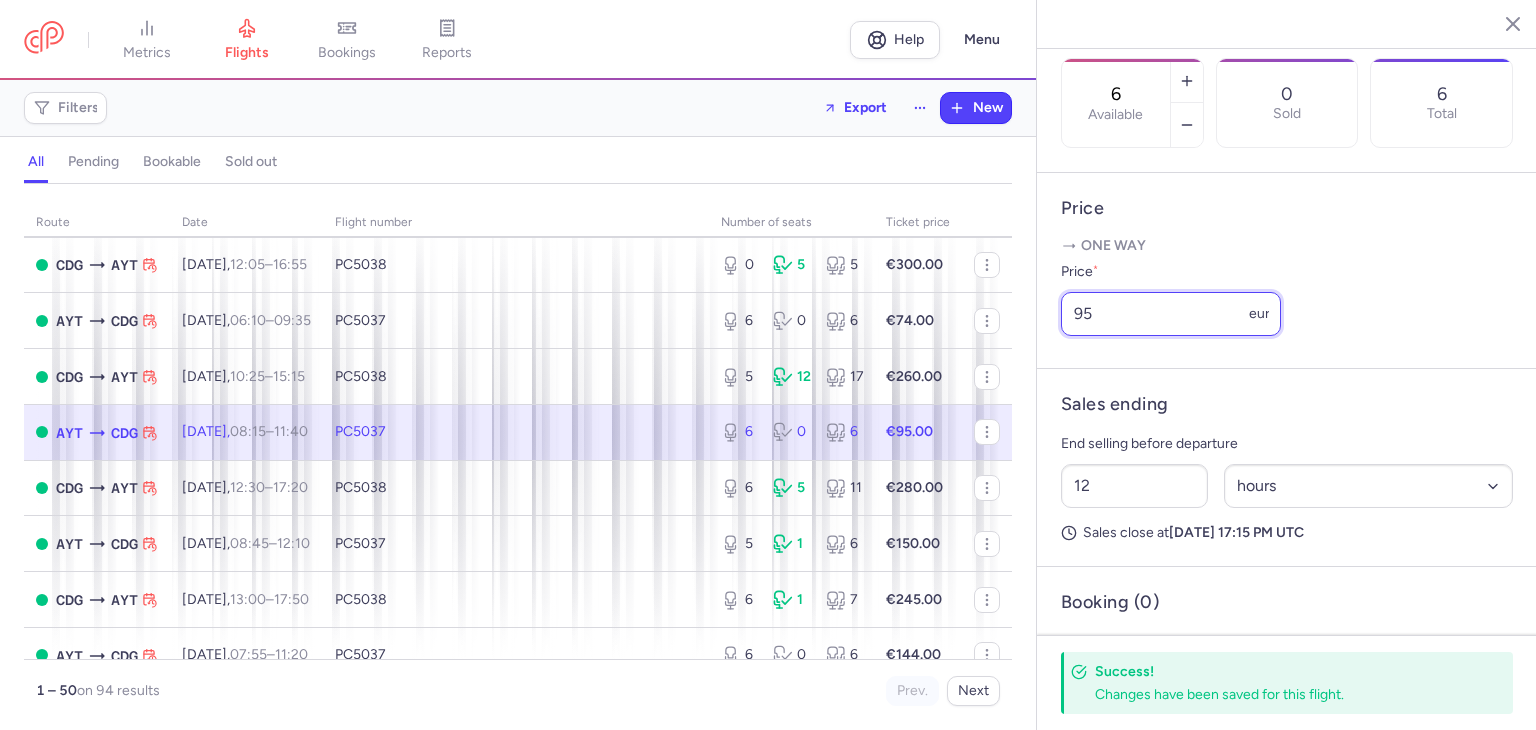 drag, startPoint x: 1112, startPoint y: 341, endPoint x: 1028, endPoint y: 336, distance: 84.14868 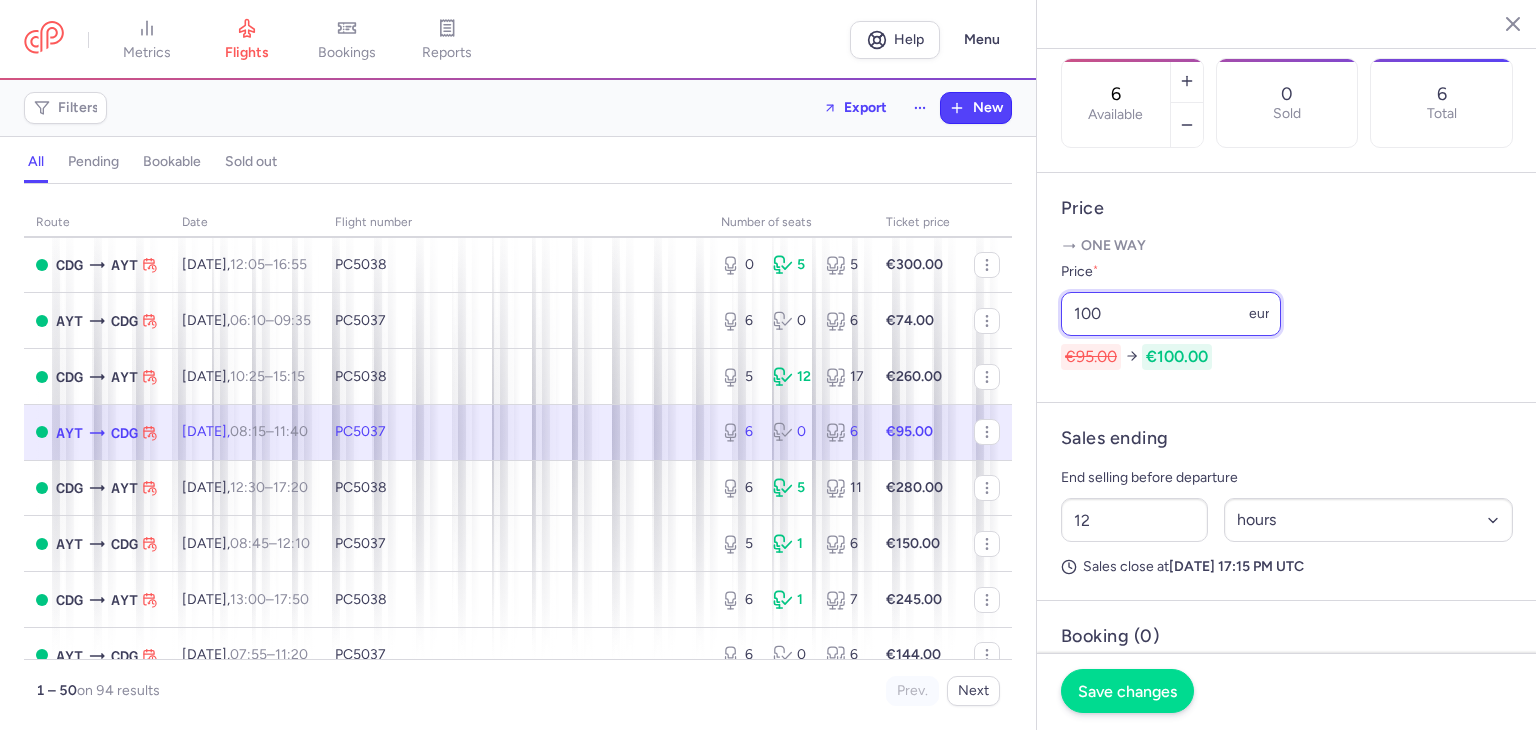 type on "100" 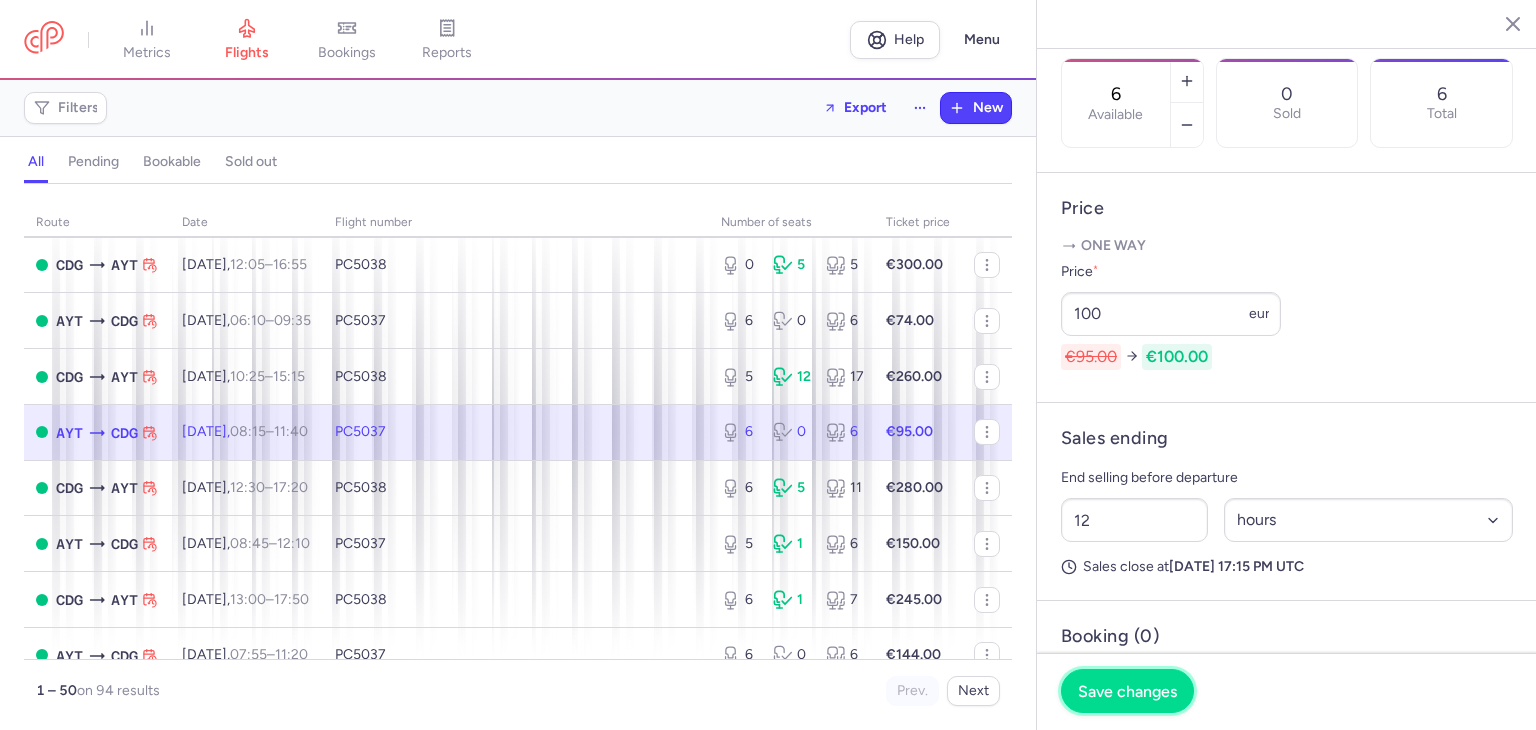 click on "Save changes" at bounding box center [1127, 691] 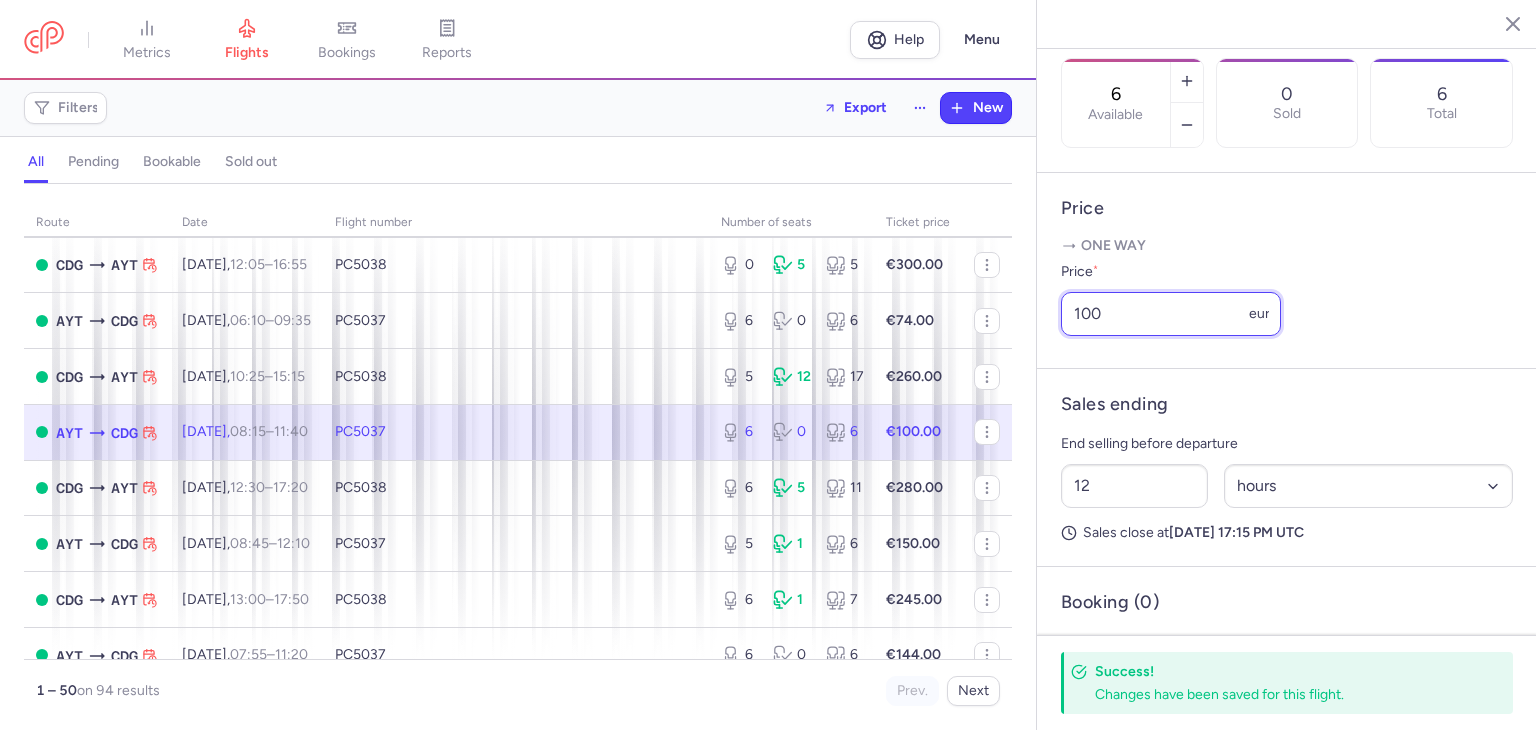 drag, startPoint x: 1096, startPoint y: 342, endPoint x: 1084, endPoint y: 342, distance: 12 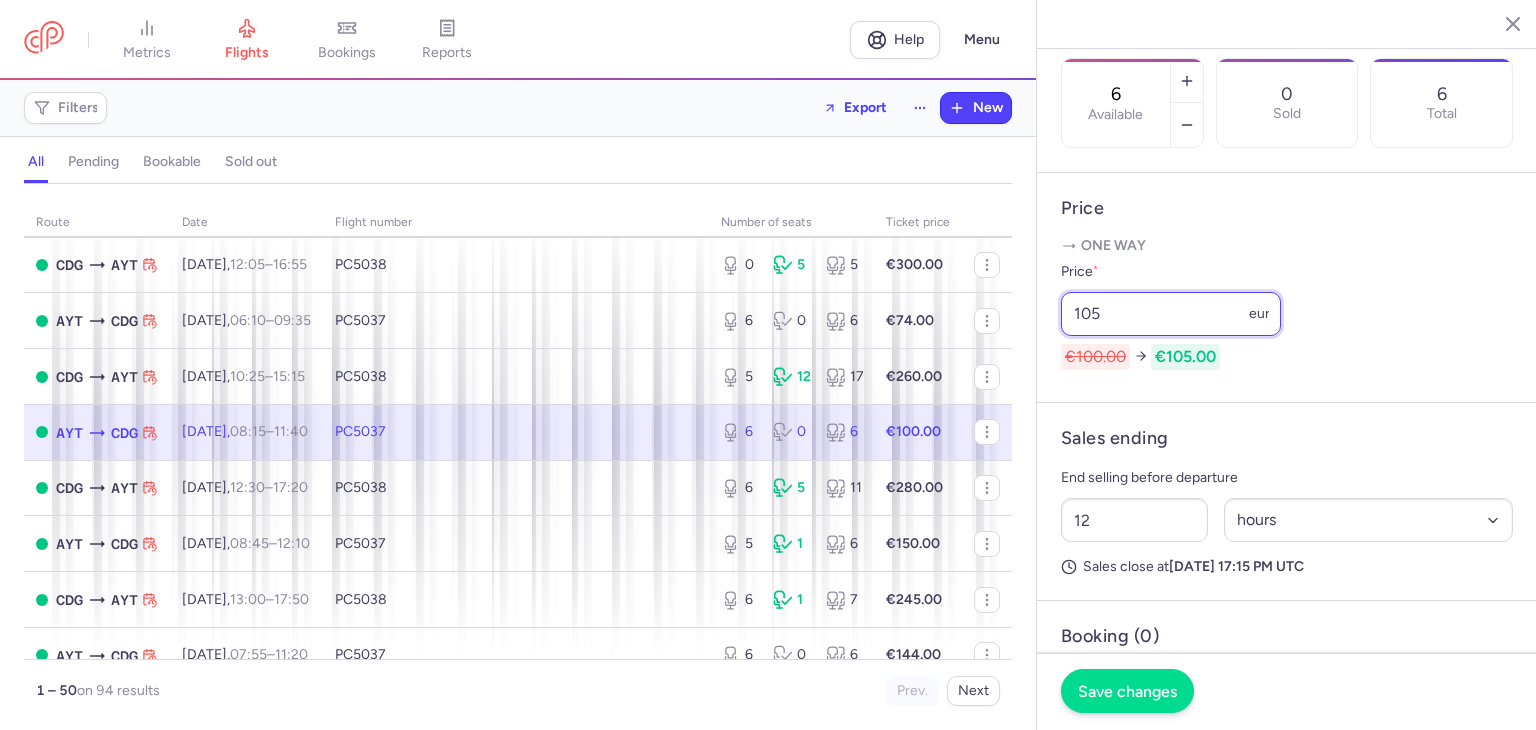 type on "105" 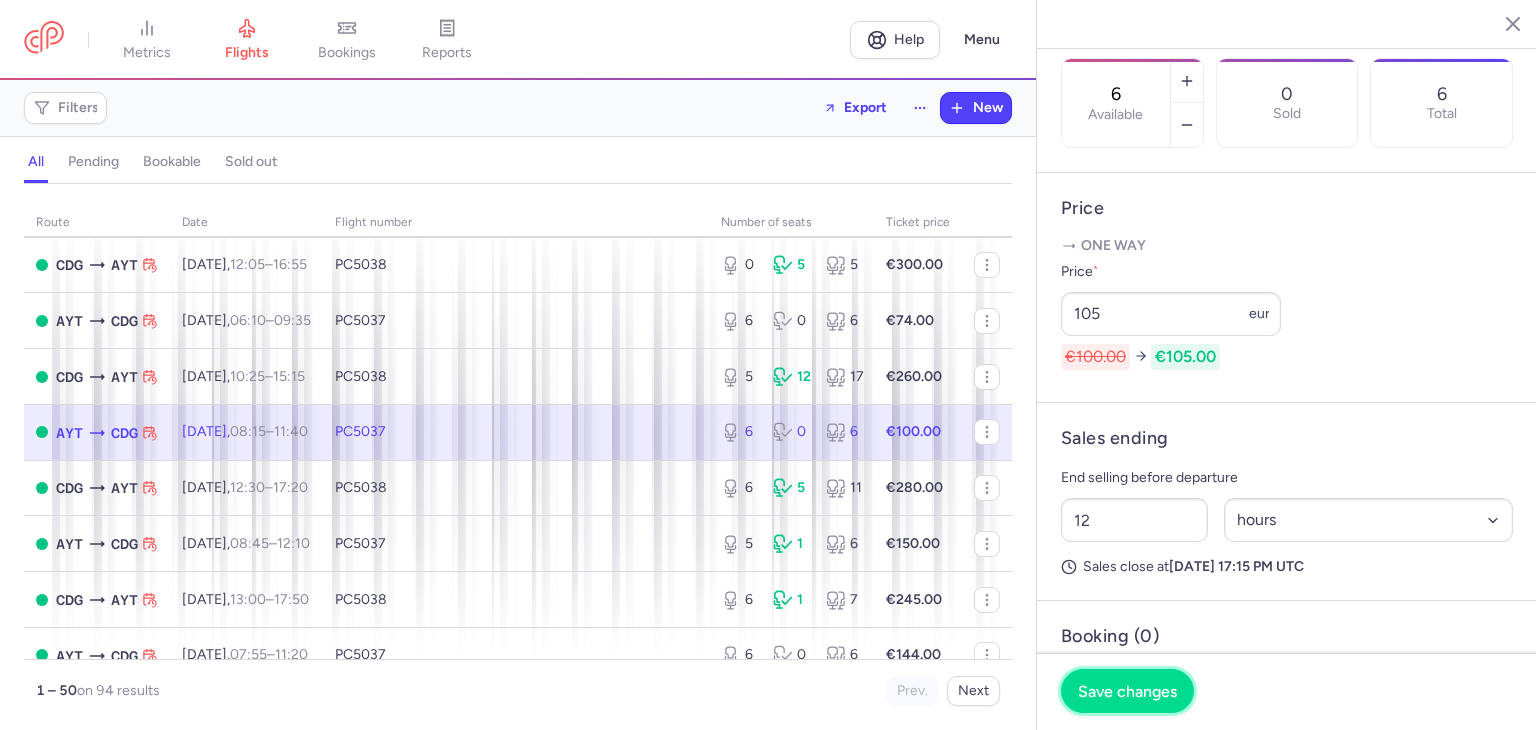click on "Save changes" at bounding box center [1127, 691] 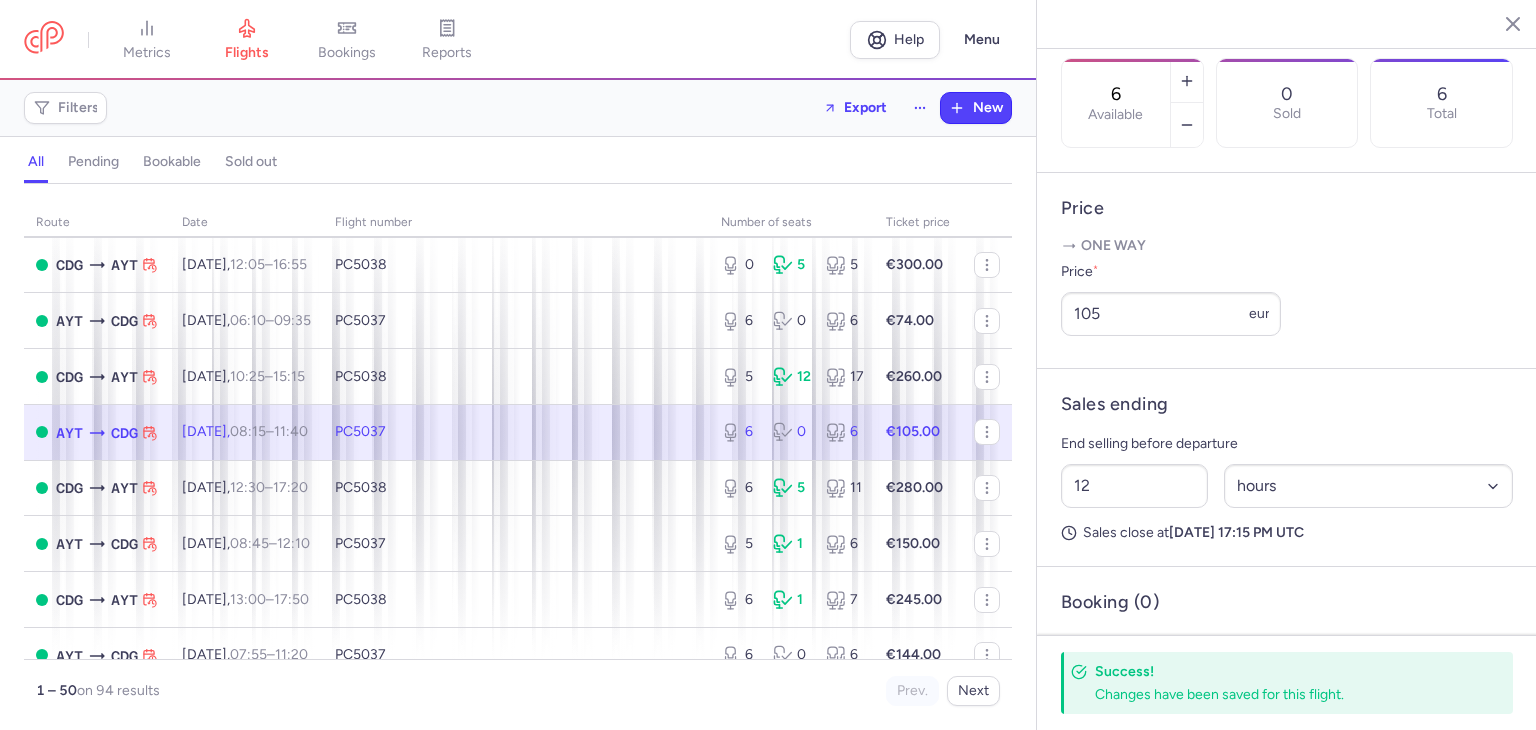 scroll, scrollTop: 266, scrollLeft: 0, axis: vertical 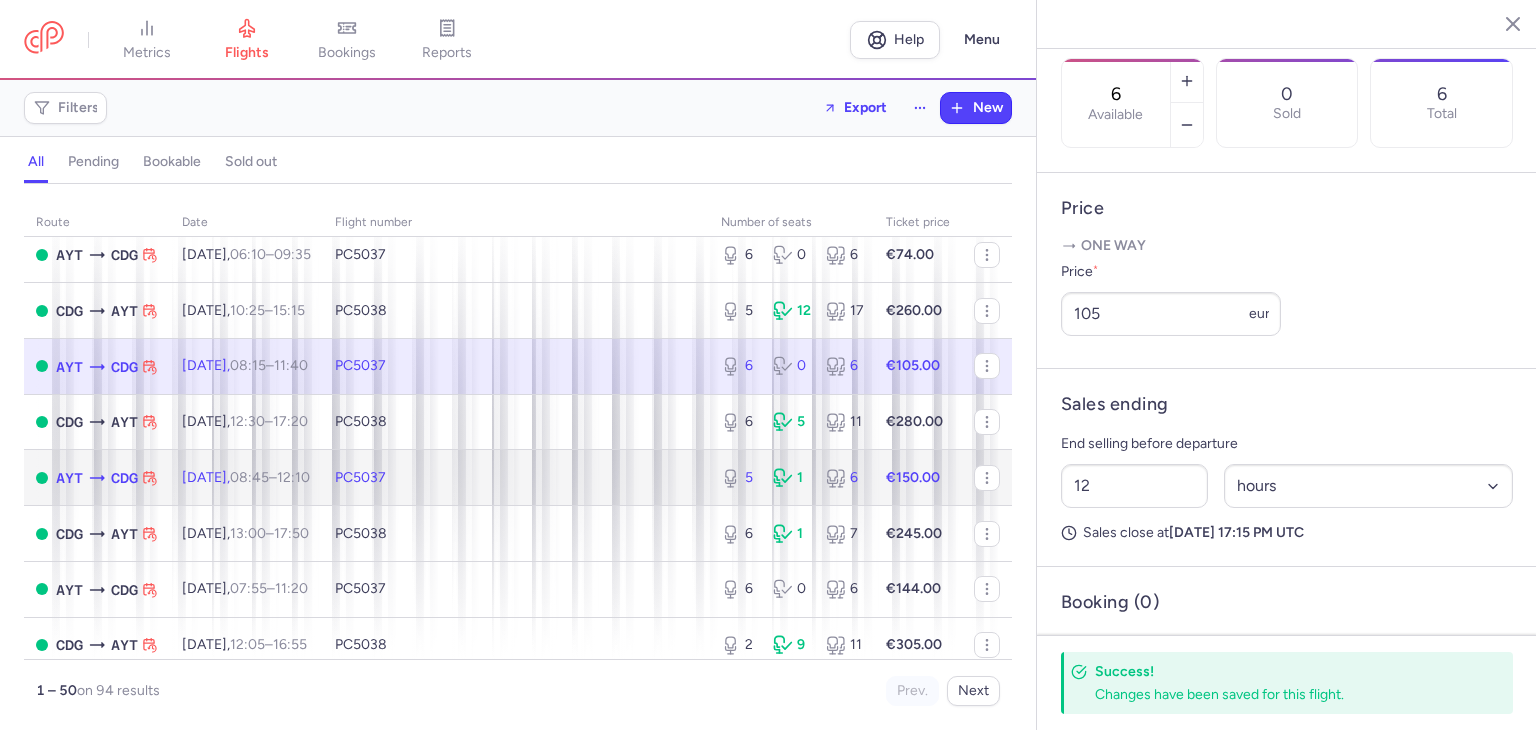 click on "PC5037" at bounding box center [516, 478] 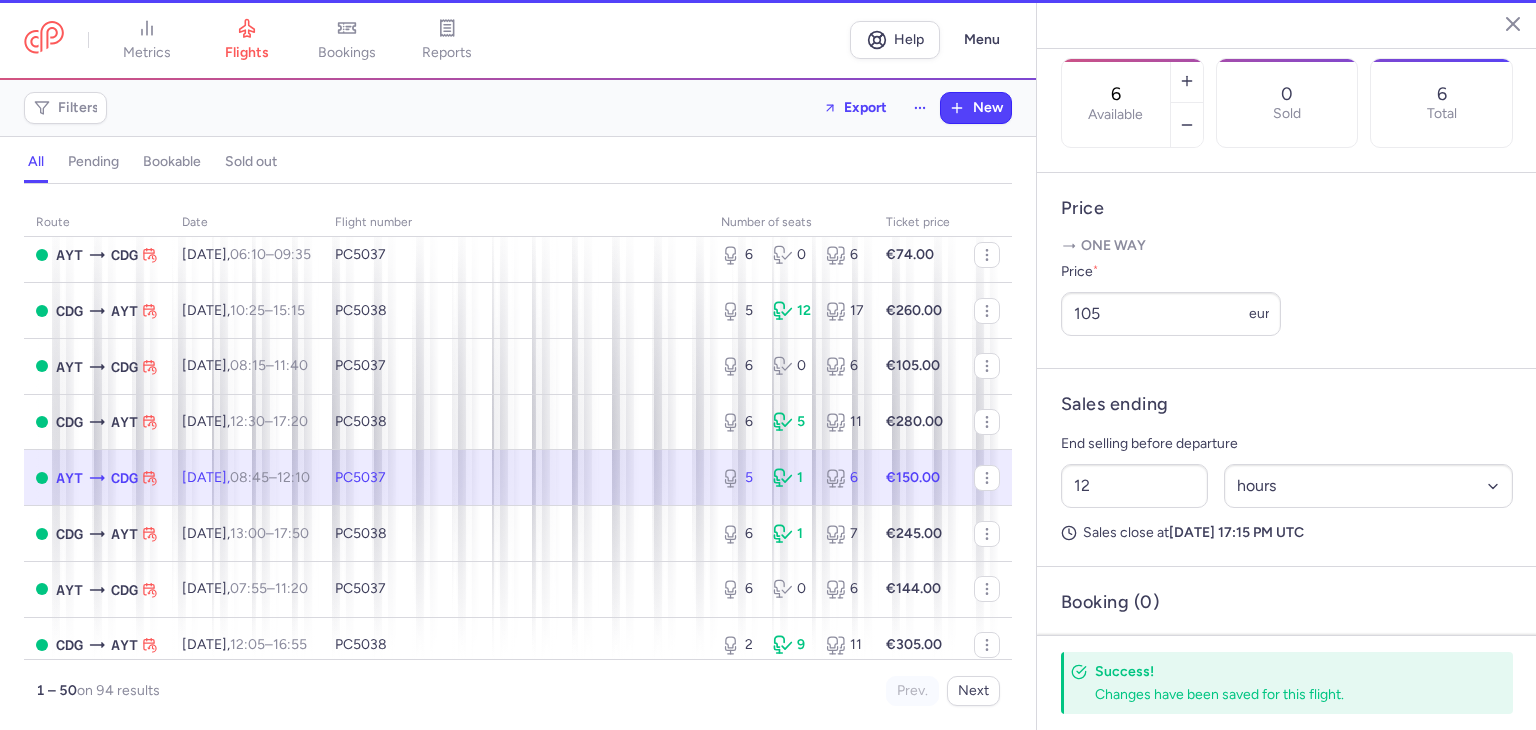 type on "5" 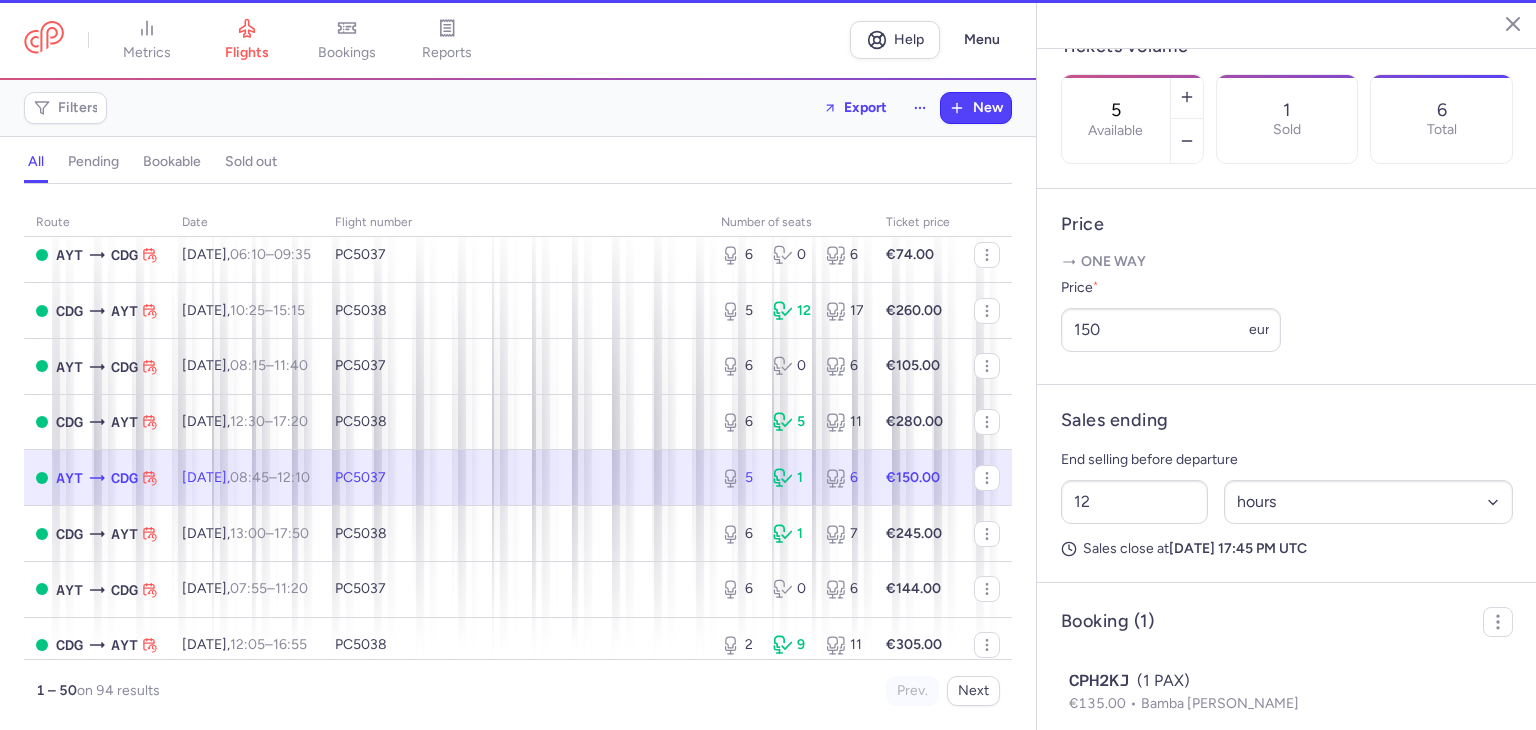 scroll, scrollTop: 664, scrollLeft: 0, axis: vertical 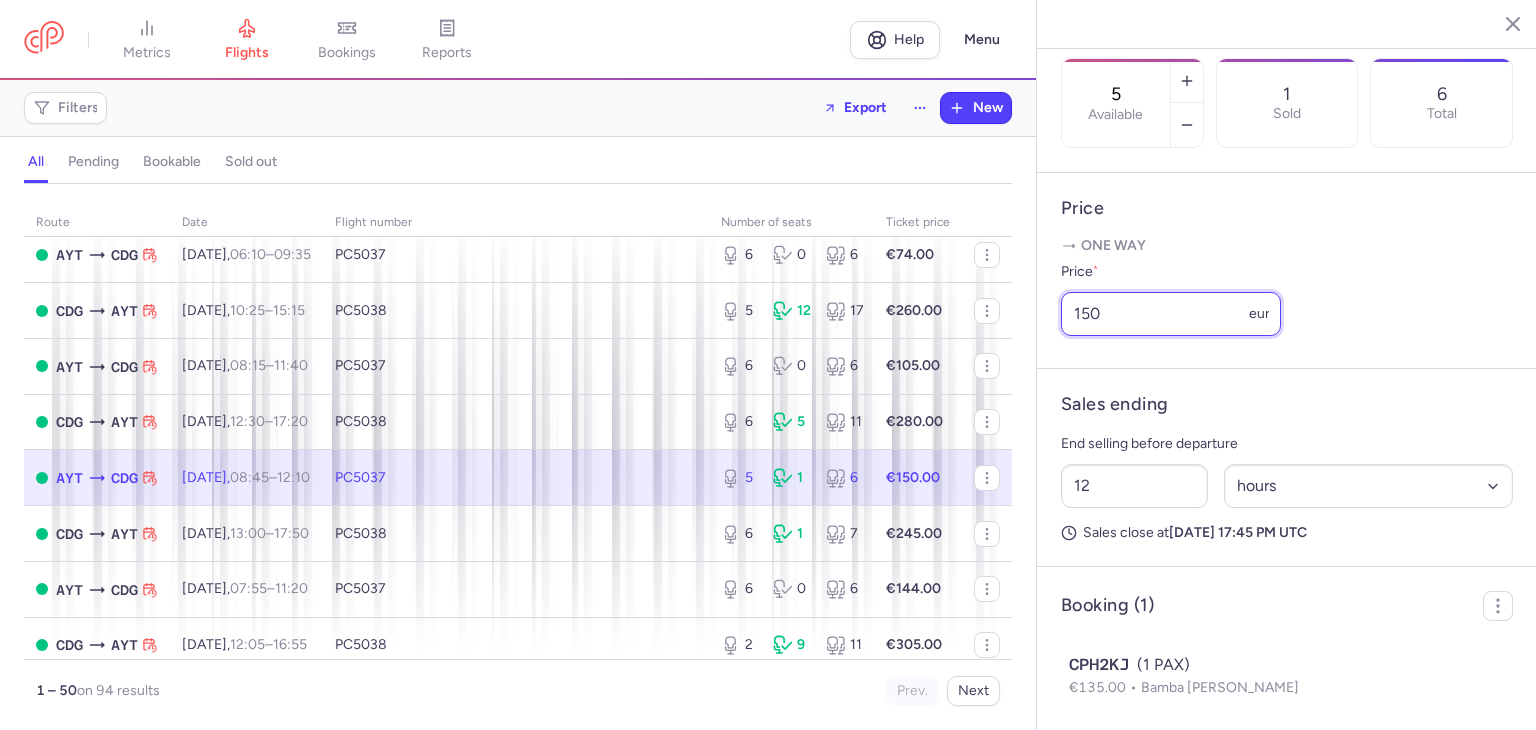 drag, startPoint x: 1115, startPoint y: 346, endPoint x: 1051, endPoint y: 343, distance: 64.070274 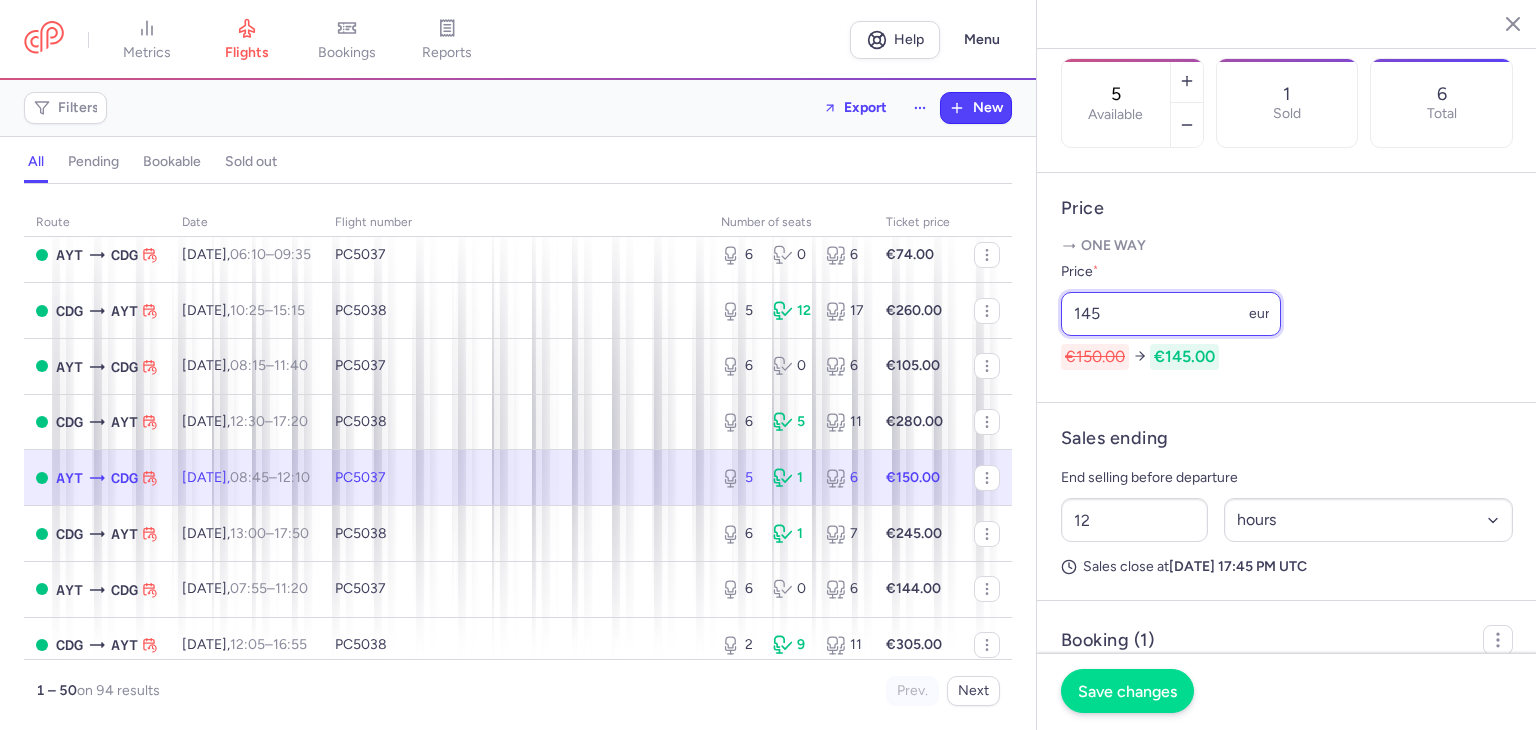 type on "145" 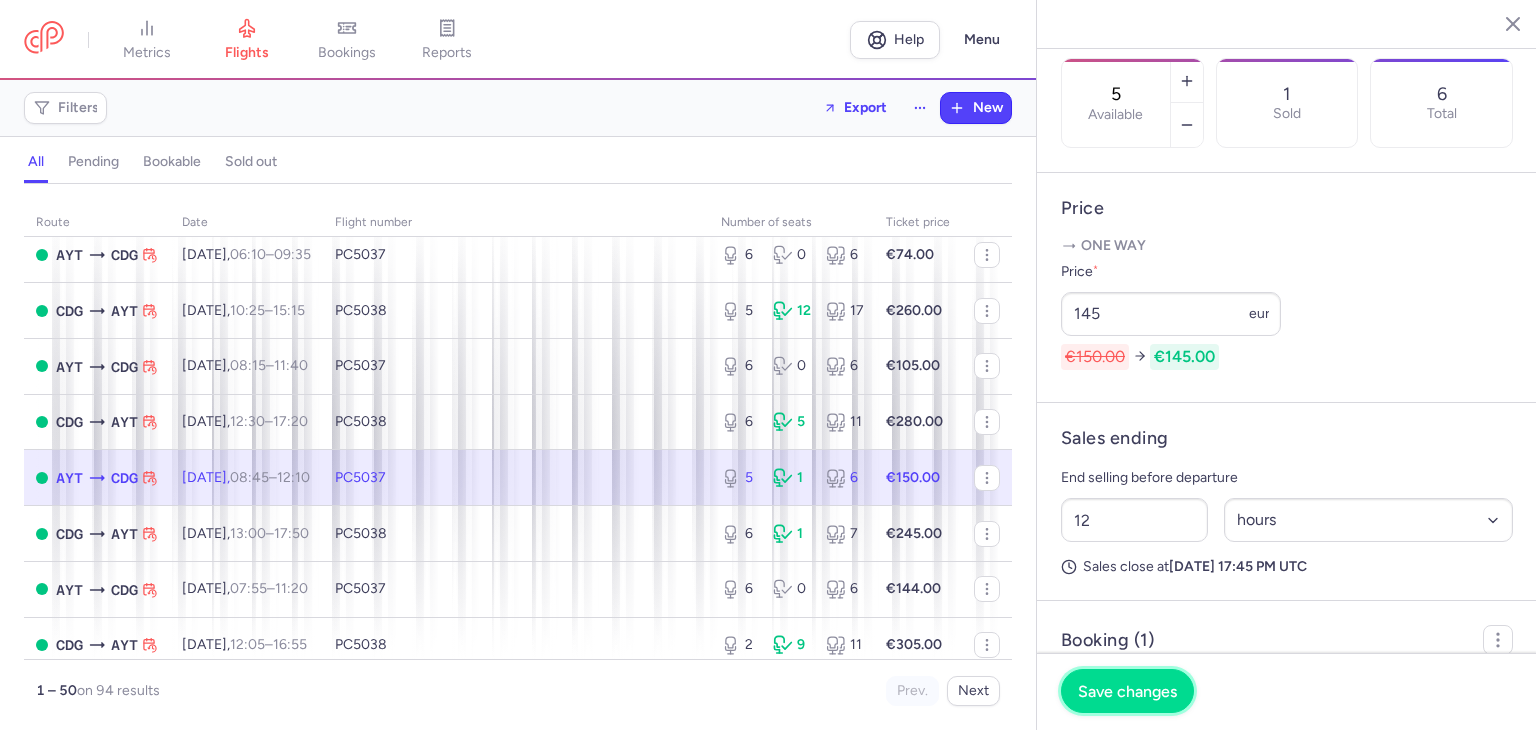 click on "Save changes" at bounding box center (1127, 691) 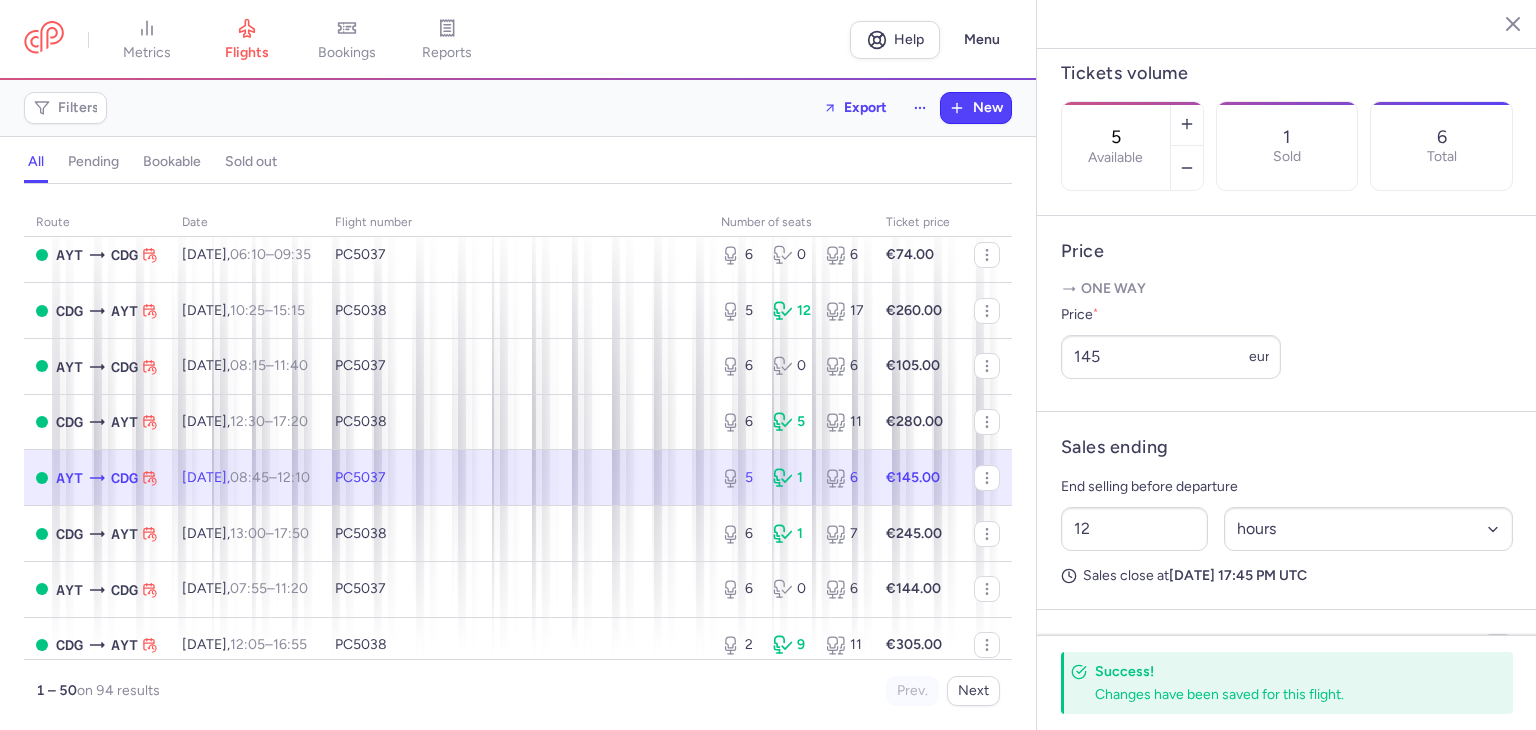 scroll, scrollTop: 598, scrollLeft: 0, axis: vertical 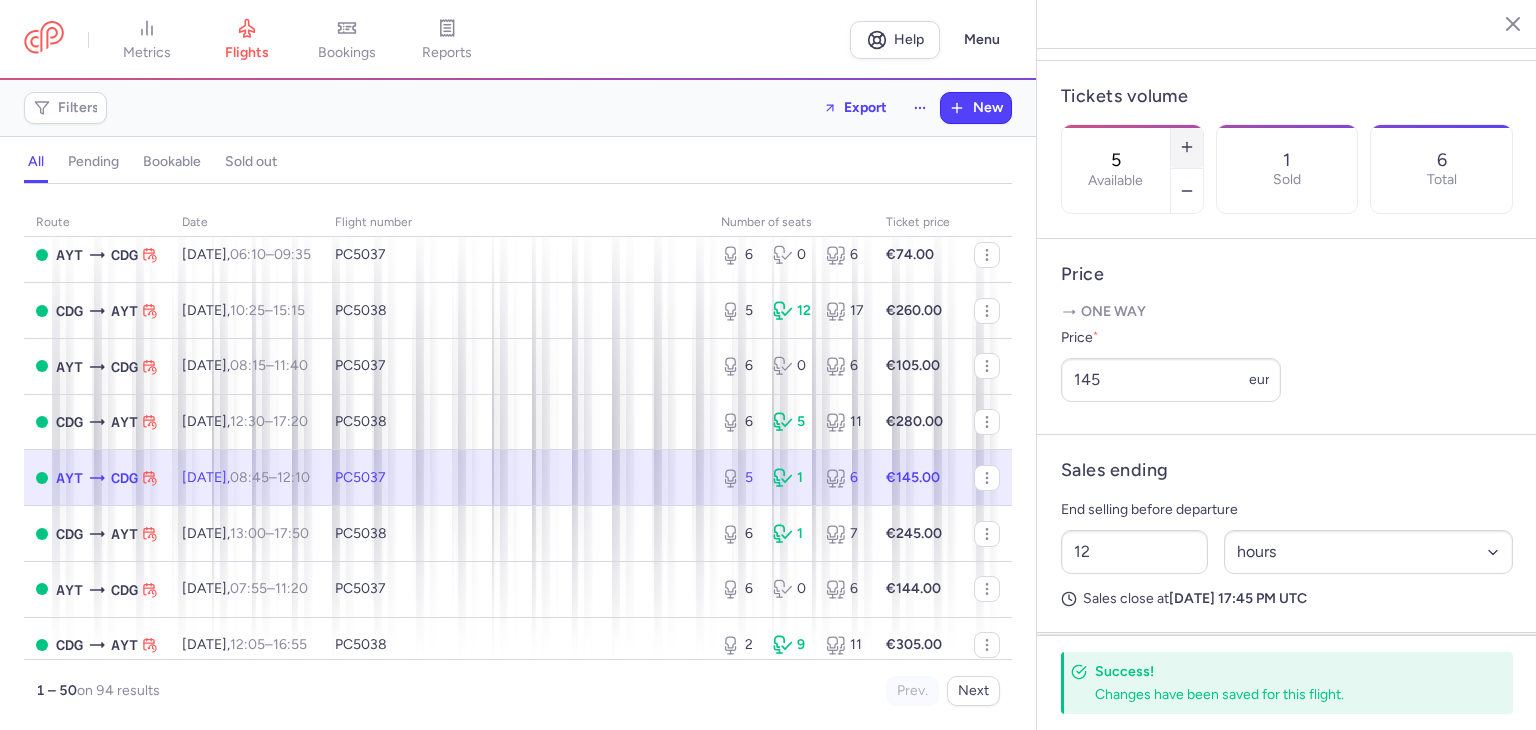 click 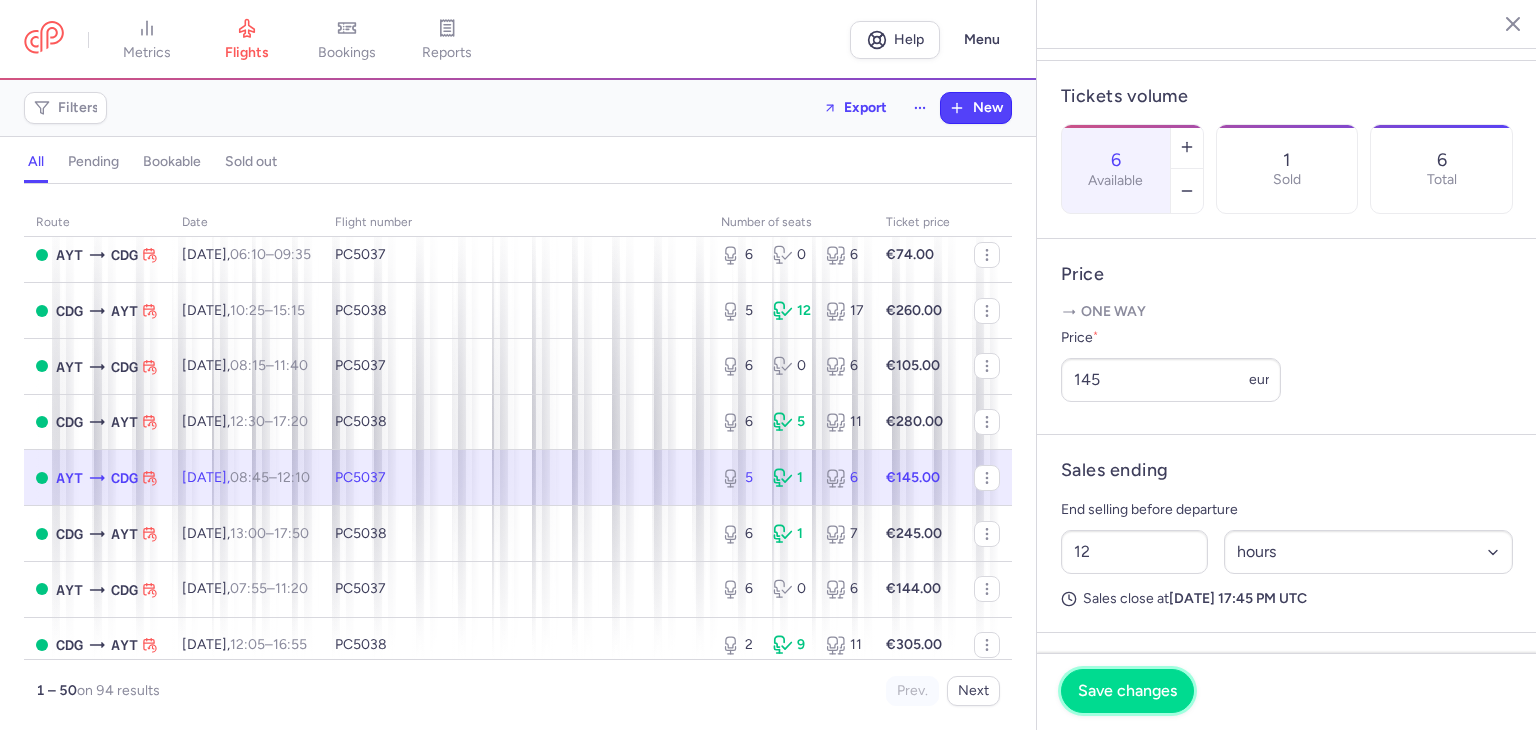 click on "Save changes" at bounding box center [1127, 691] 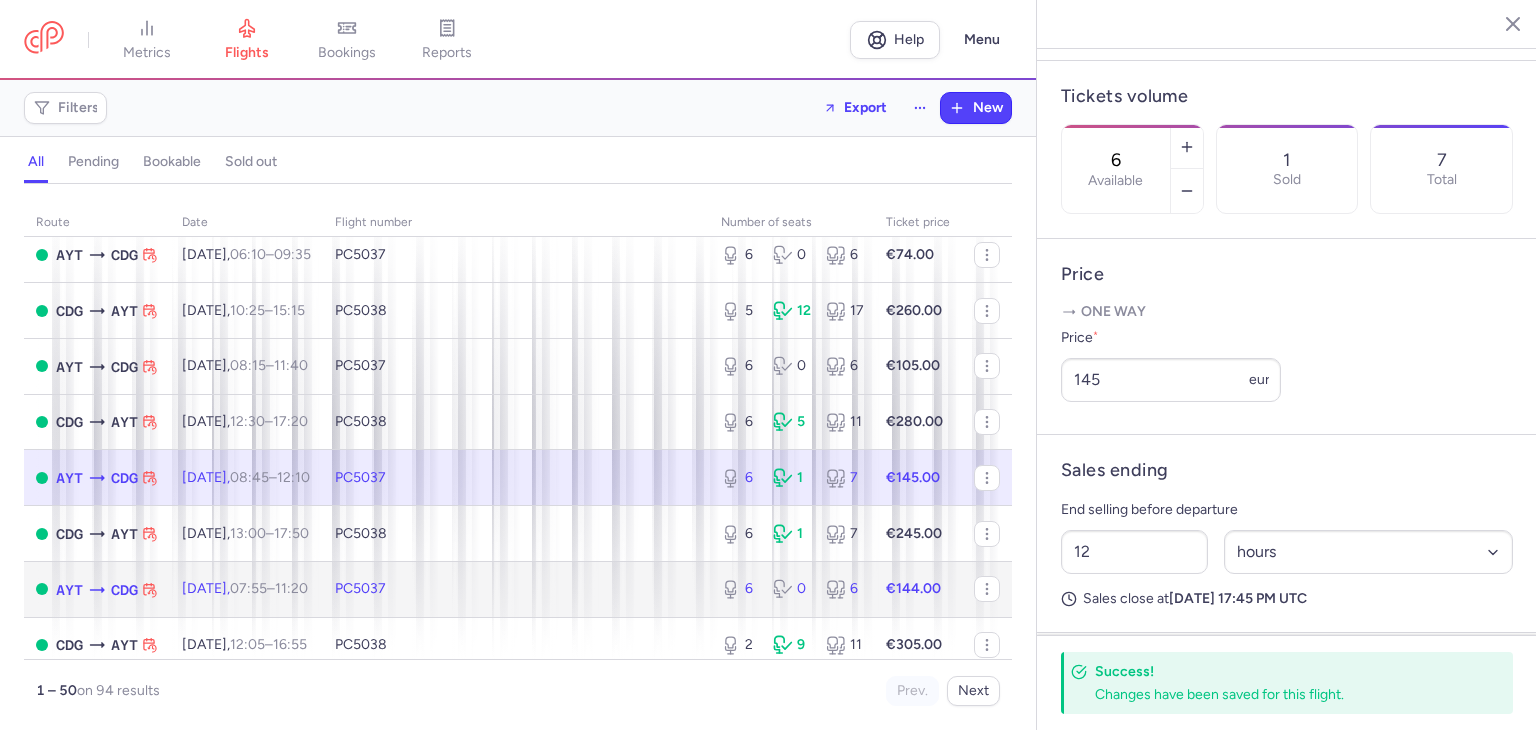 click on "PC5037" at bounding box center (516, 589) 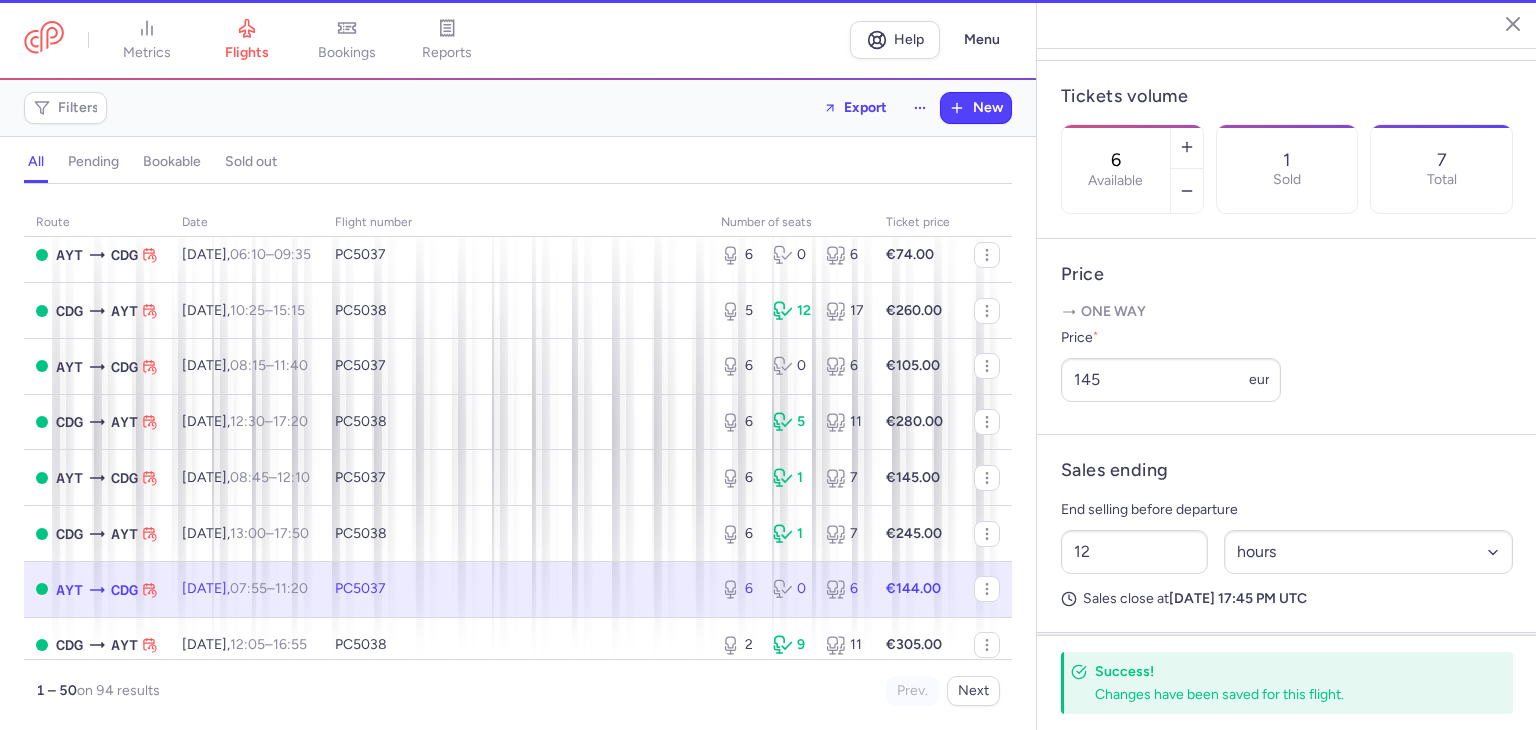 scroll, scrollTop: 582, scrollLeft: 0, axis: vertical 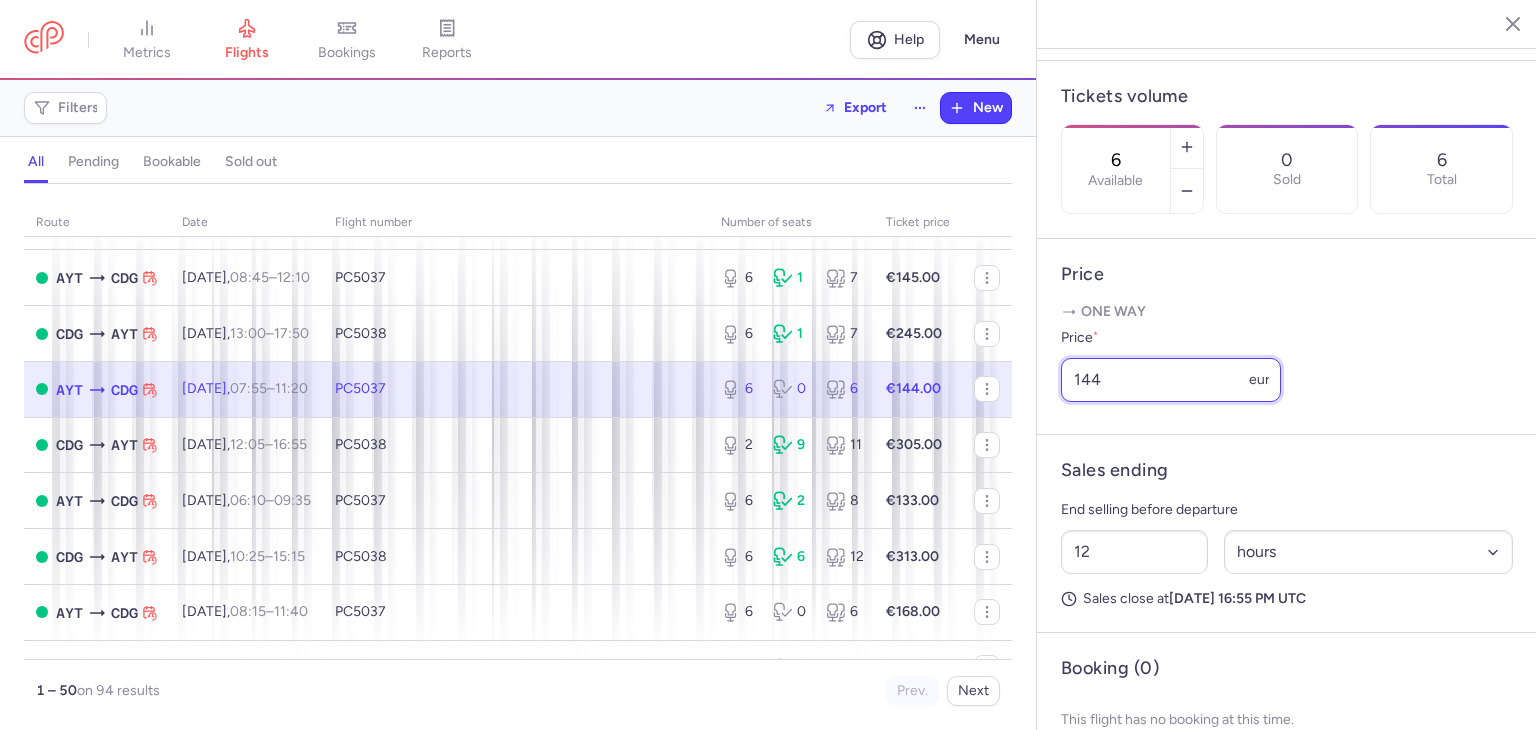 drag, startPoint x: 1101, startPoint y: 396, endPoint x: 1049, endPoint y: 408, distance: 53.366657 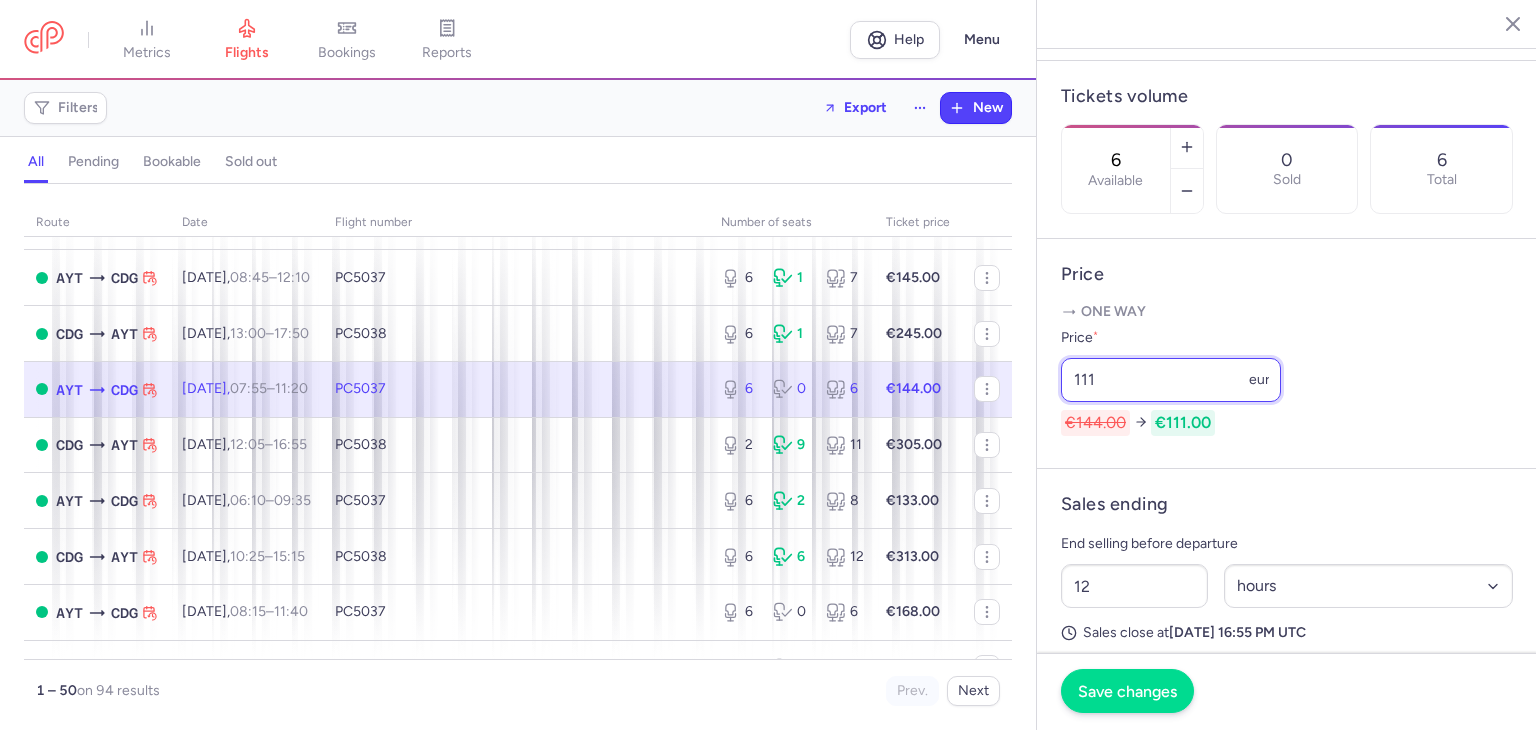 type on "111" 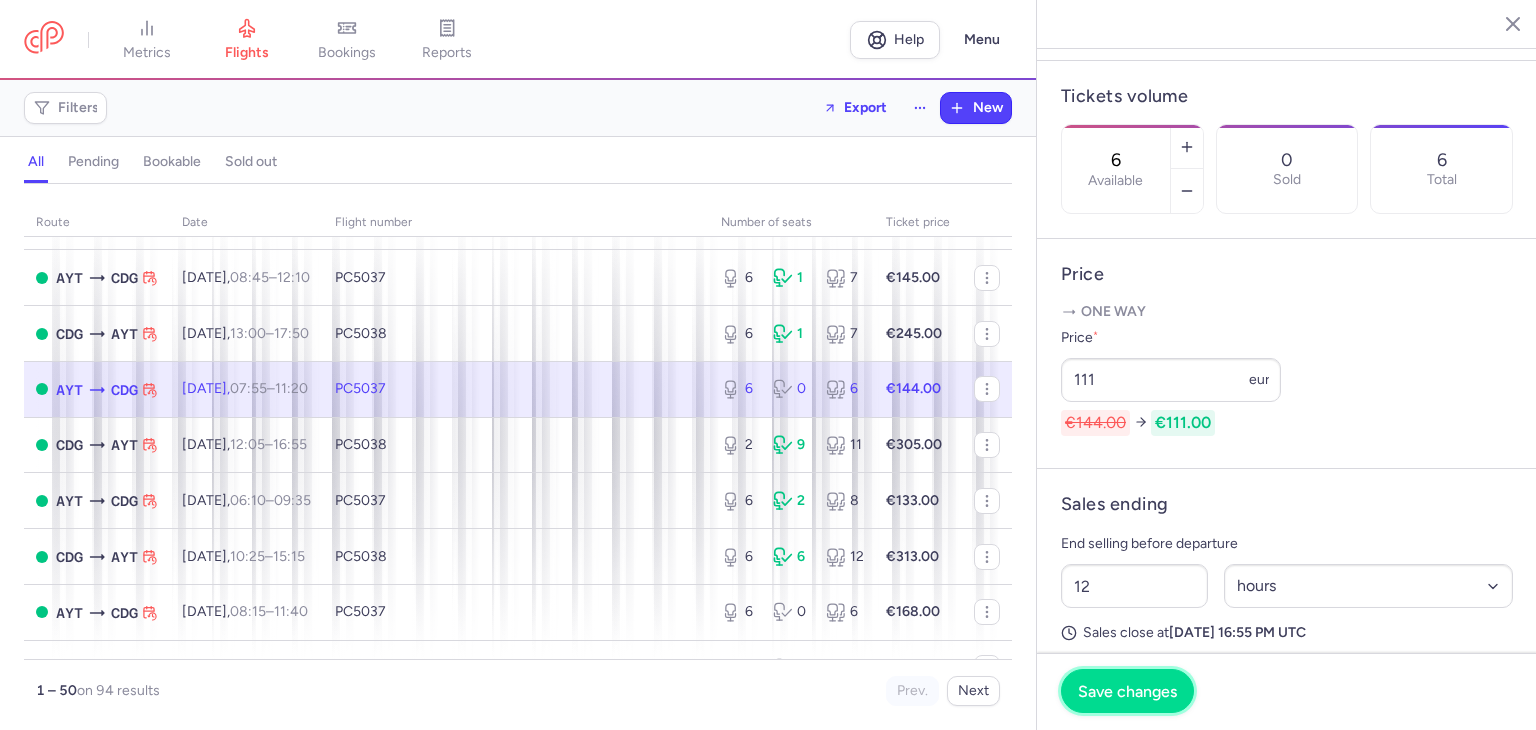 click on "Save changes" at bounding box center (1127, 691) 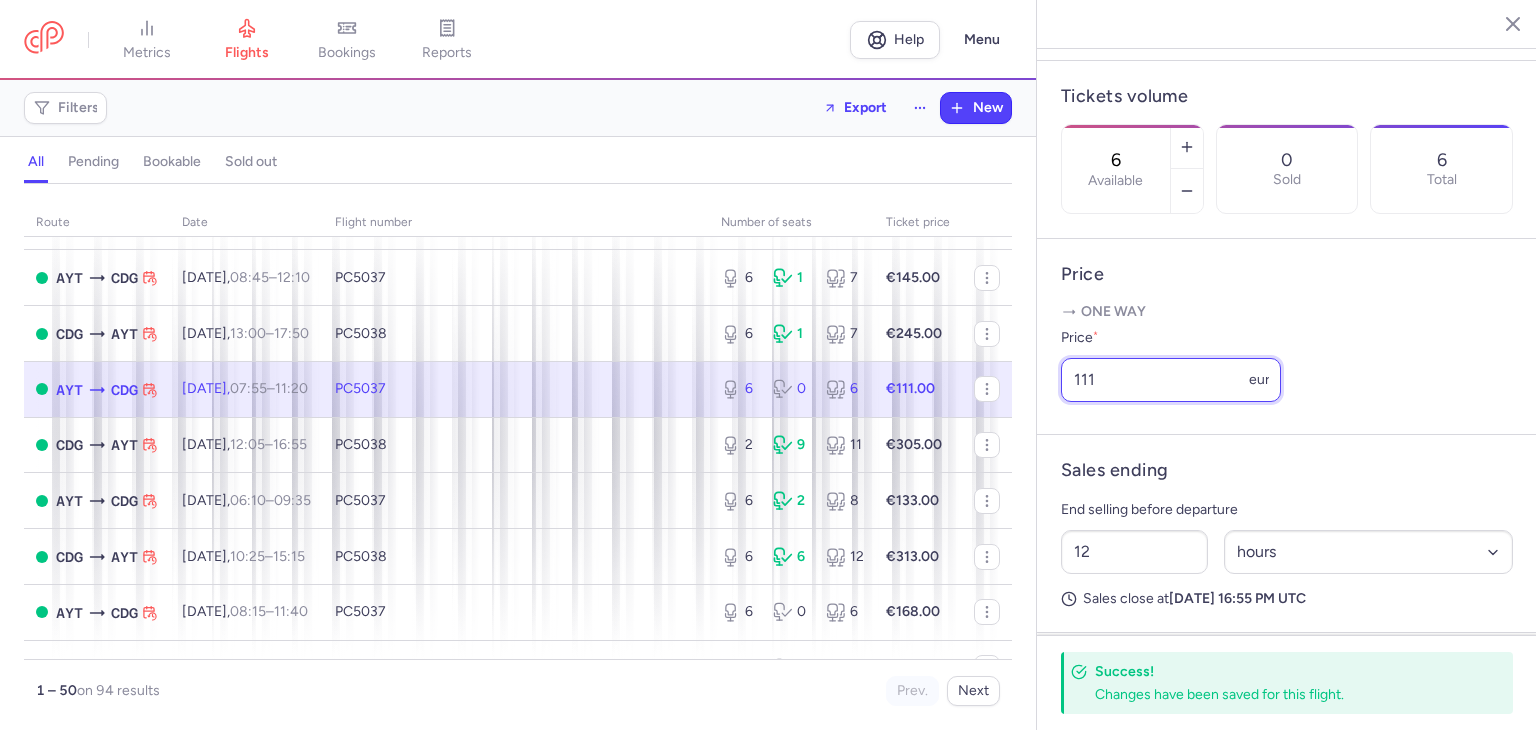 click on "111" at bounding box center (1171, 380) 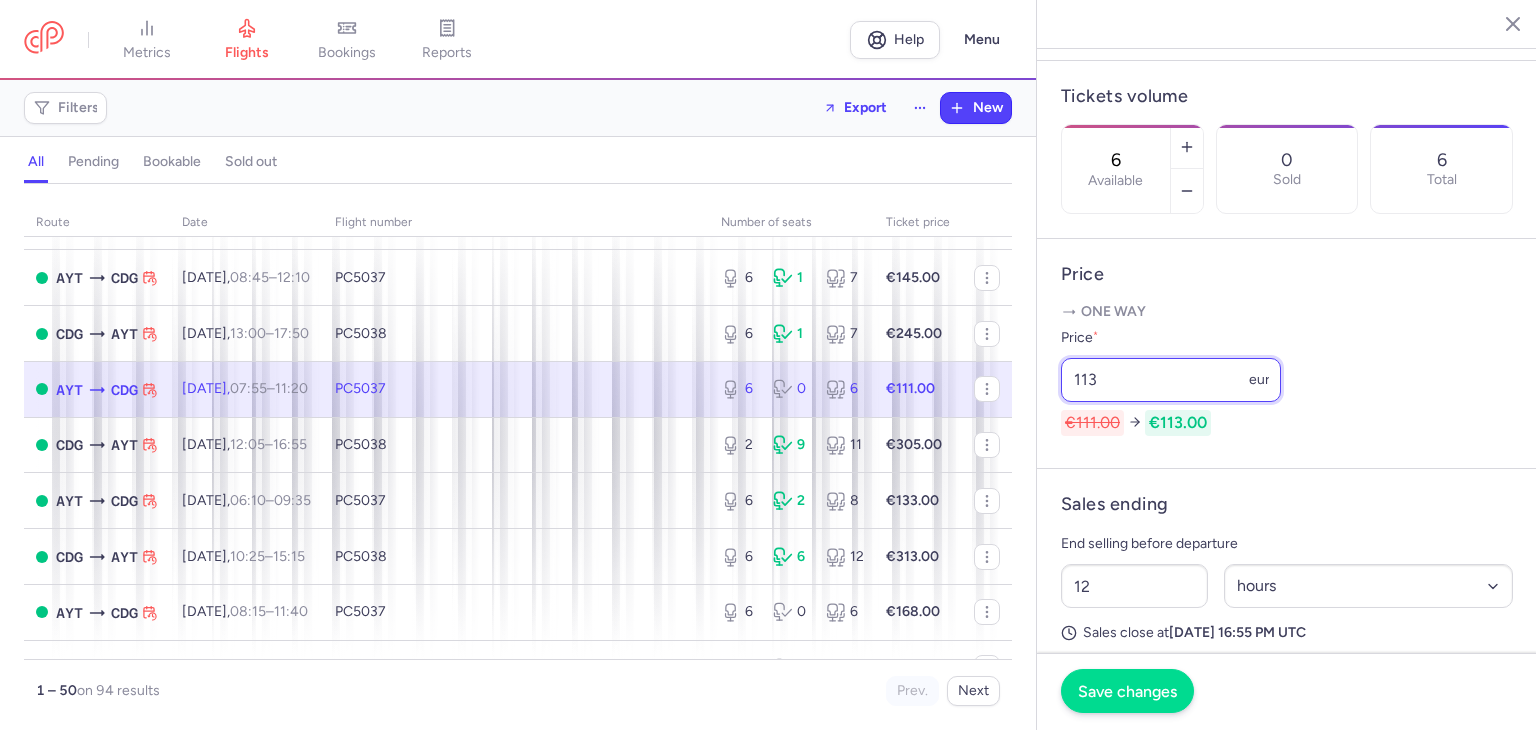 type on "113" 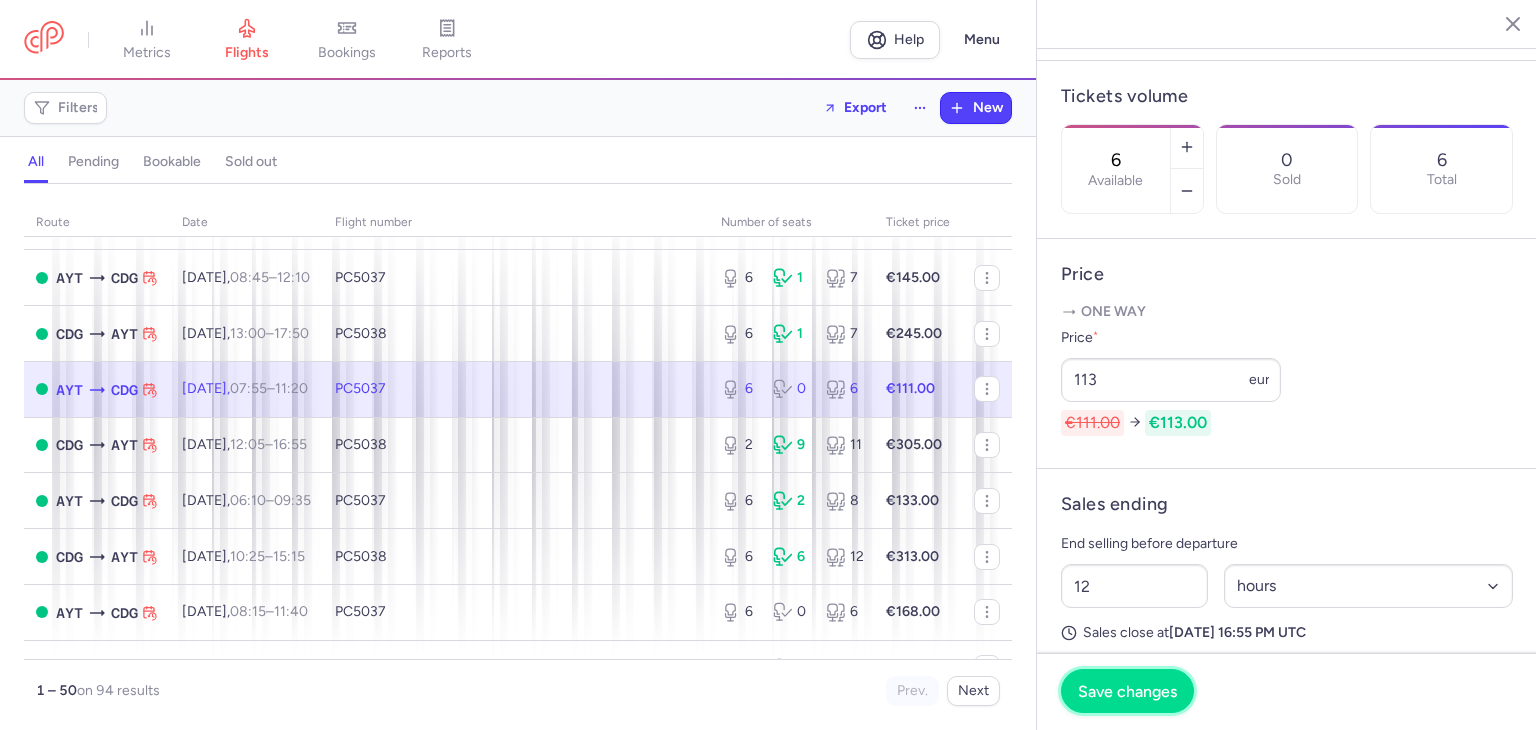 click on "Save changes" at bounding box center (1127, 691) 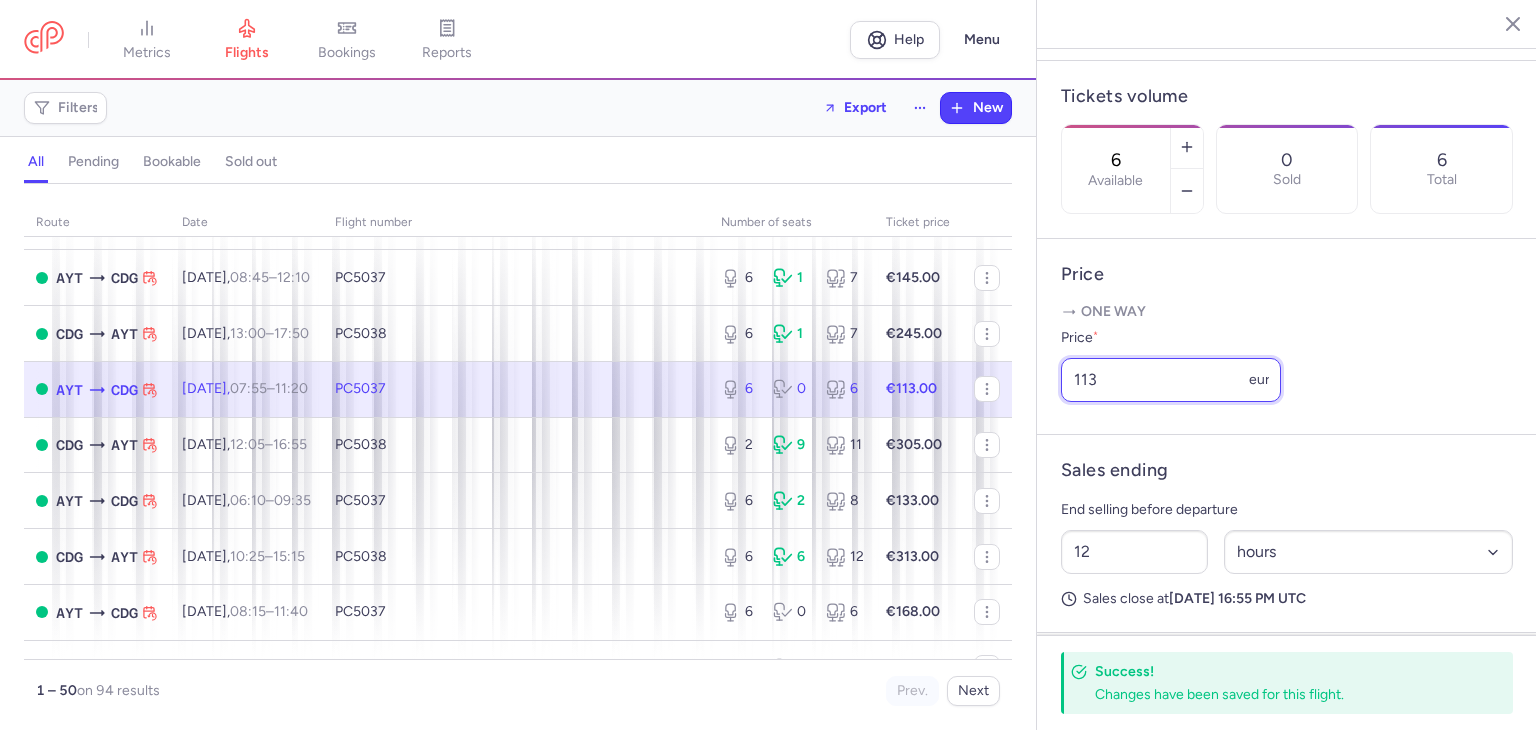 click on "113" at bounding box center [1171, 380] 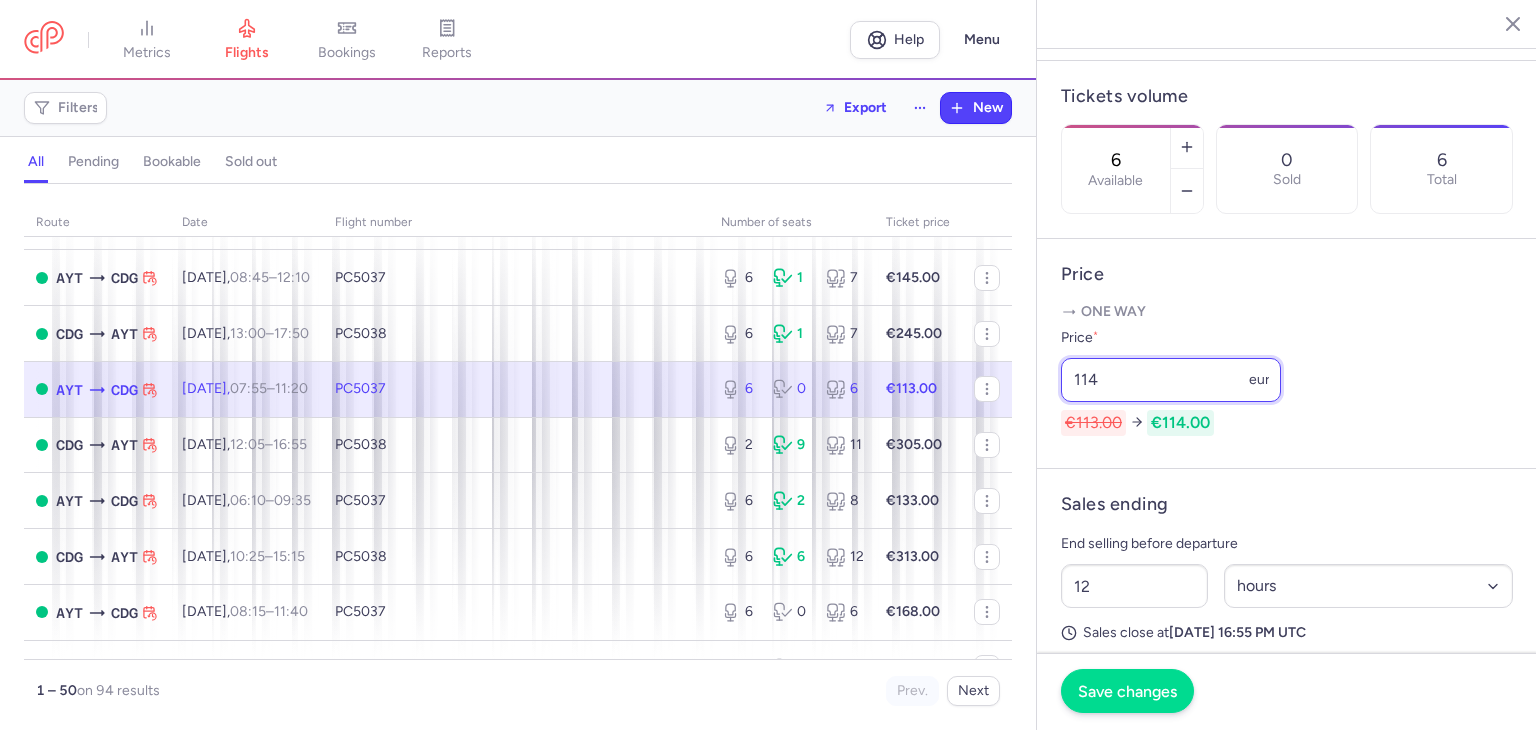type on "114" 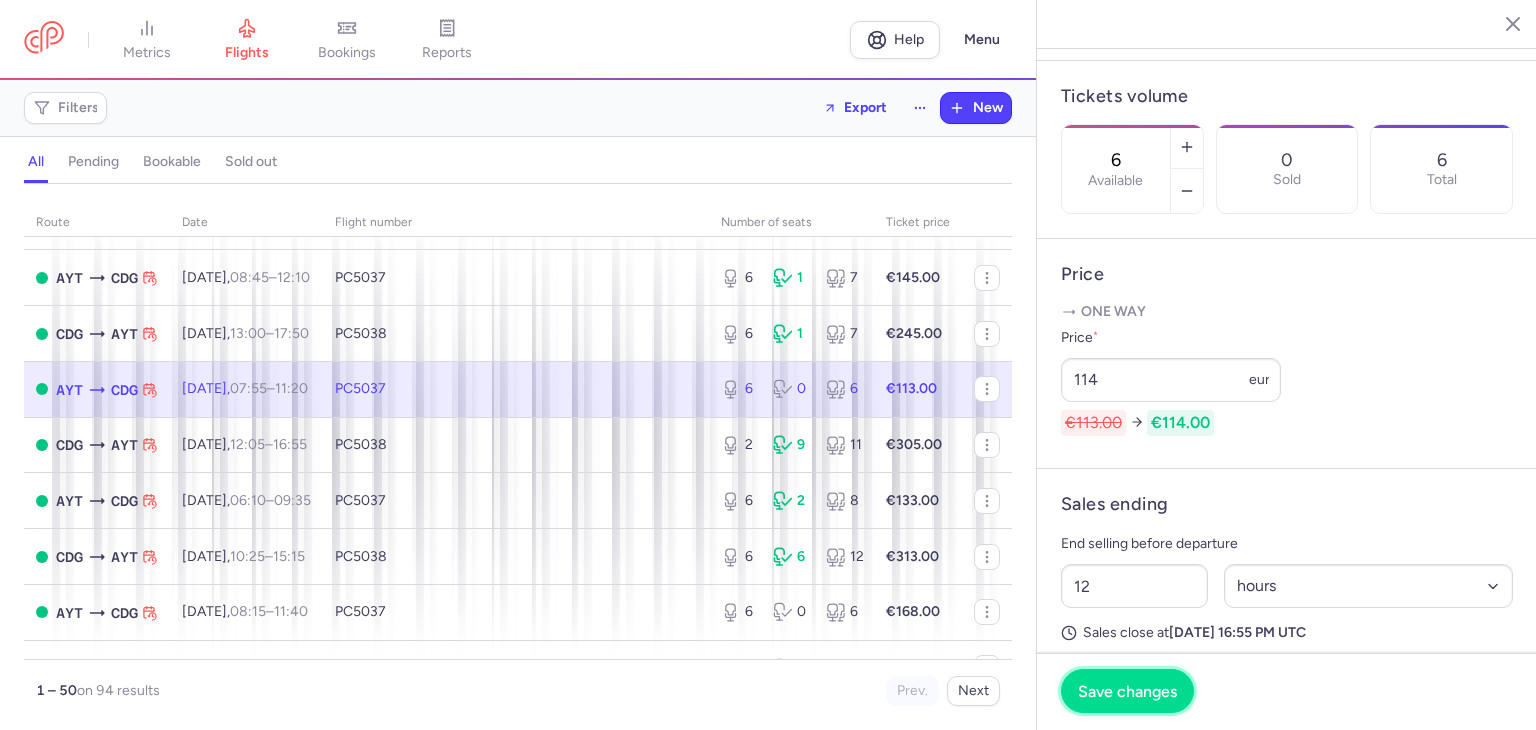 click on "Save changes" at bounding box center [1127, 691] 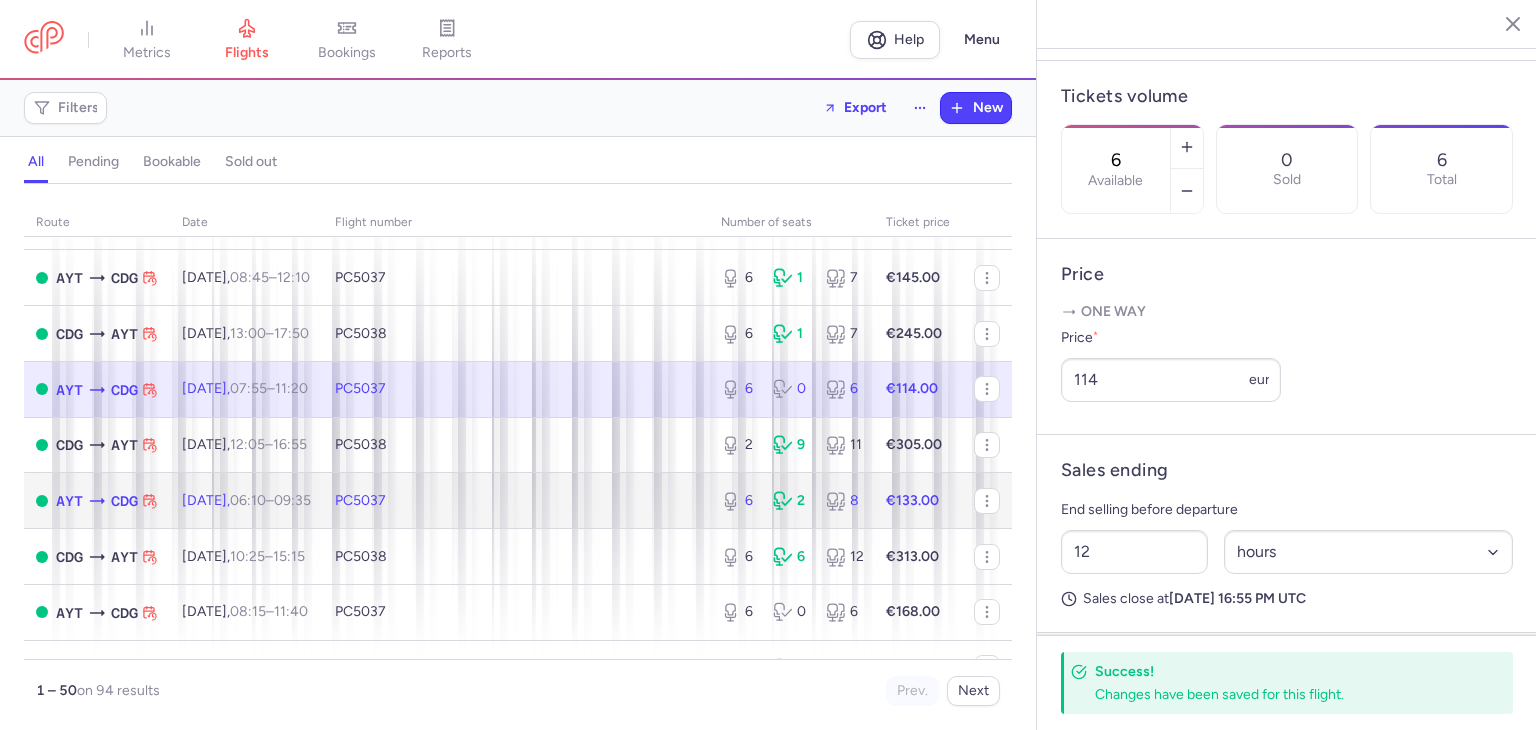 click on "09:35  +0" at bounding box center (292, 500) 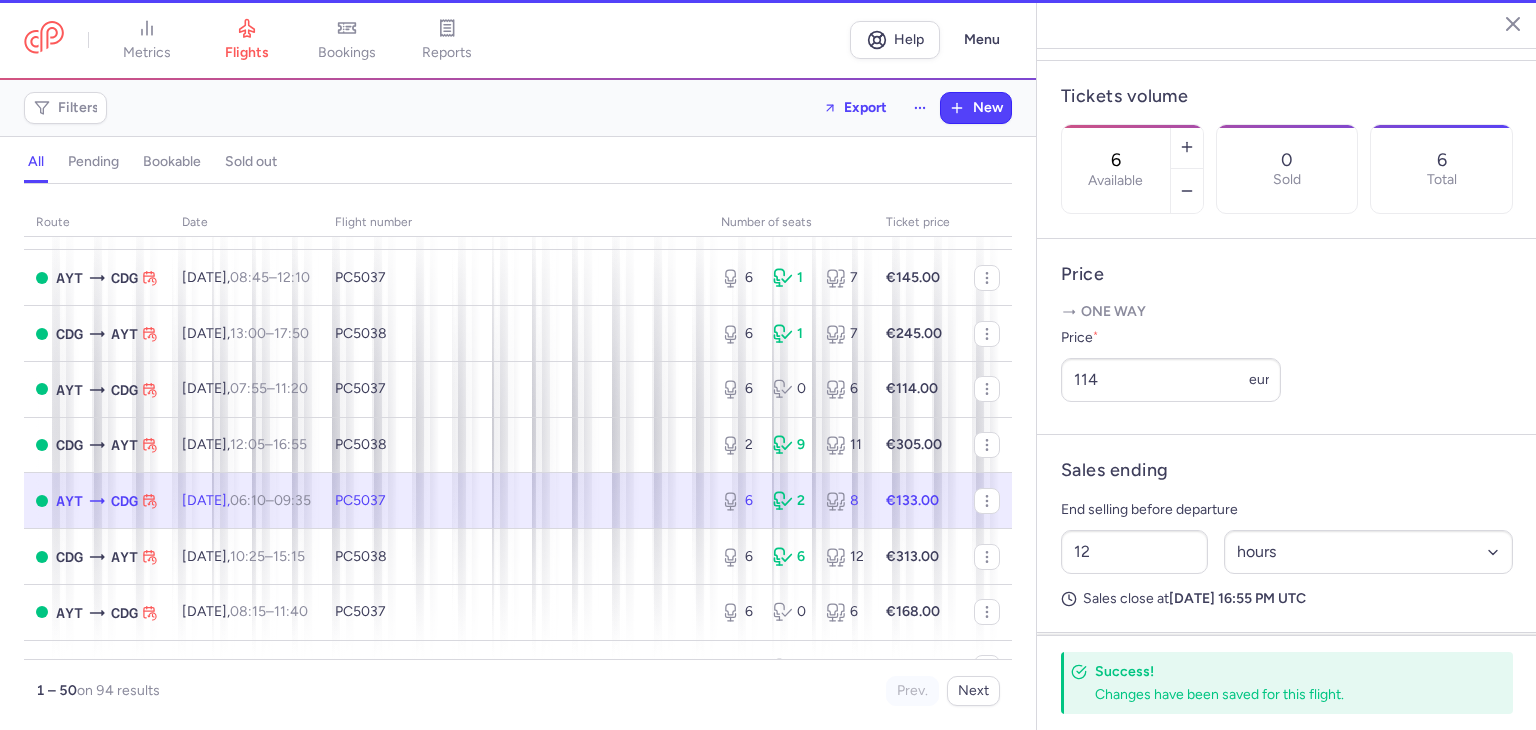 scroll, scrollTop: 598, scrollLeft: 0, axis: vertical 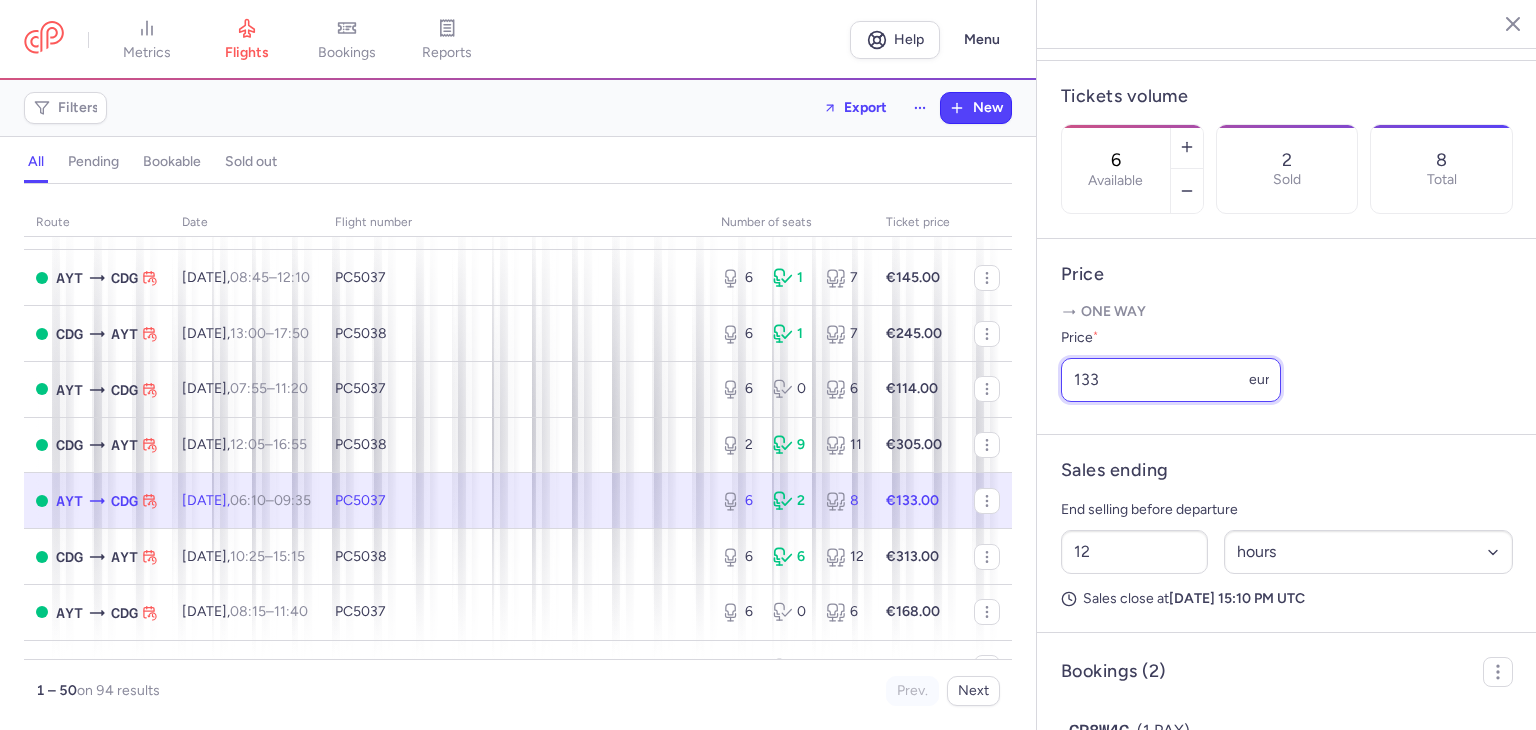 click on "133" at bounding box center [1171, 380] 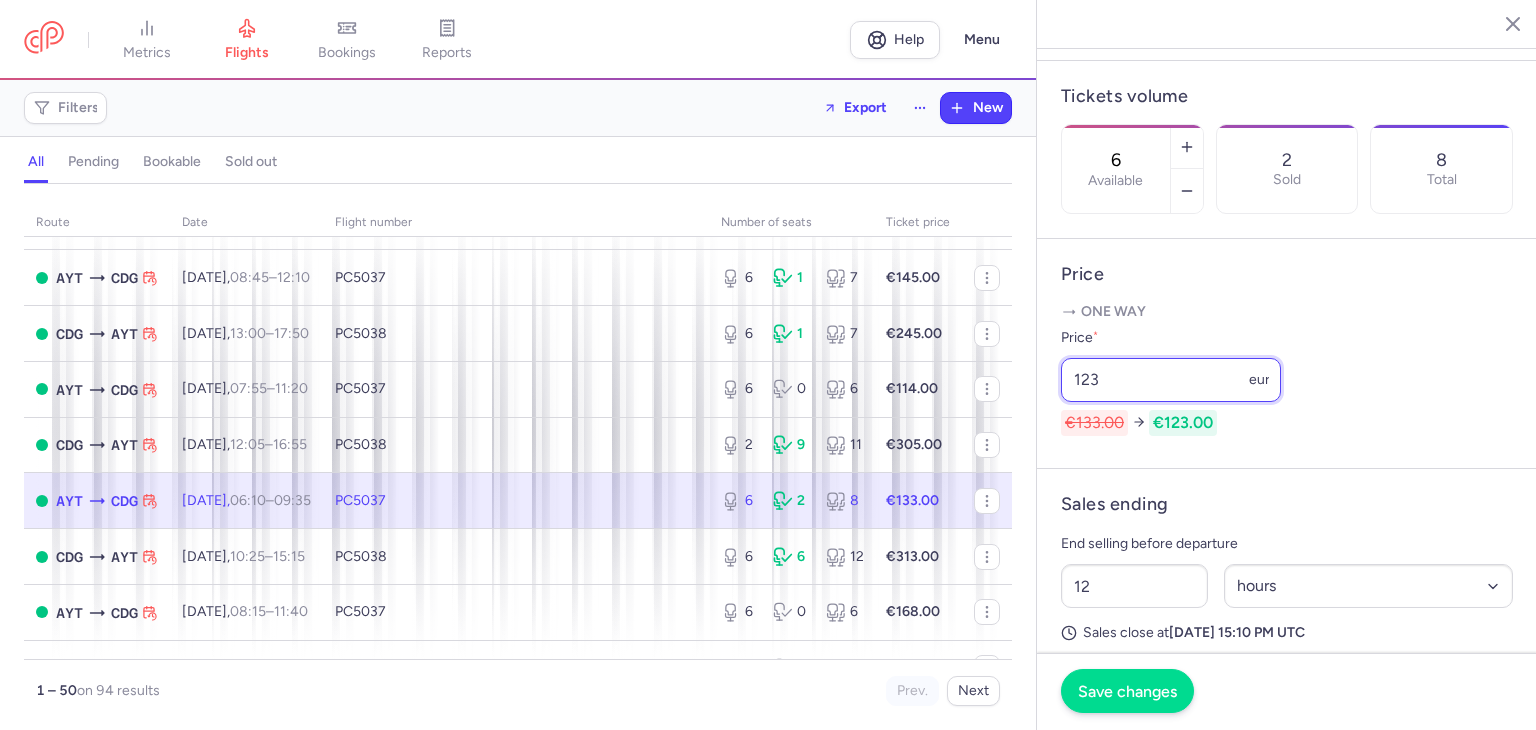 type on "123" 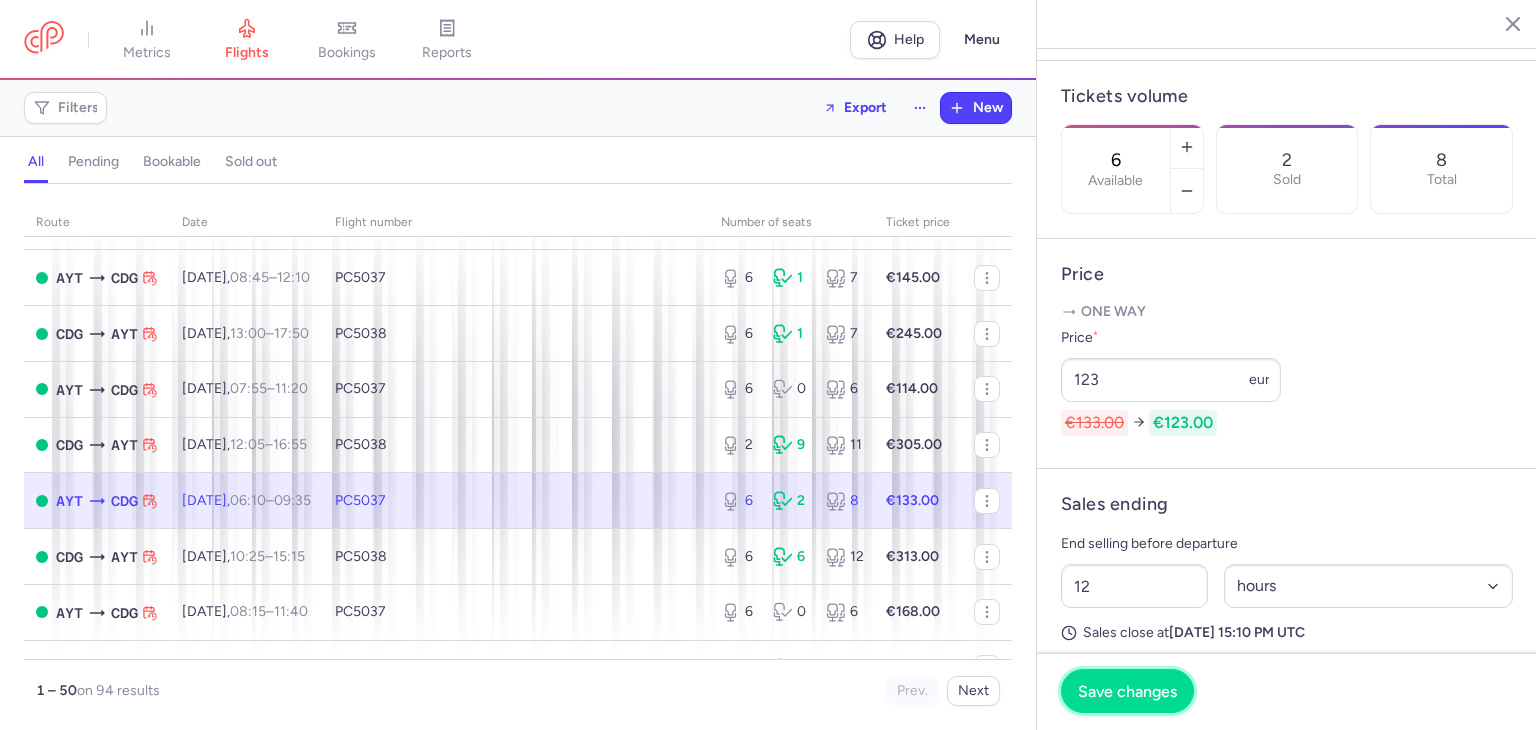 click on "Save changes" at bounding box center [1127, 691] 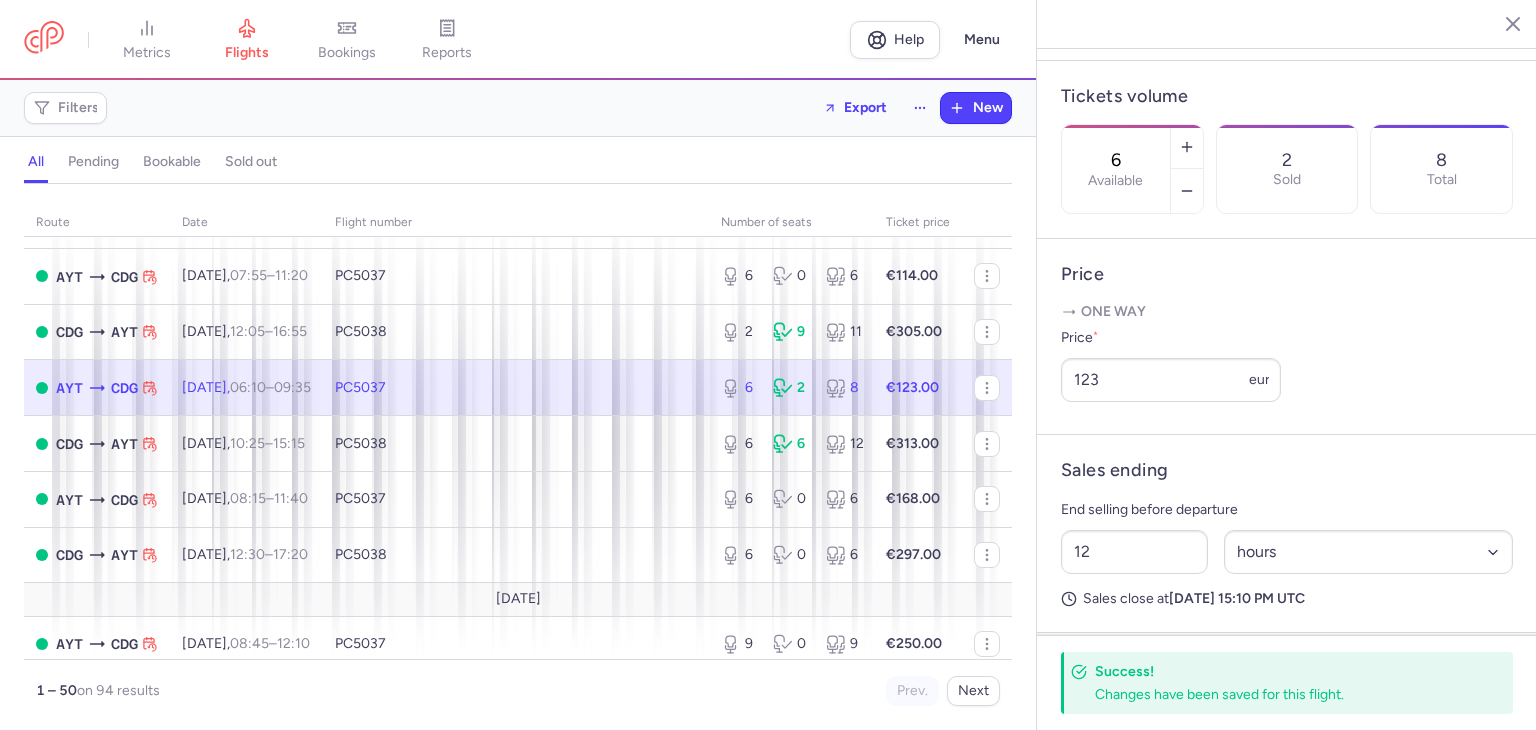 scroll, scrollTop: 666, scrollLeft: 0, axis: vertical 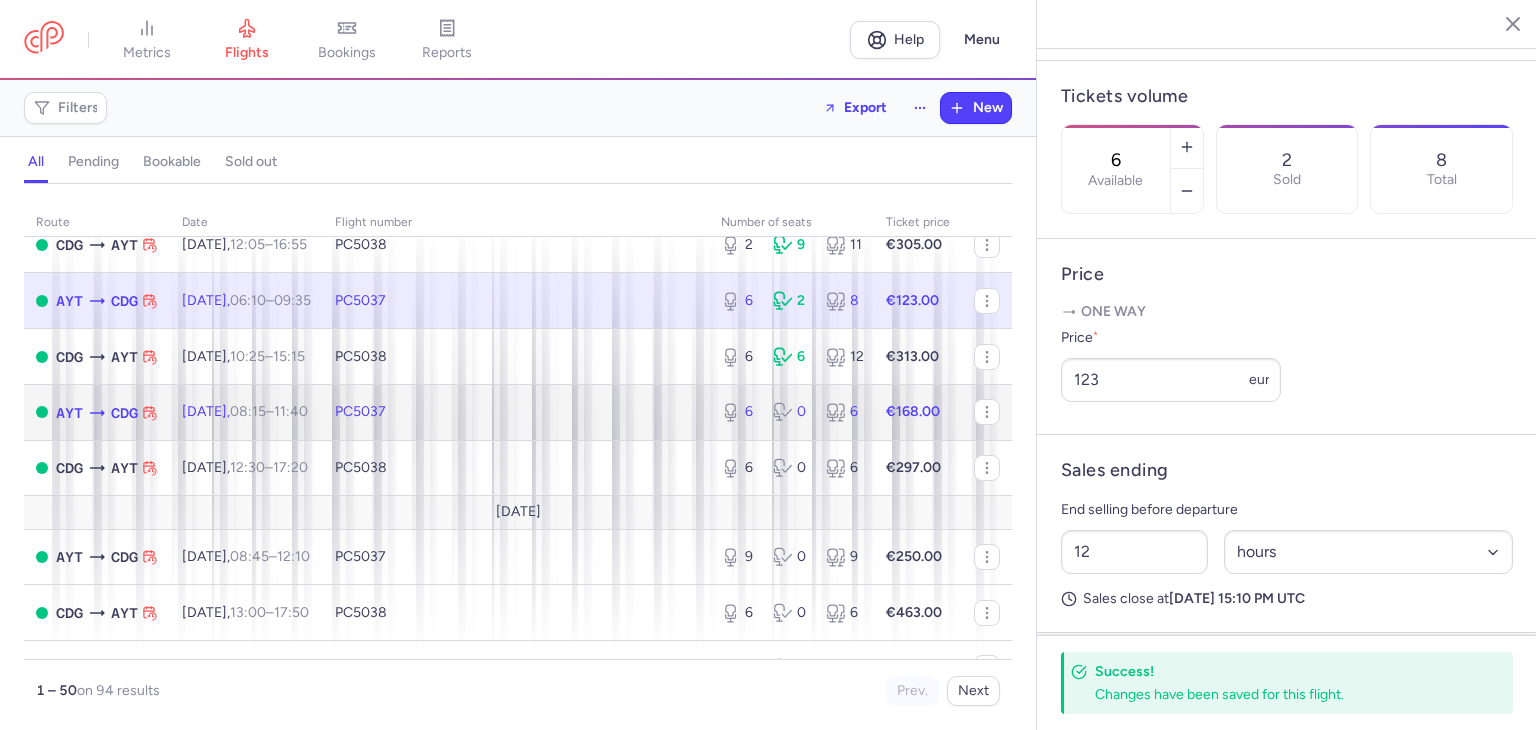click on "PC5037" at bounding box center (516, 412) 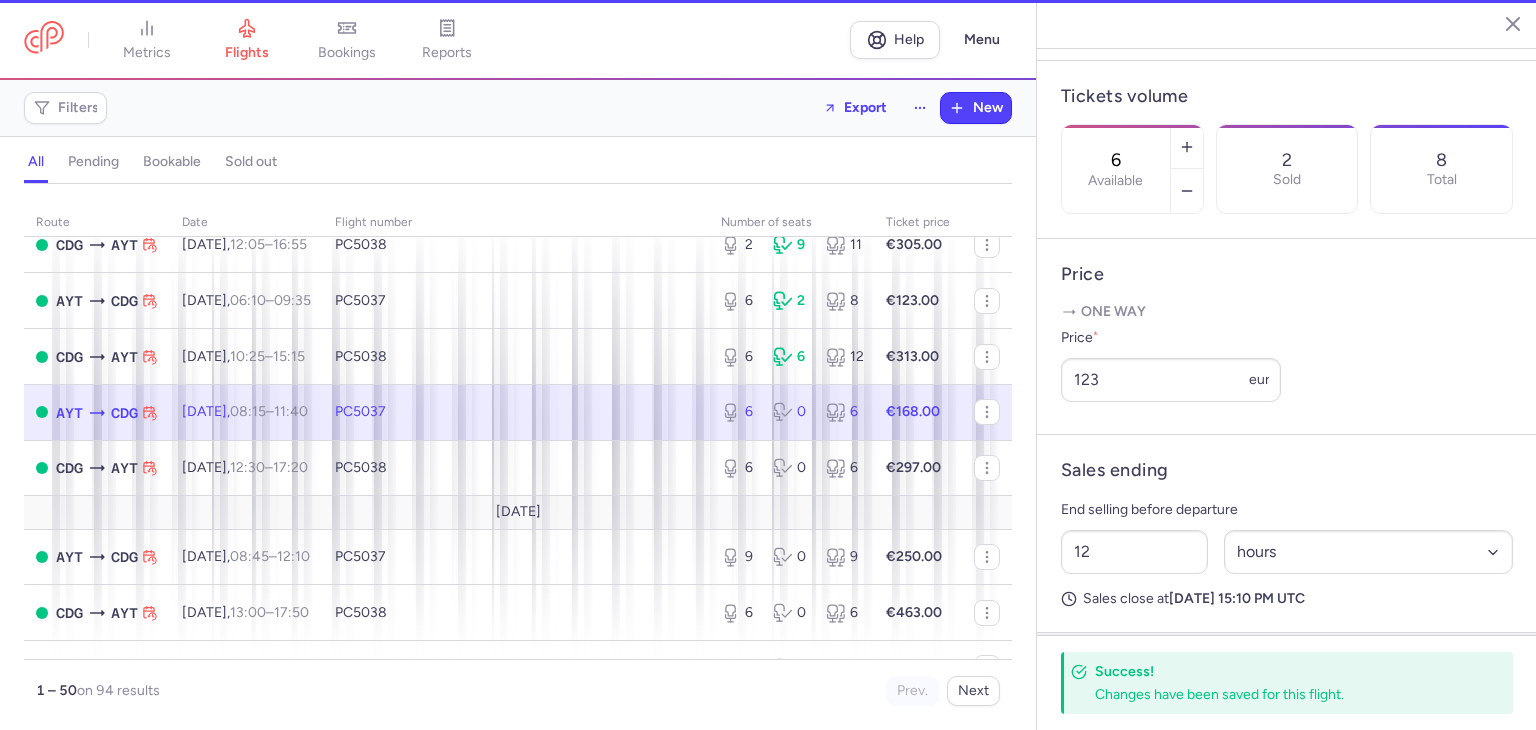 scroll, scrollTop: 582, scrollLeft: 0, axis: vertical 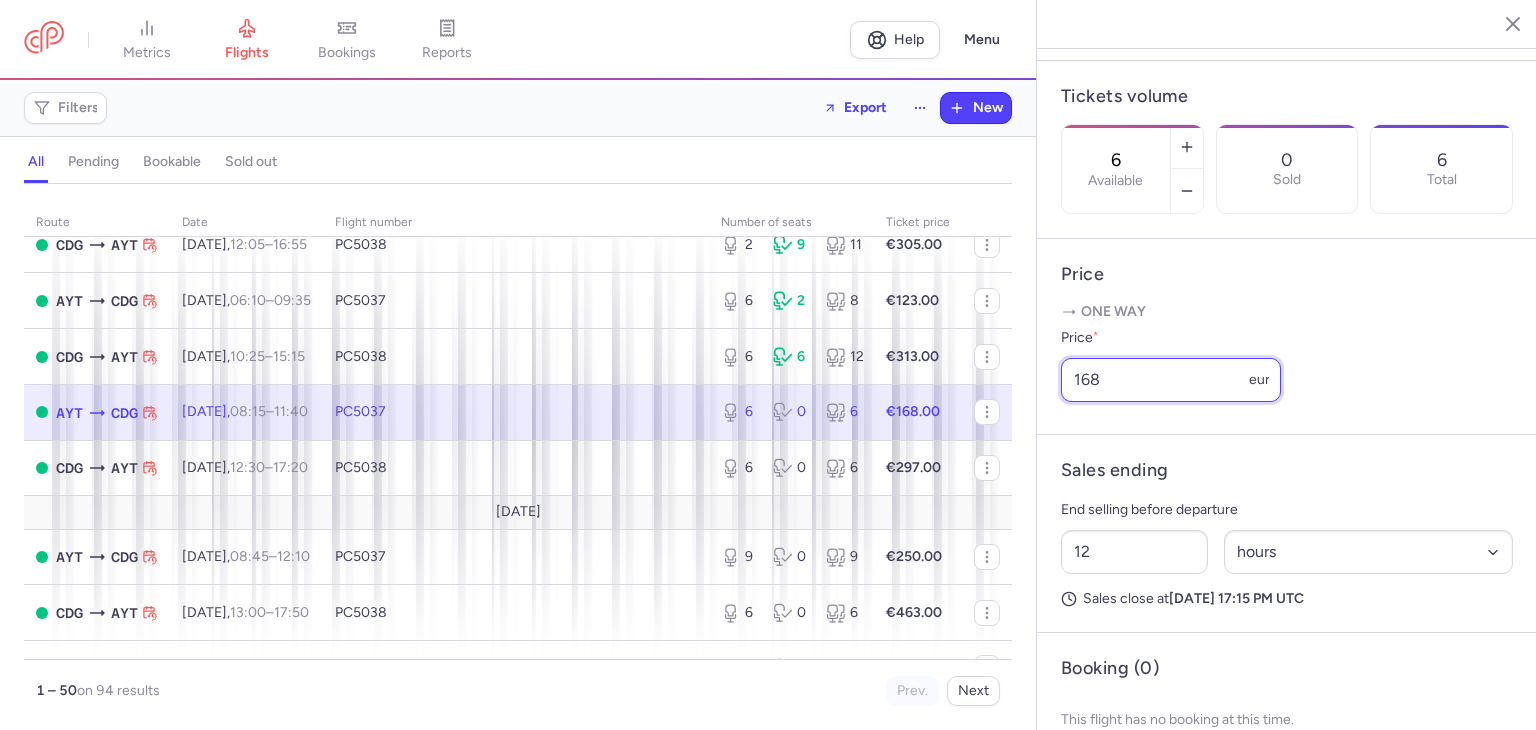 drag, startPoint x: 1155, startPoint y: 405, endPoint x: 1037, endPoint y: 394, distance: 118.511604 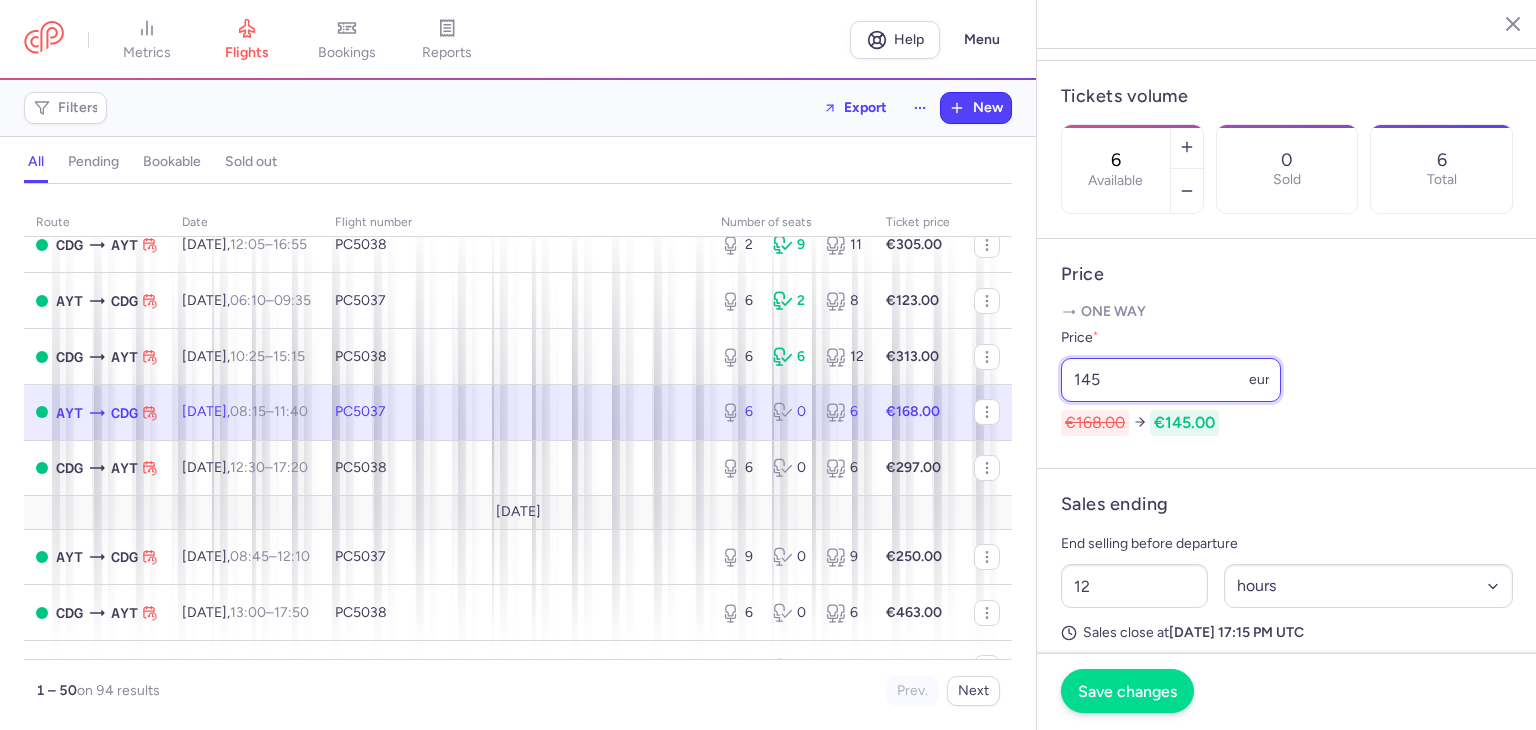 type on "145" 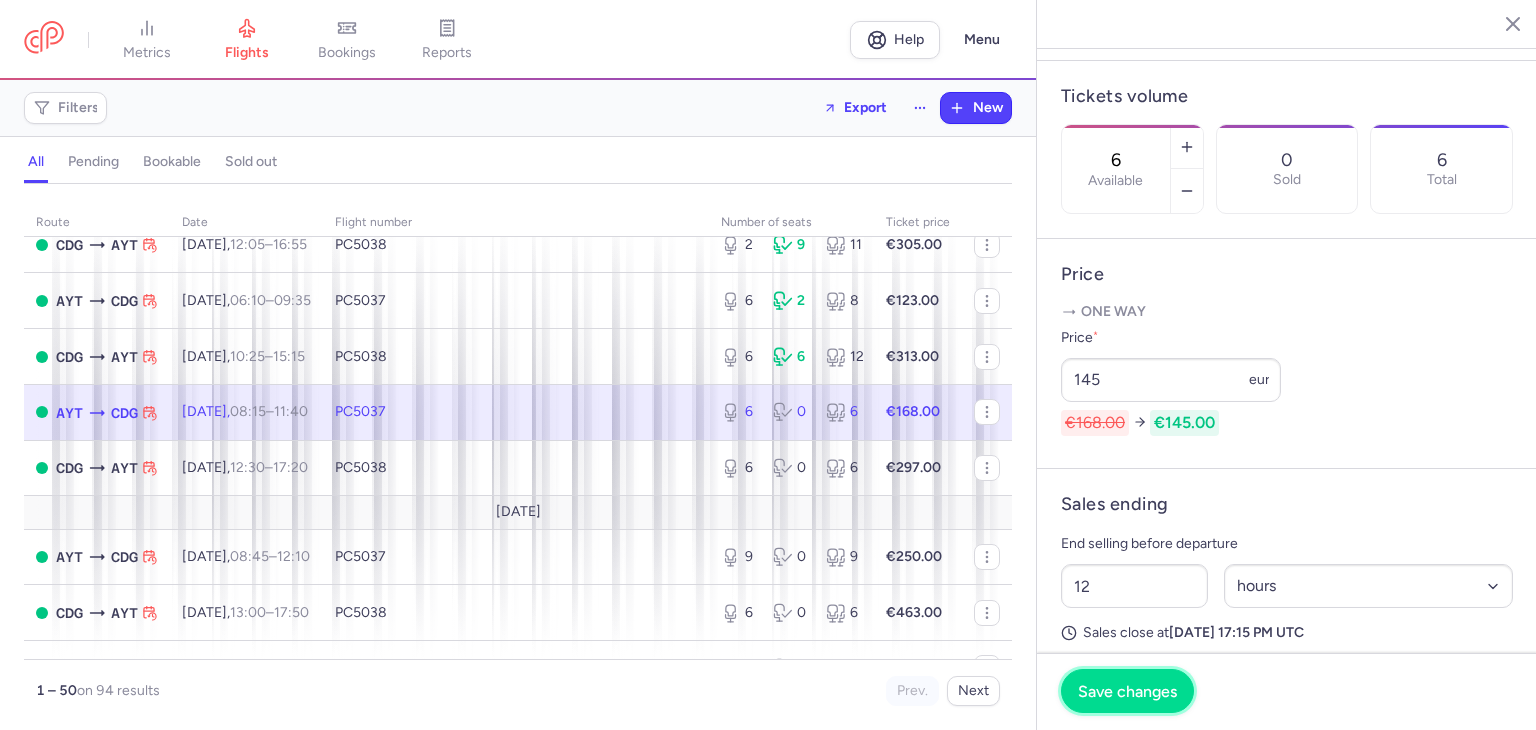 click on "Save changes" at bounding box center (1127, 691) 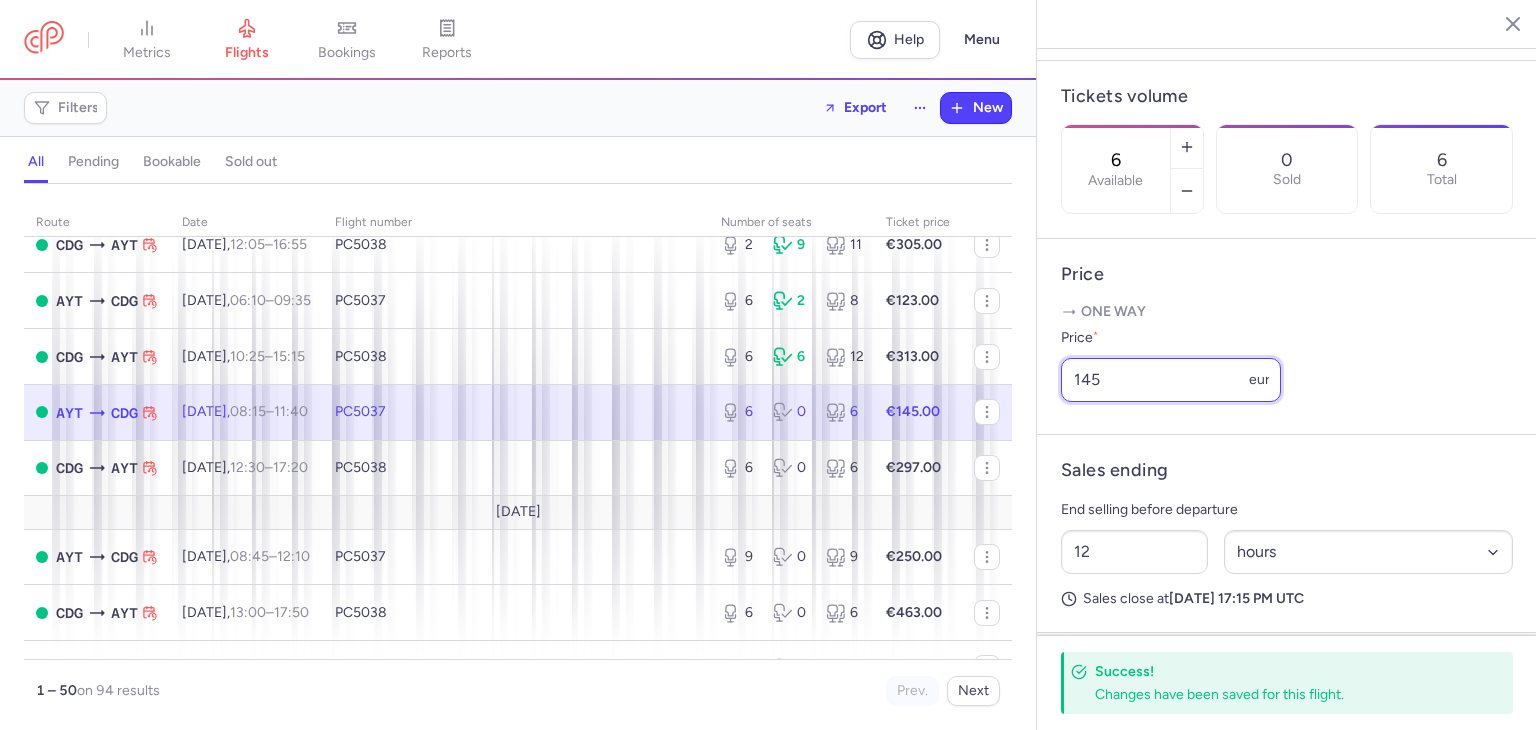 click on "145" at bounding box center [1171, 380] 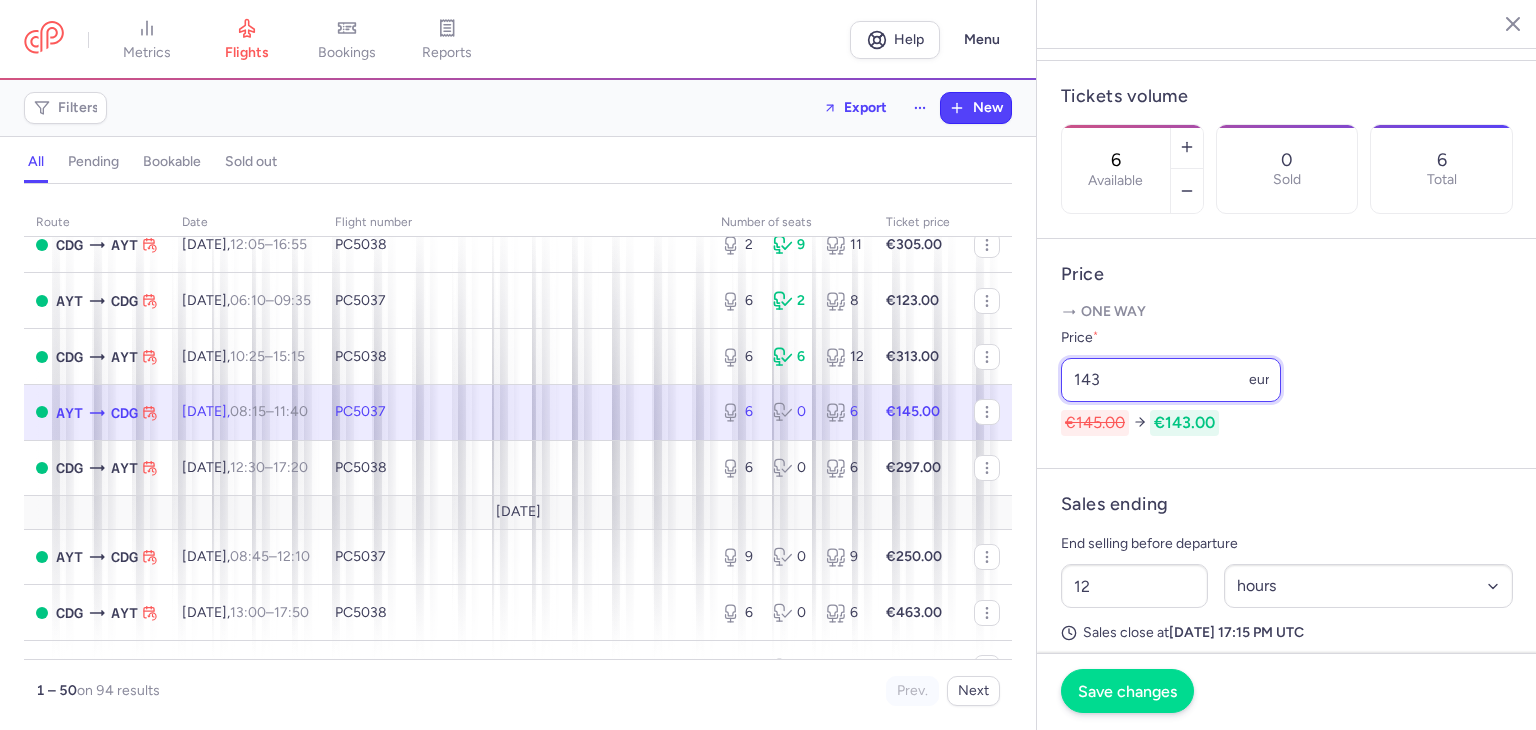 type on "143" 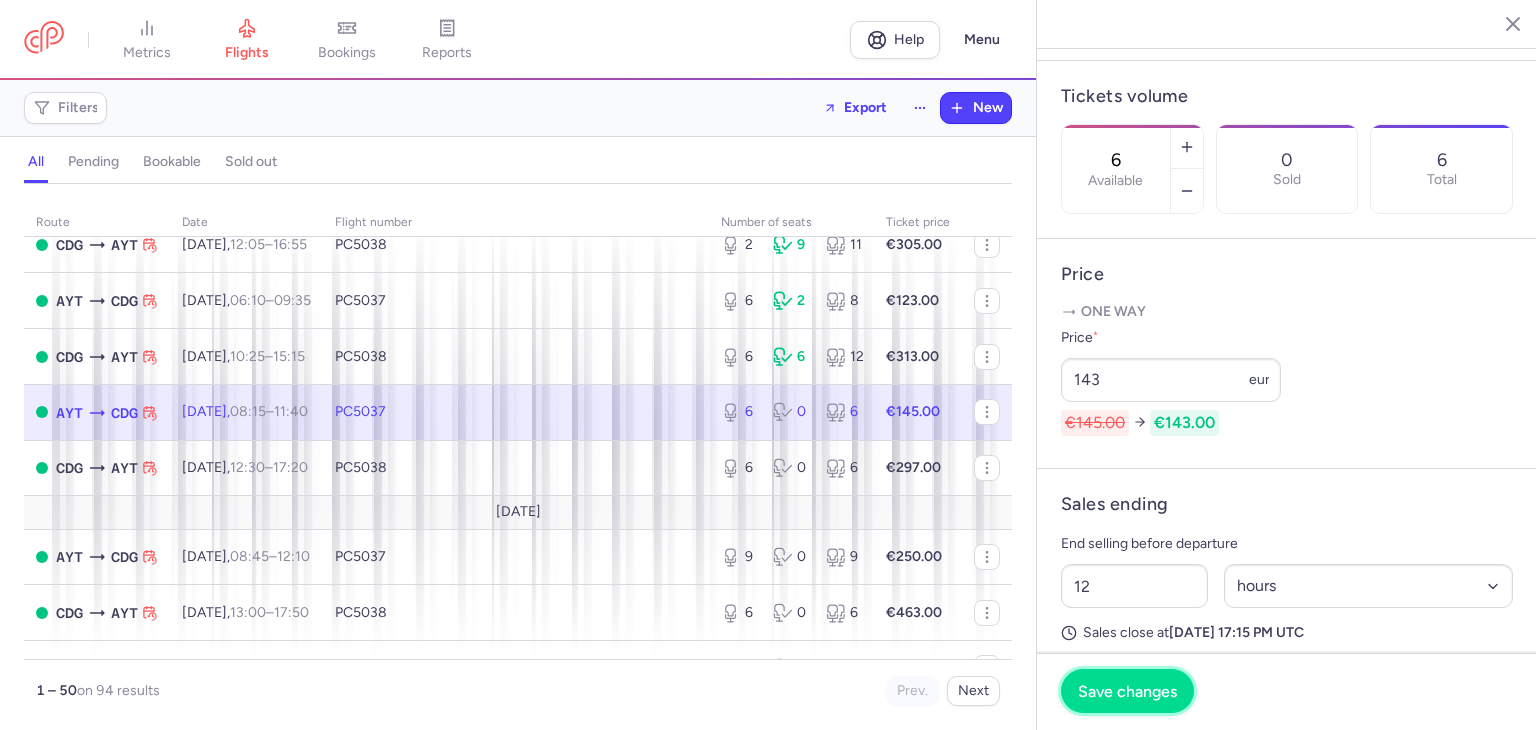 click on "Save changes" at bounding box center (1127, 691) 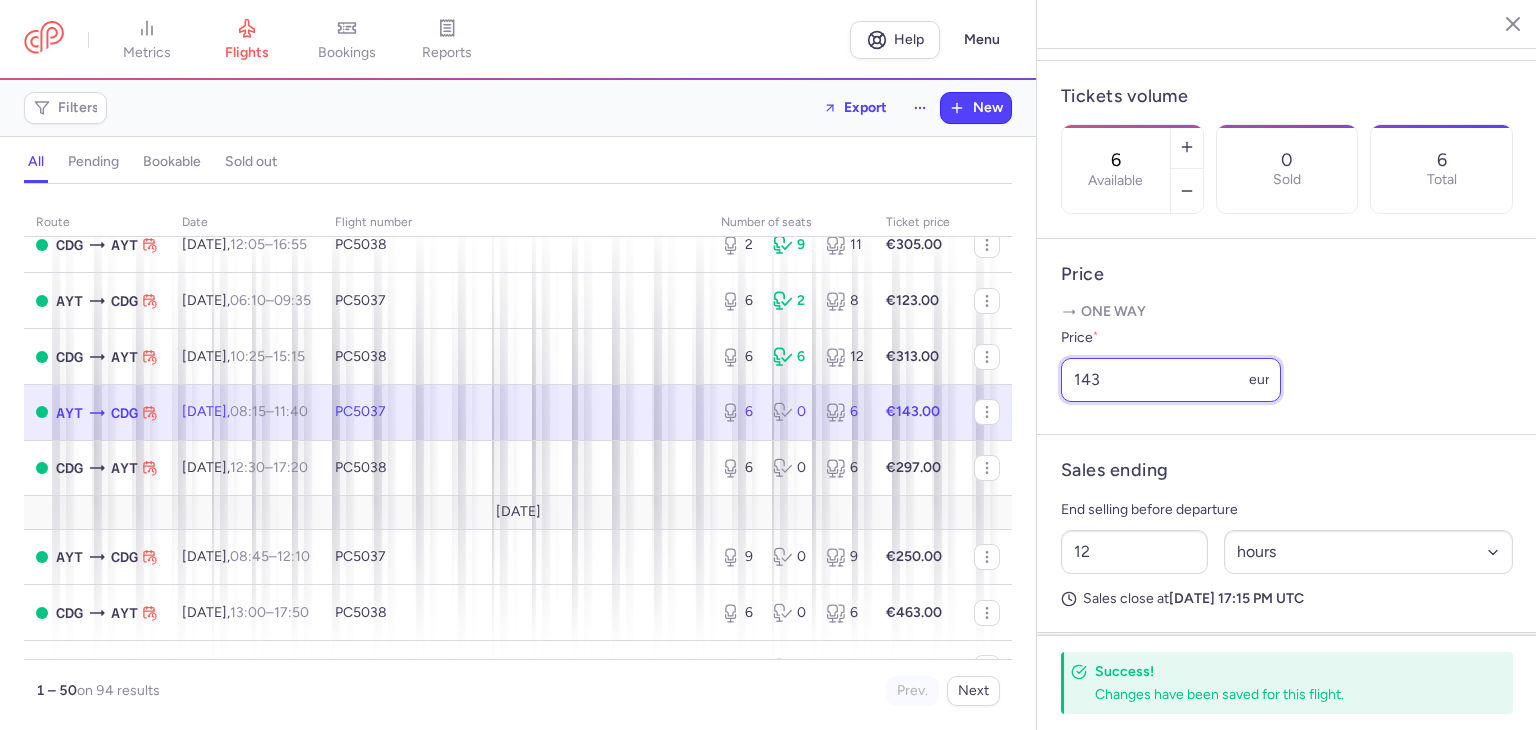 click on "143" at bounding box center (1171, 380) 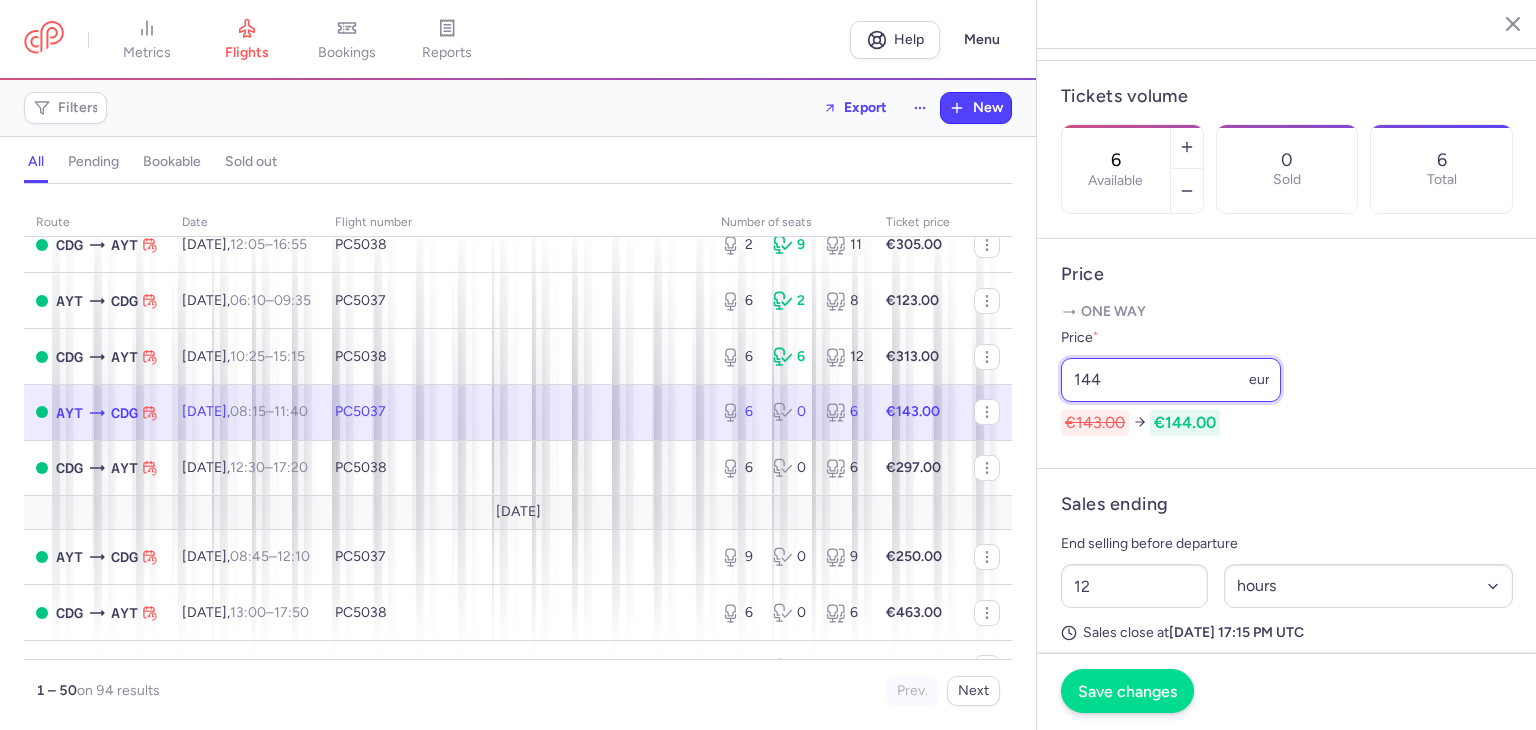 type on "144" 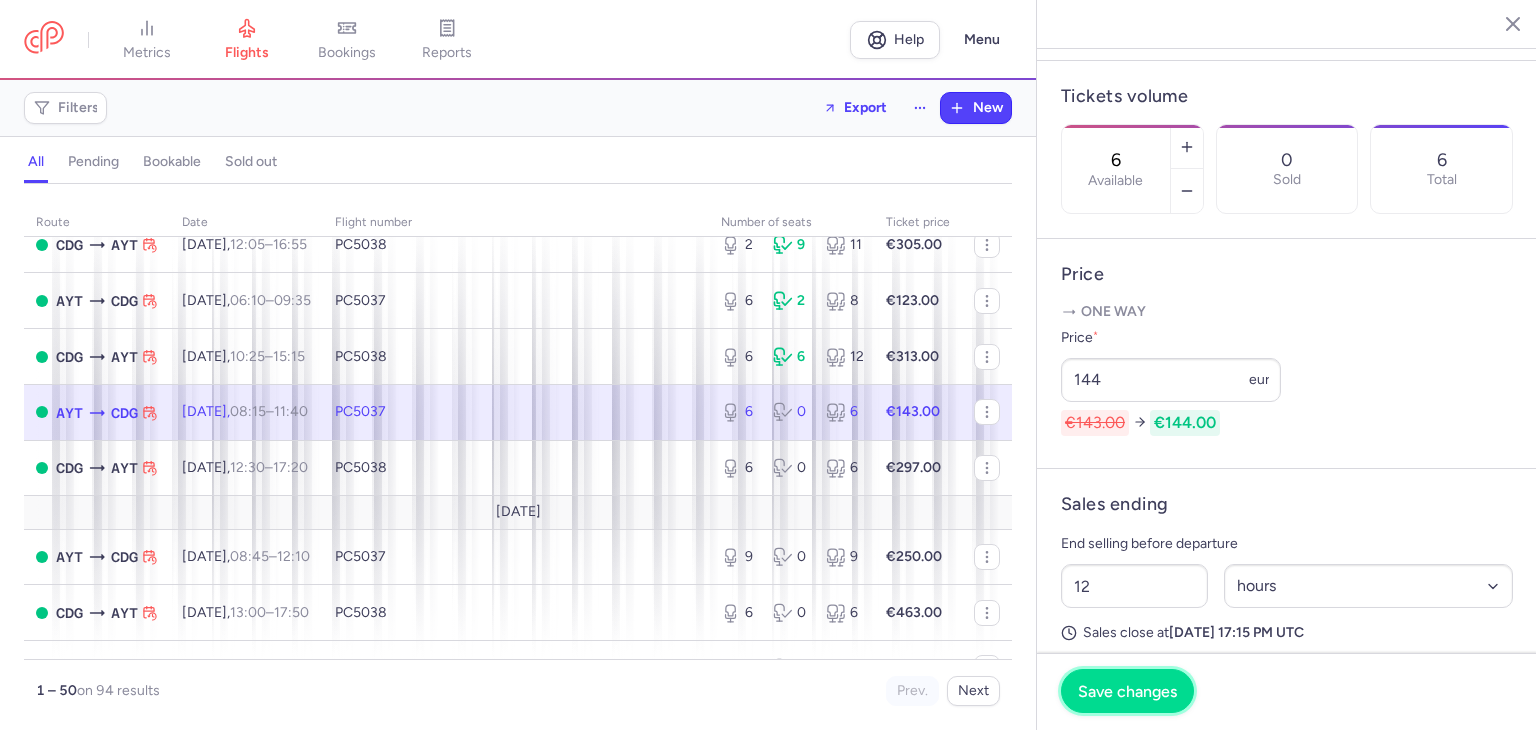 click on "Save changes" at bounding box center [1127, 691] 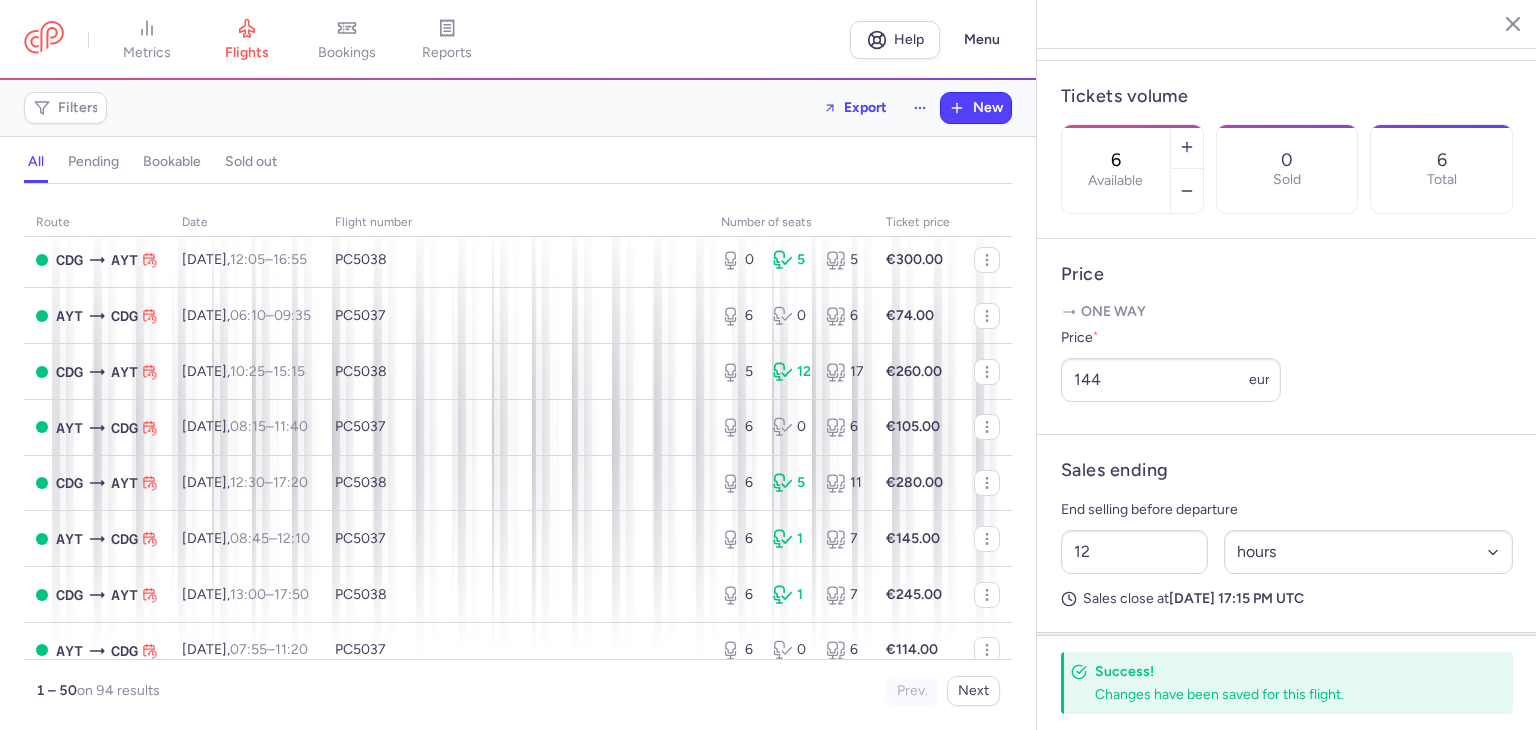 scroll, scrollTop: 200, scrollLeft: 0, axis: vertical 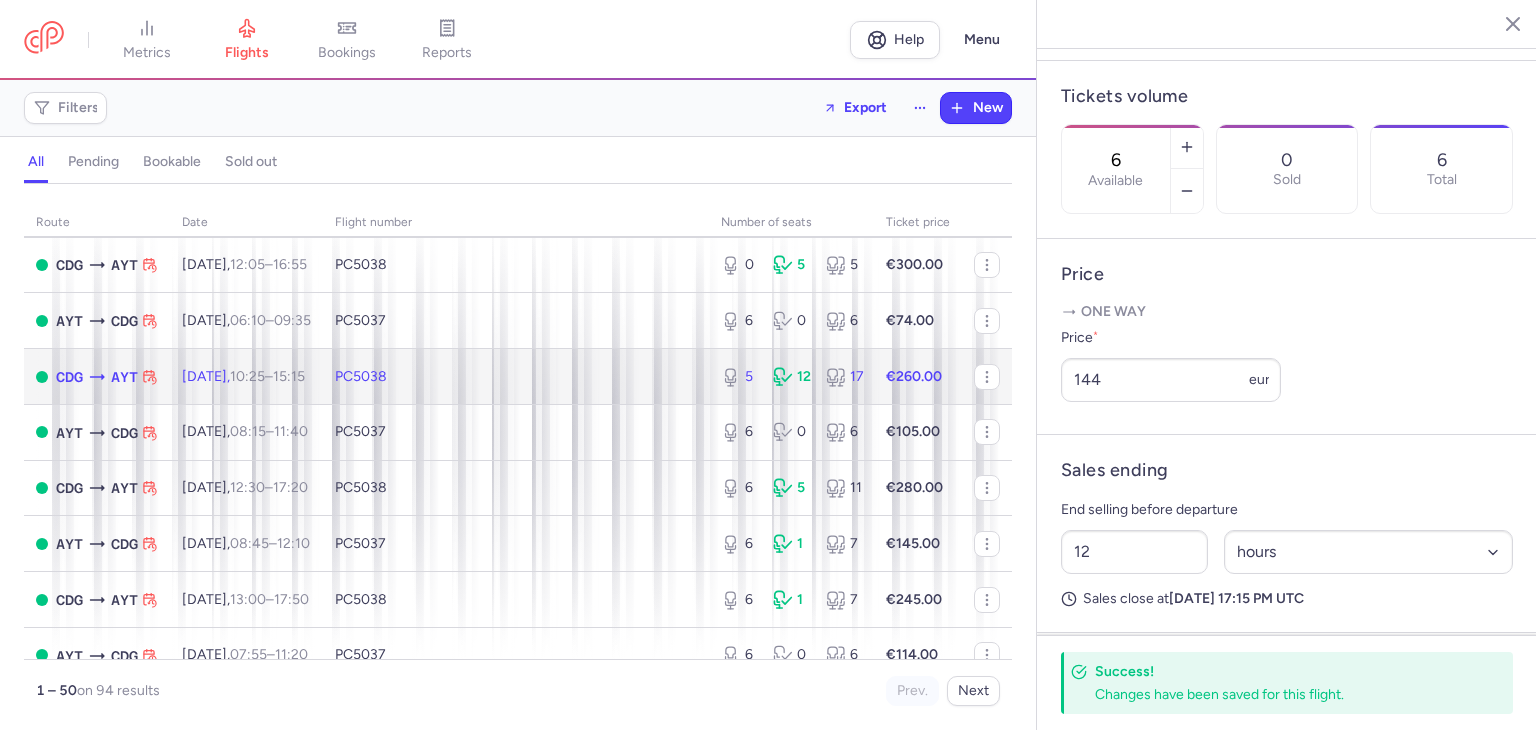 click on "PC5038" at bounding box center [516, 377] 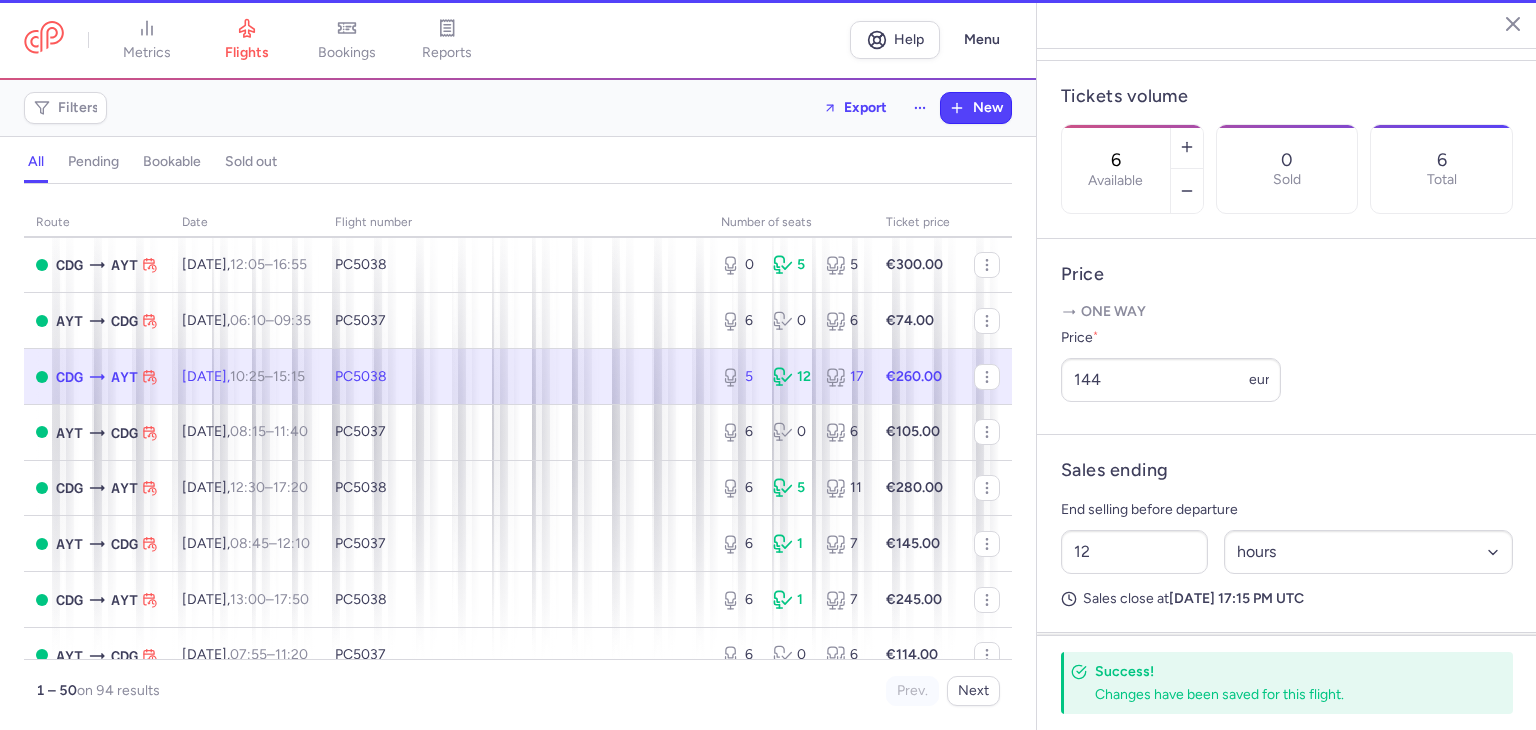 type on "5" 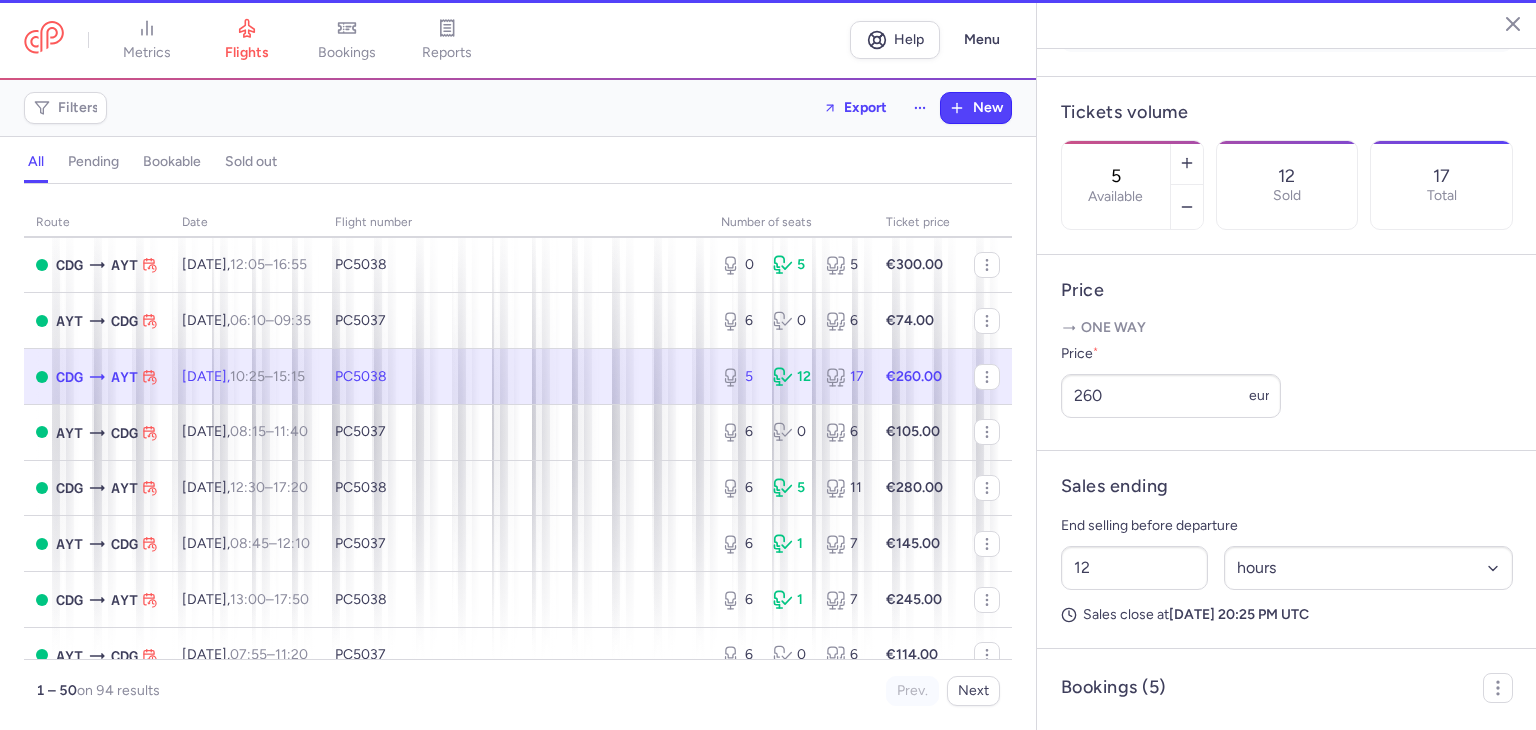 scroll, scrollTop: 598, scrollLeft: 0, axis: vertical 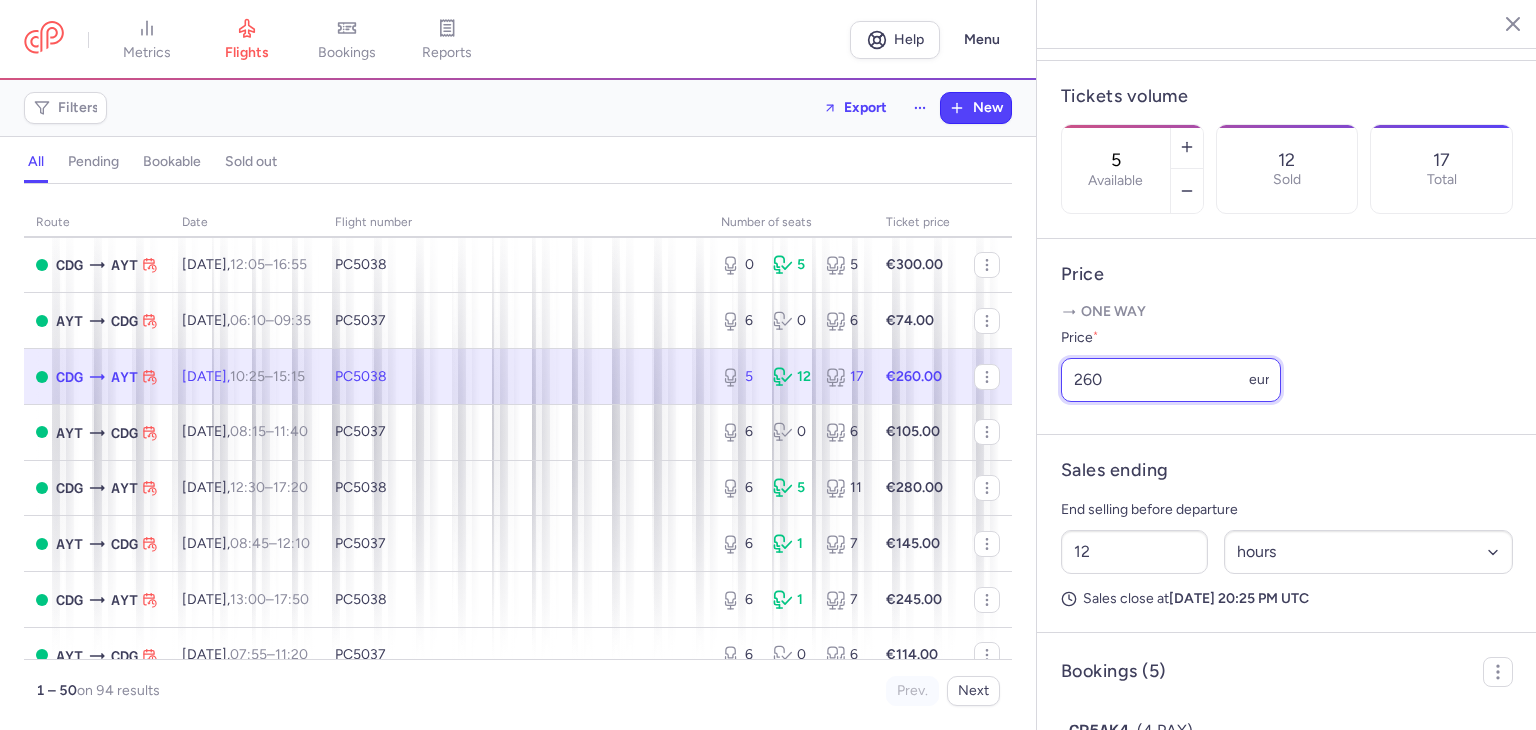 drag, startPoint x: 1120, startPoint y: 405, endPoint x: 1050, endPoint y: 405, distance: 70 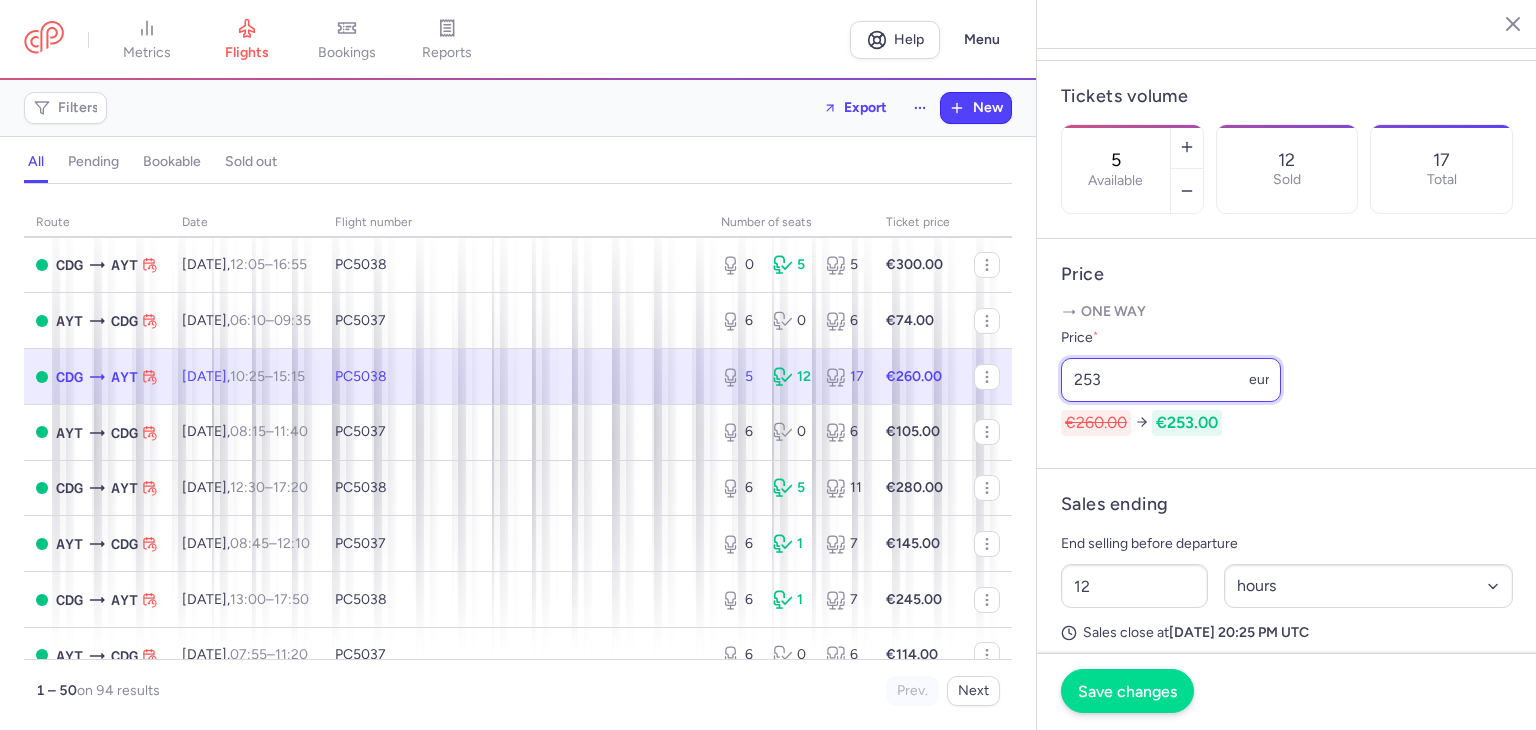 type on "253" 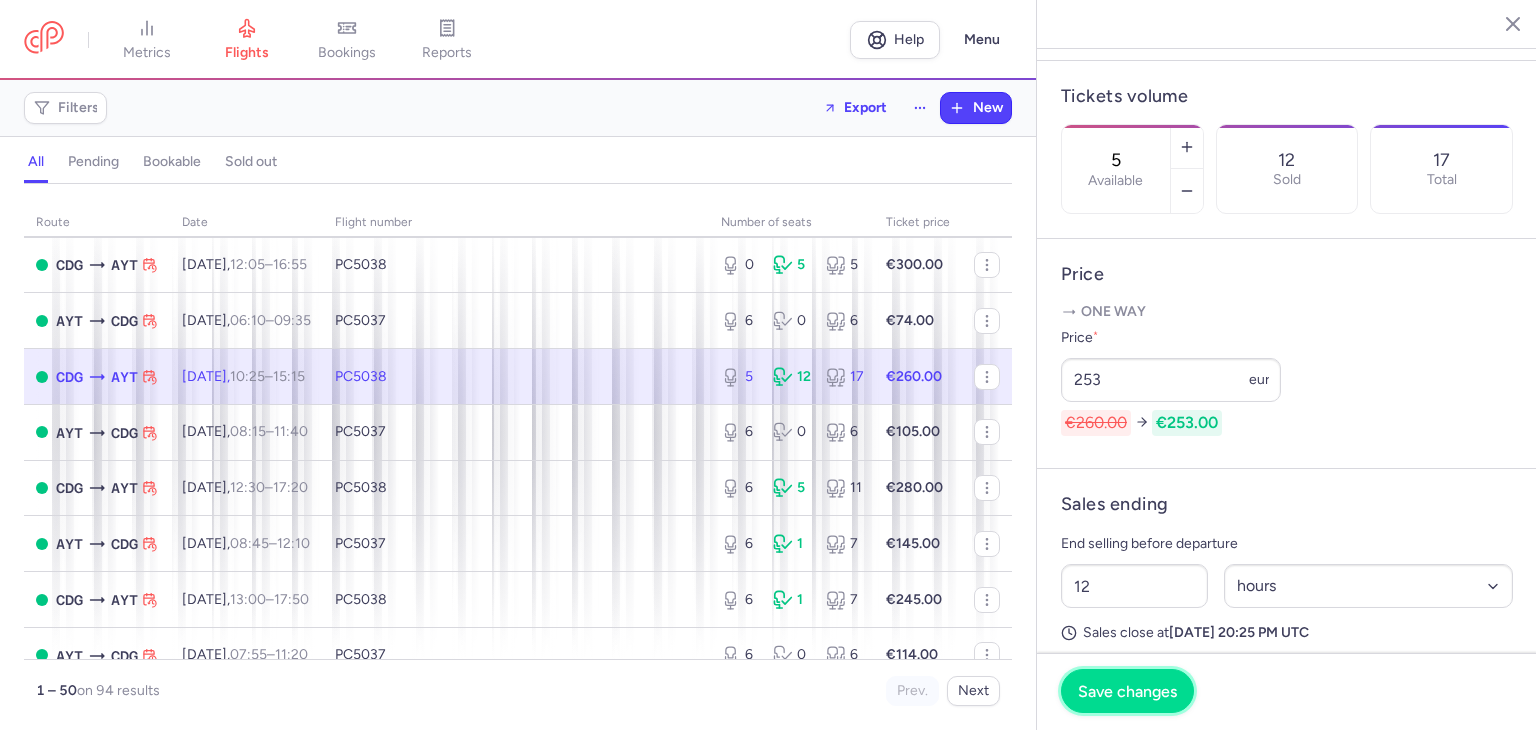 click on "Save changes" at bounding box center [1127, 691] 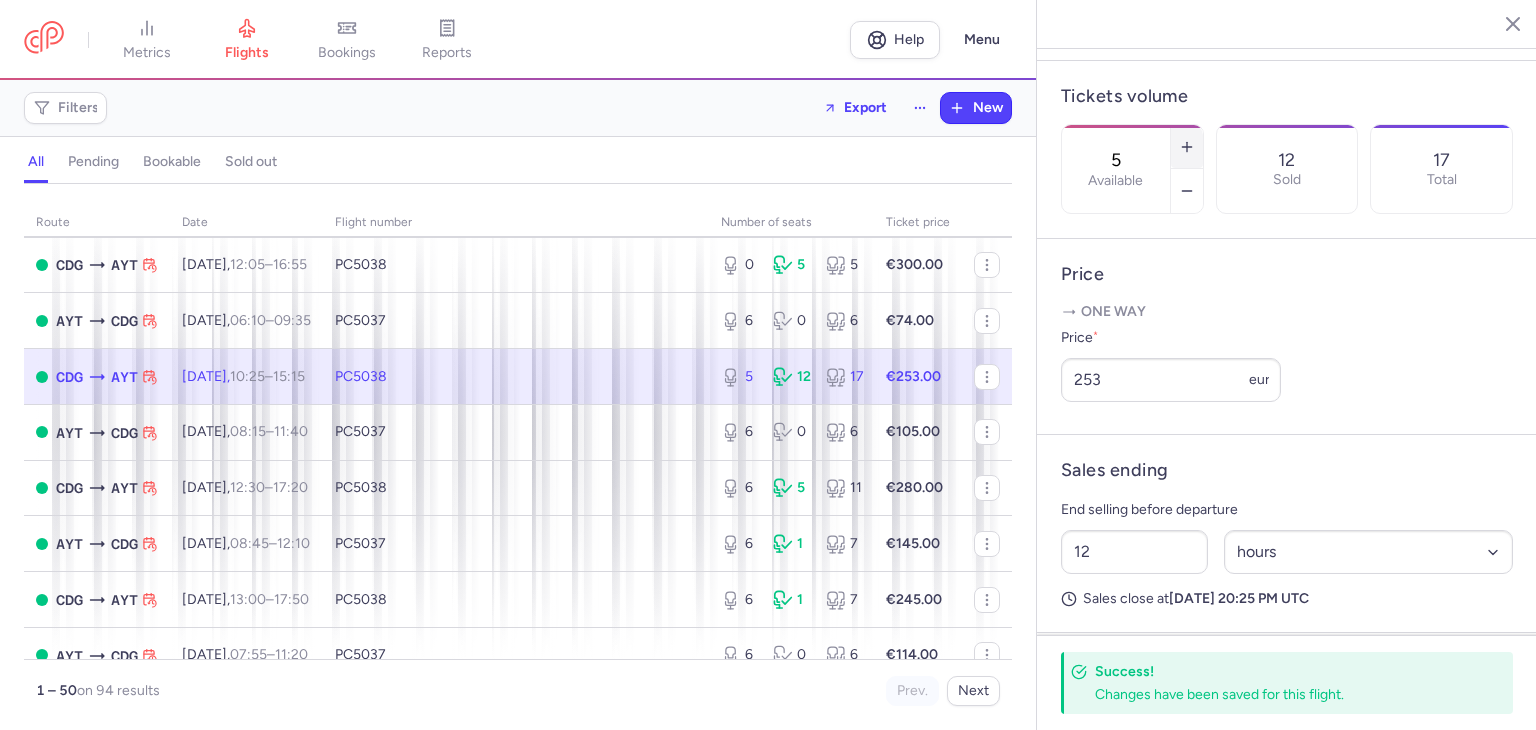 click 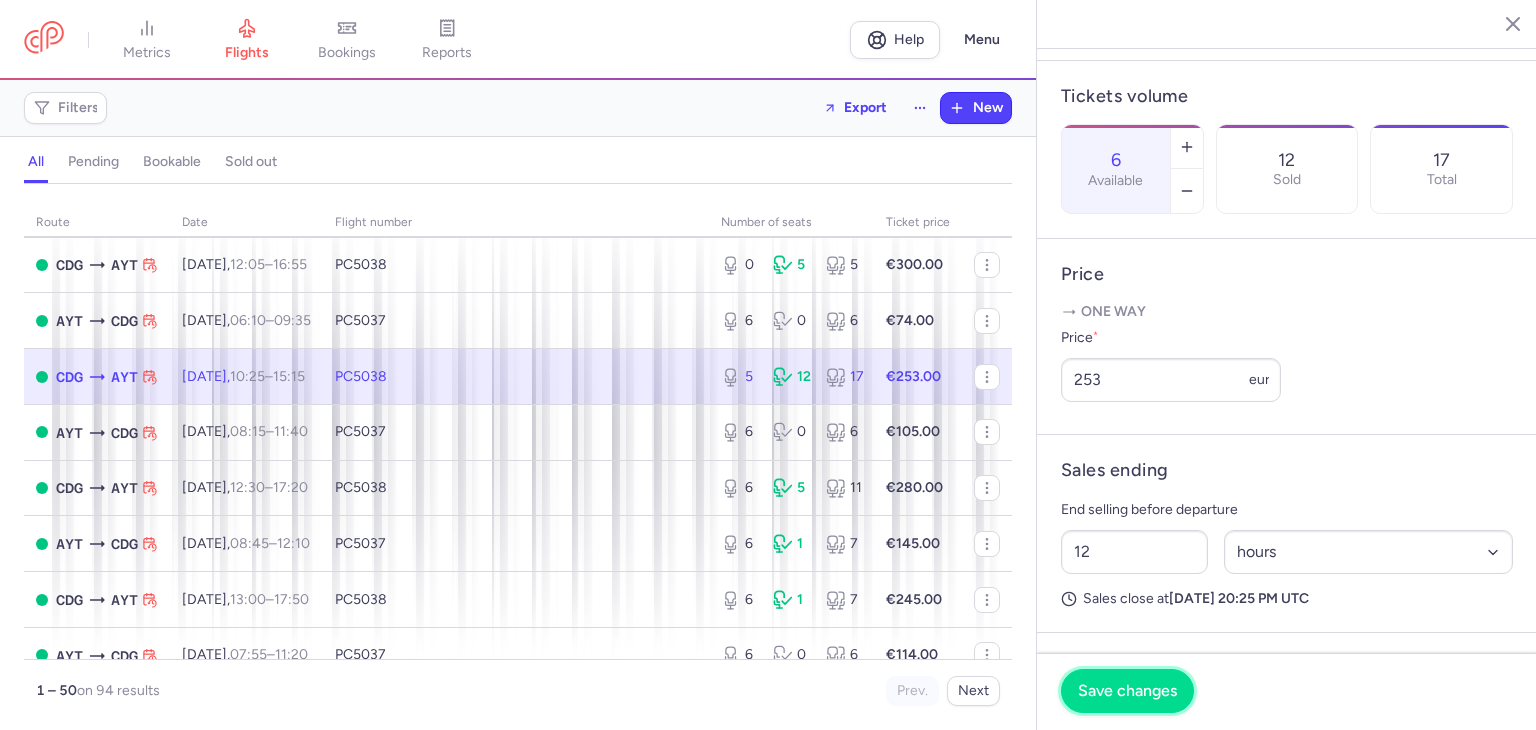 click on "Save changes" at bounding box center (1127, 691) 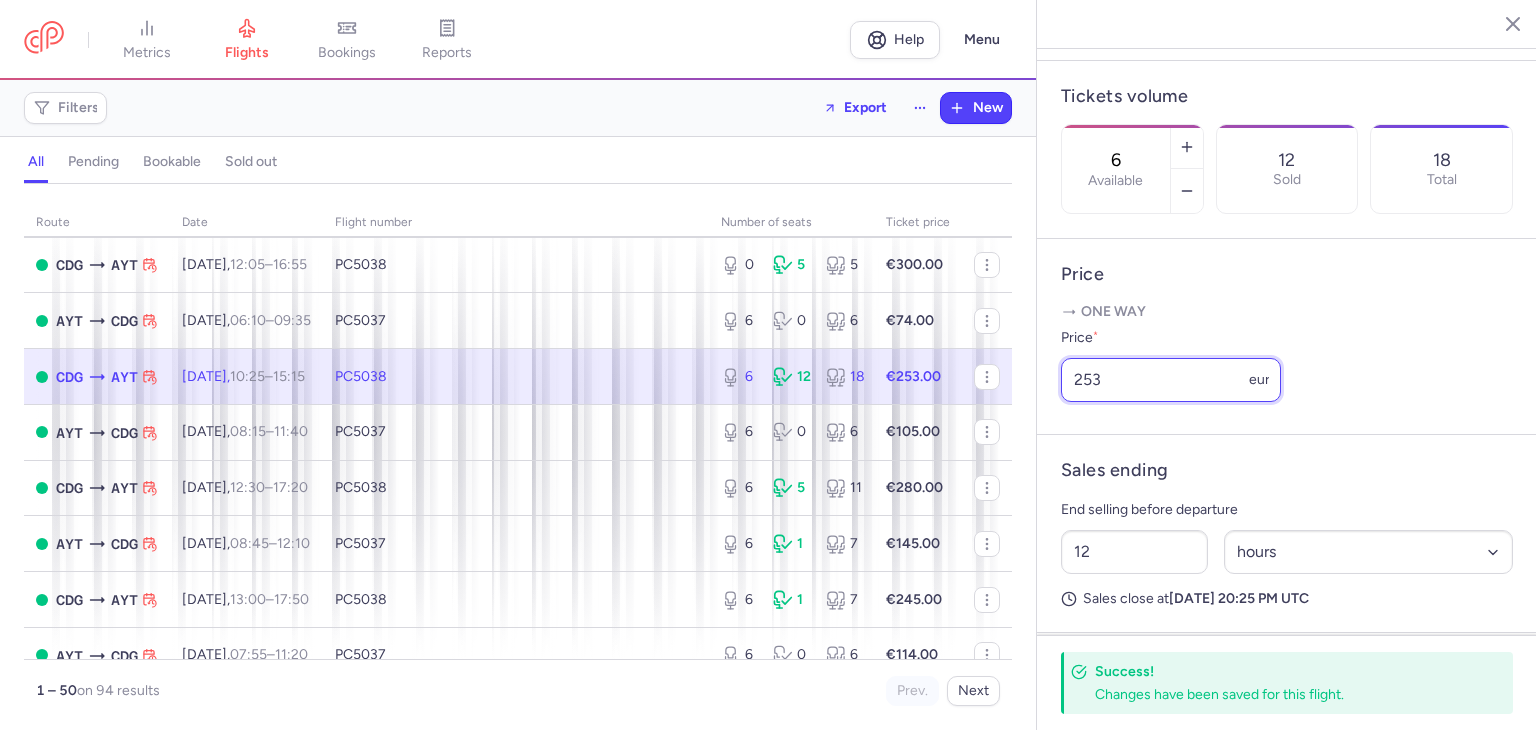 click on "253" at bounding box center (1171, 380) 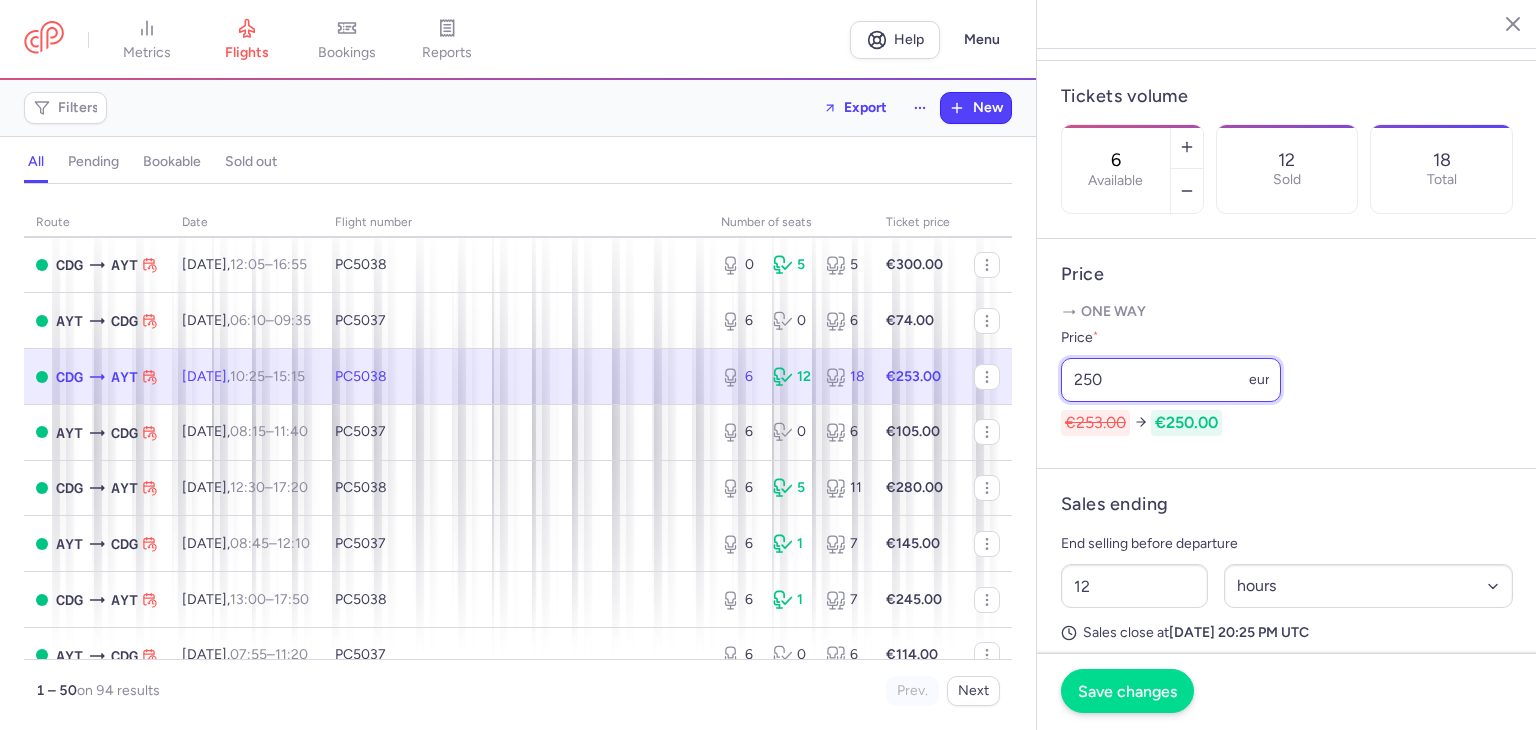 type on "250" 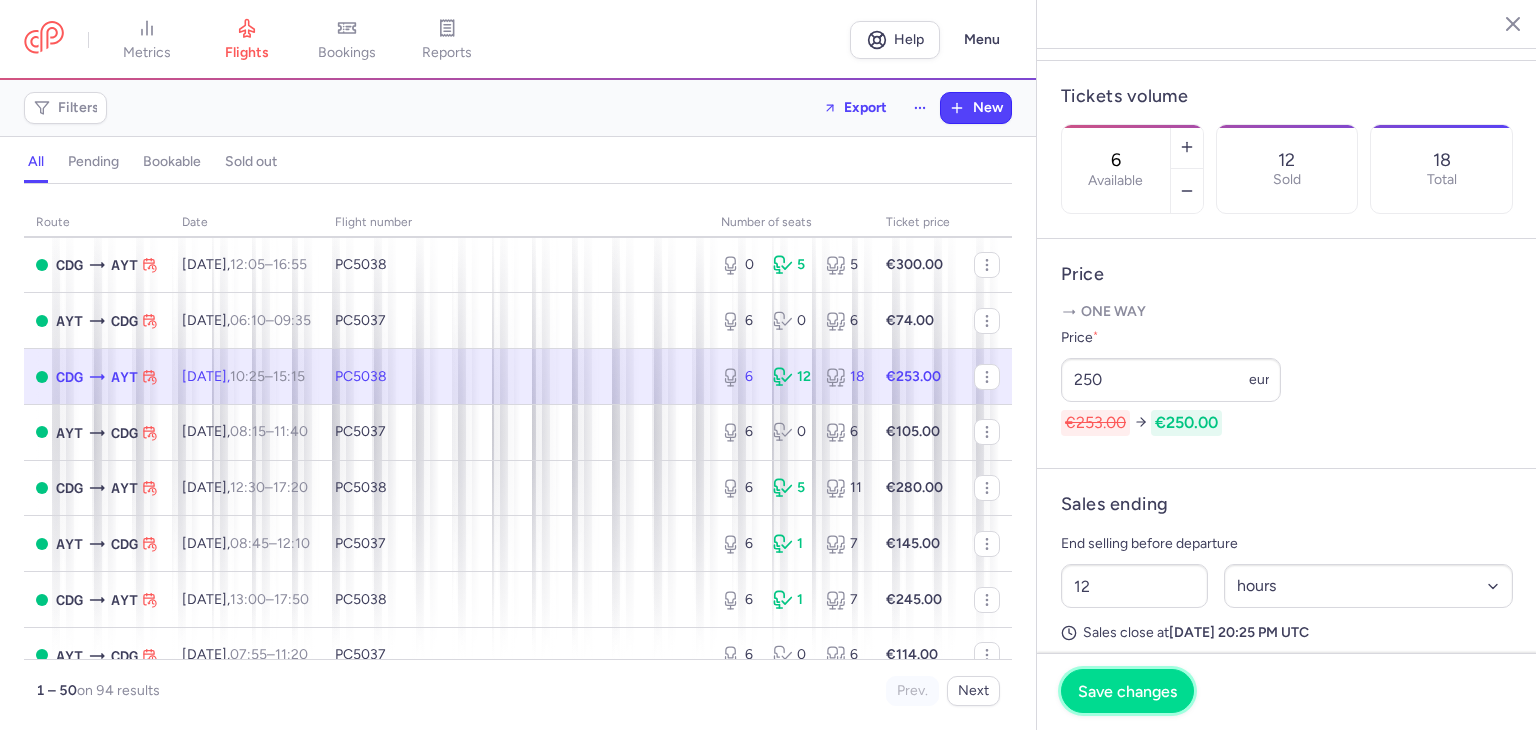 click on "Save changes" at bounding box center [1127, 691] 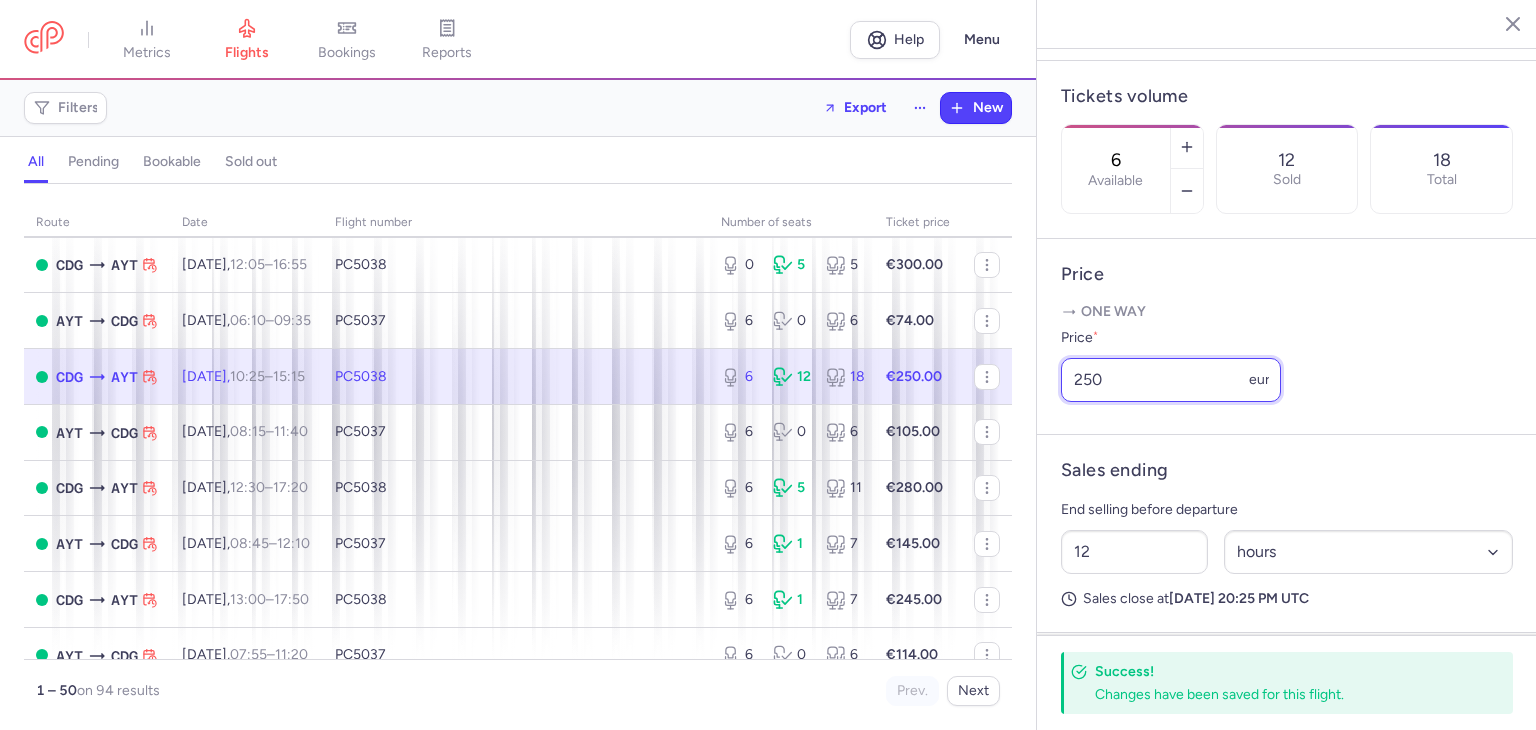 click on "250" at bounding box center (1171, 380) 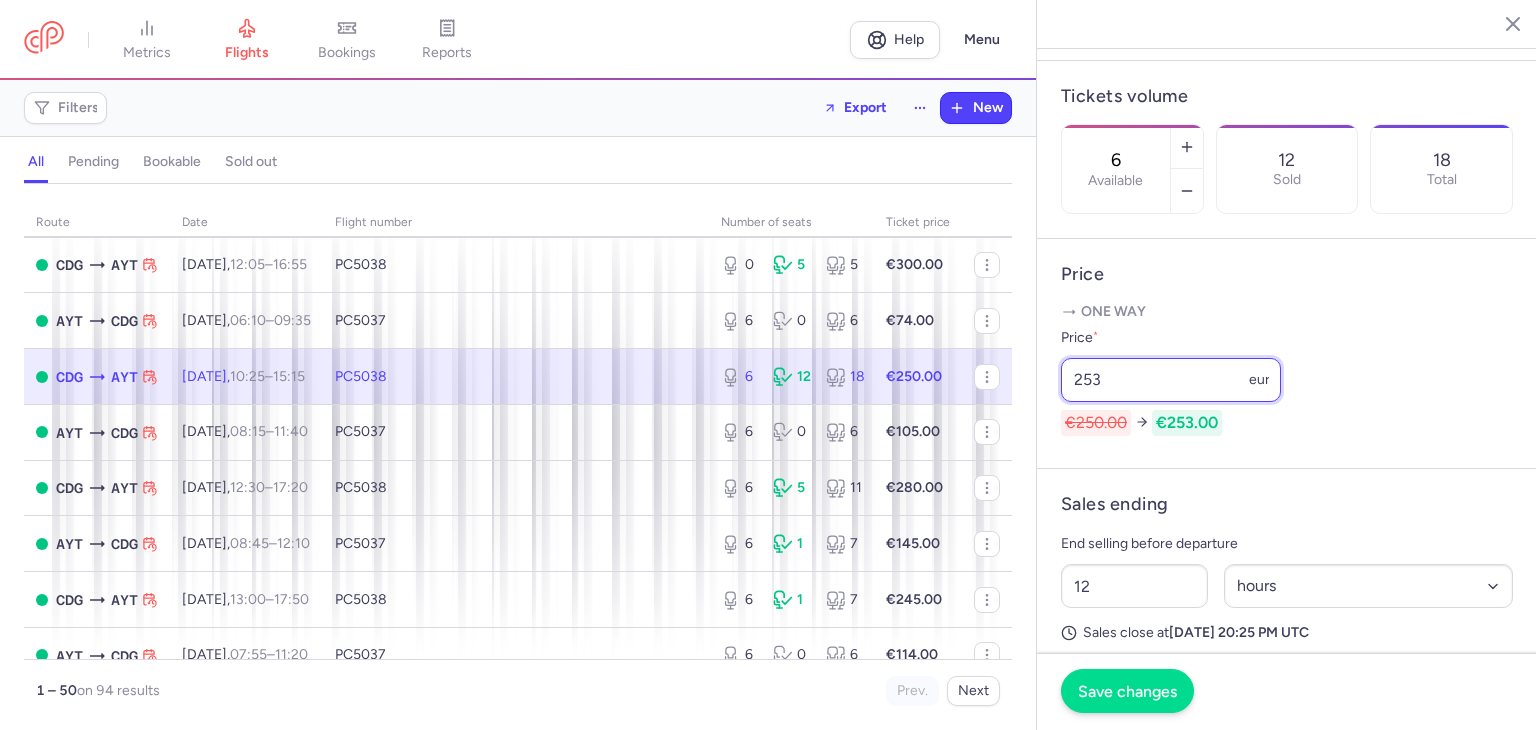 type on "253" 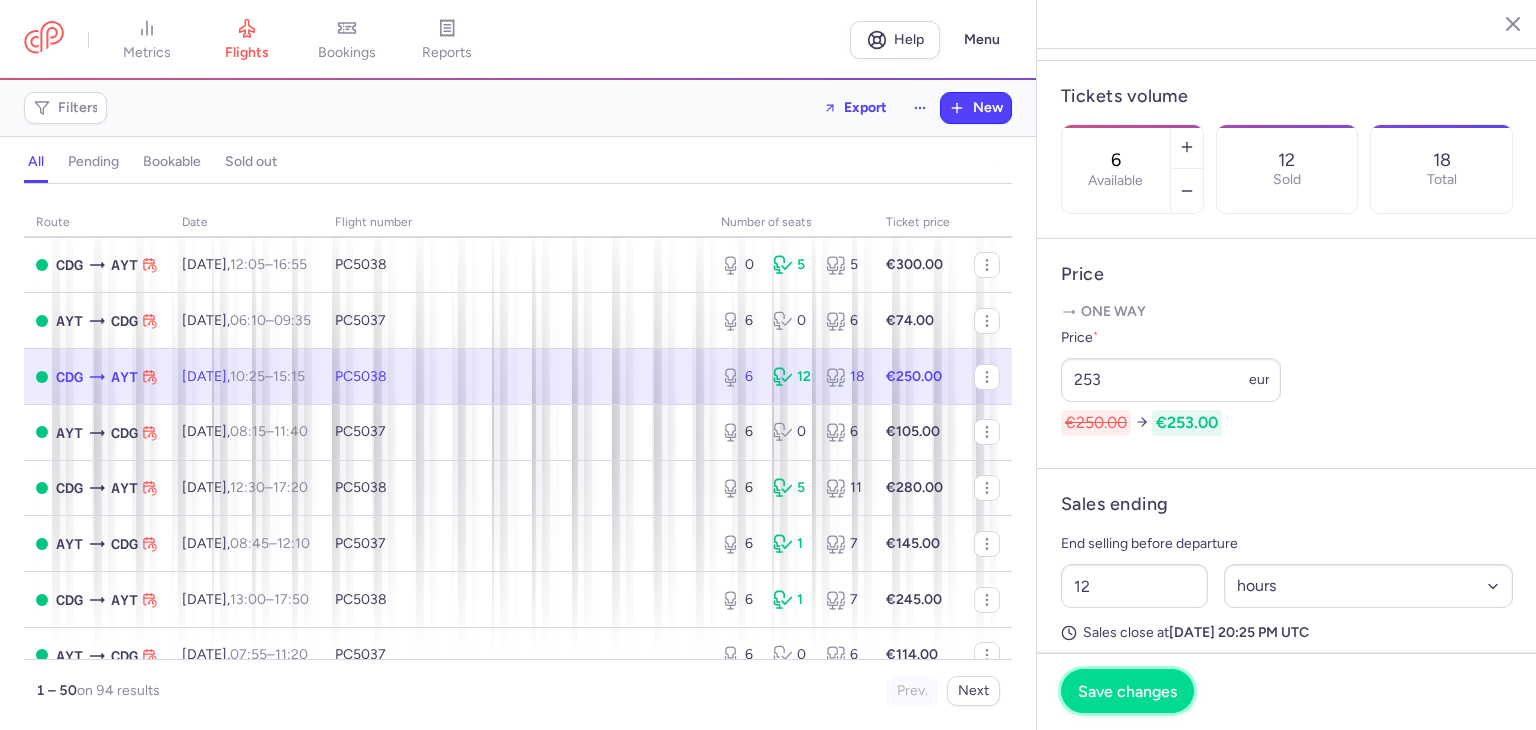 click on "Save changes" at bounding box center (1127, 691) 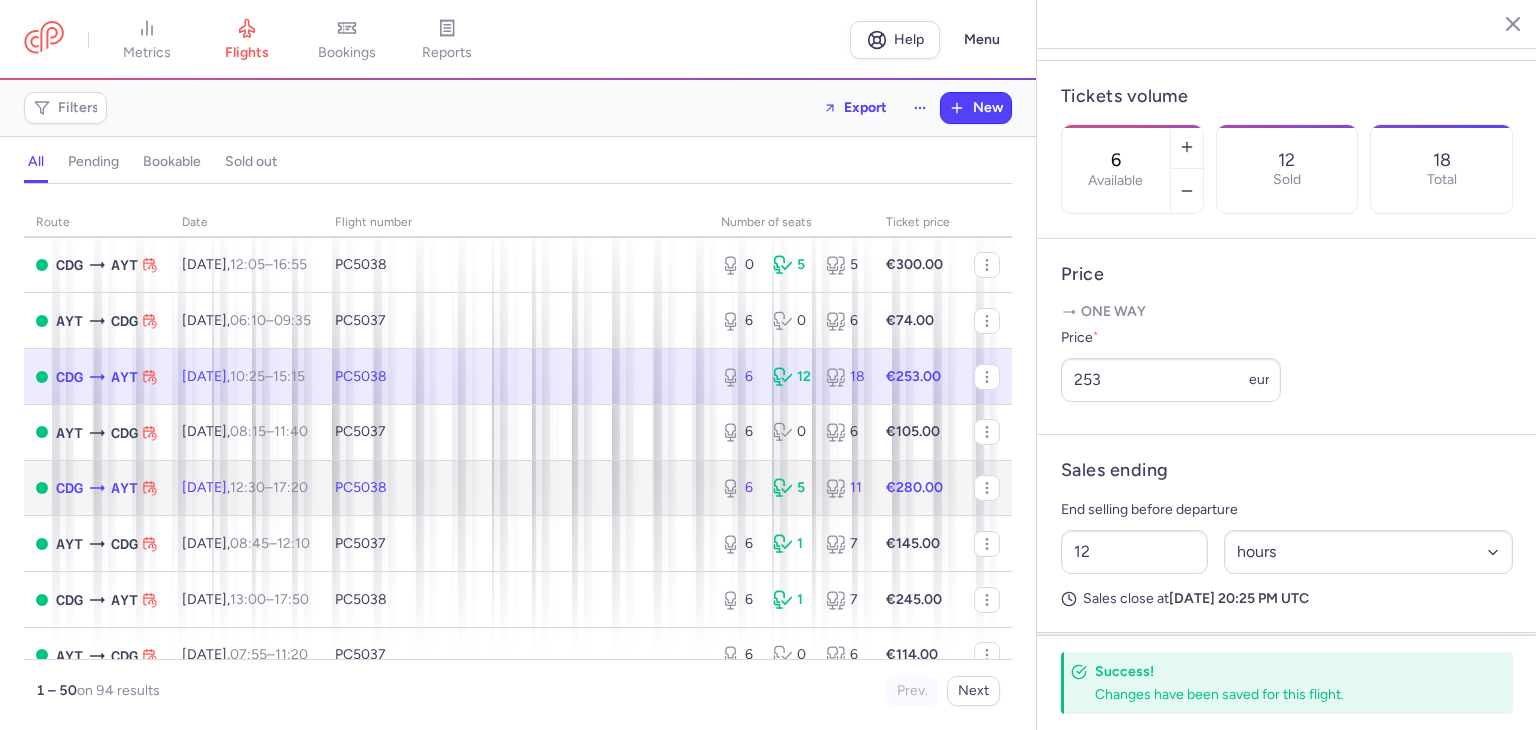 click on "PC5038" at bounding box center (516, 488) 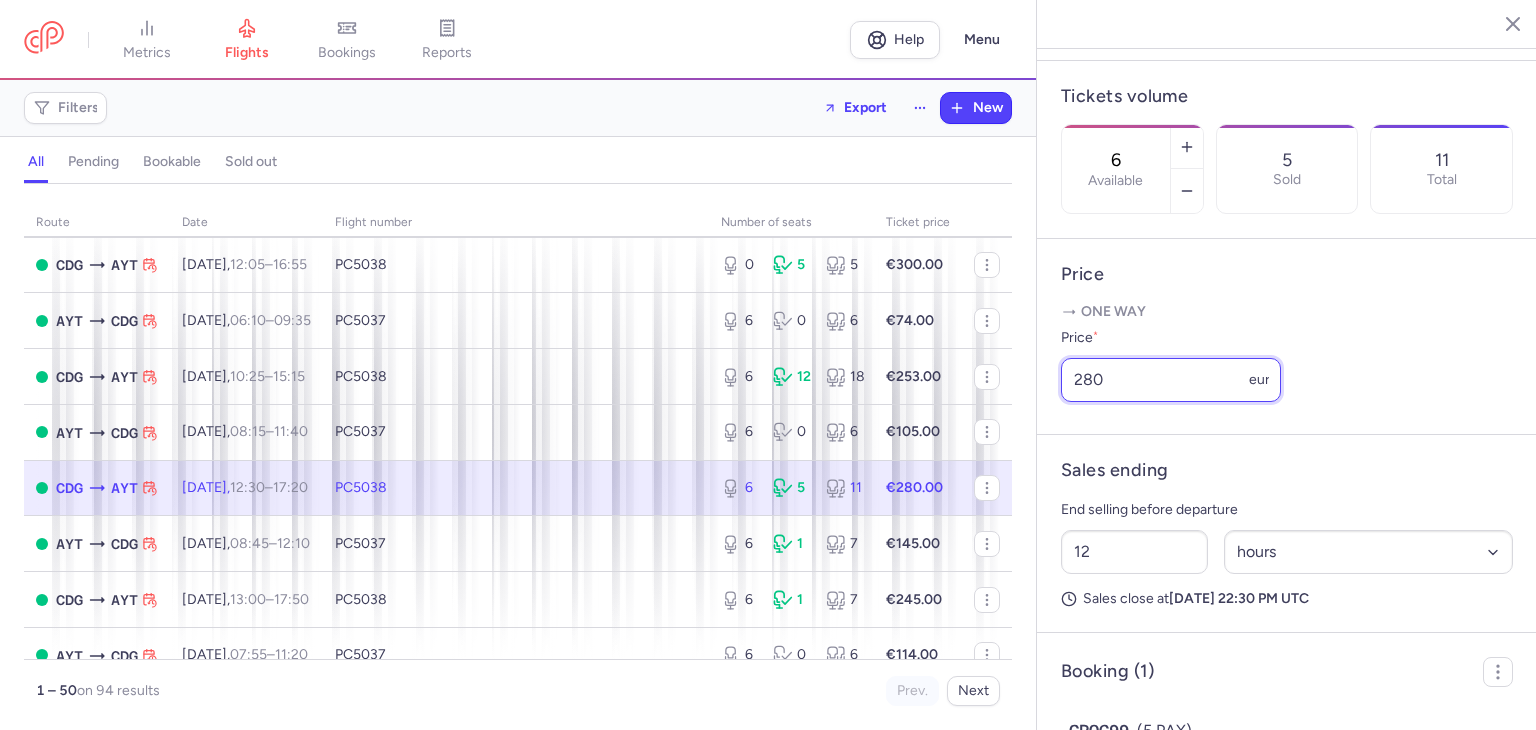 click on "280" at bounding box center [1171, 380] 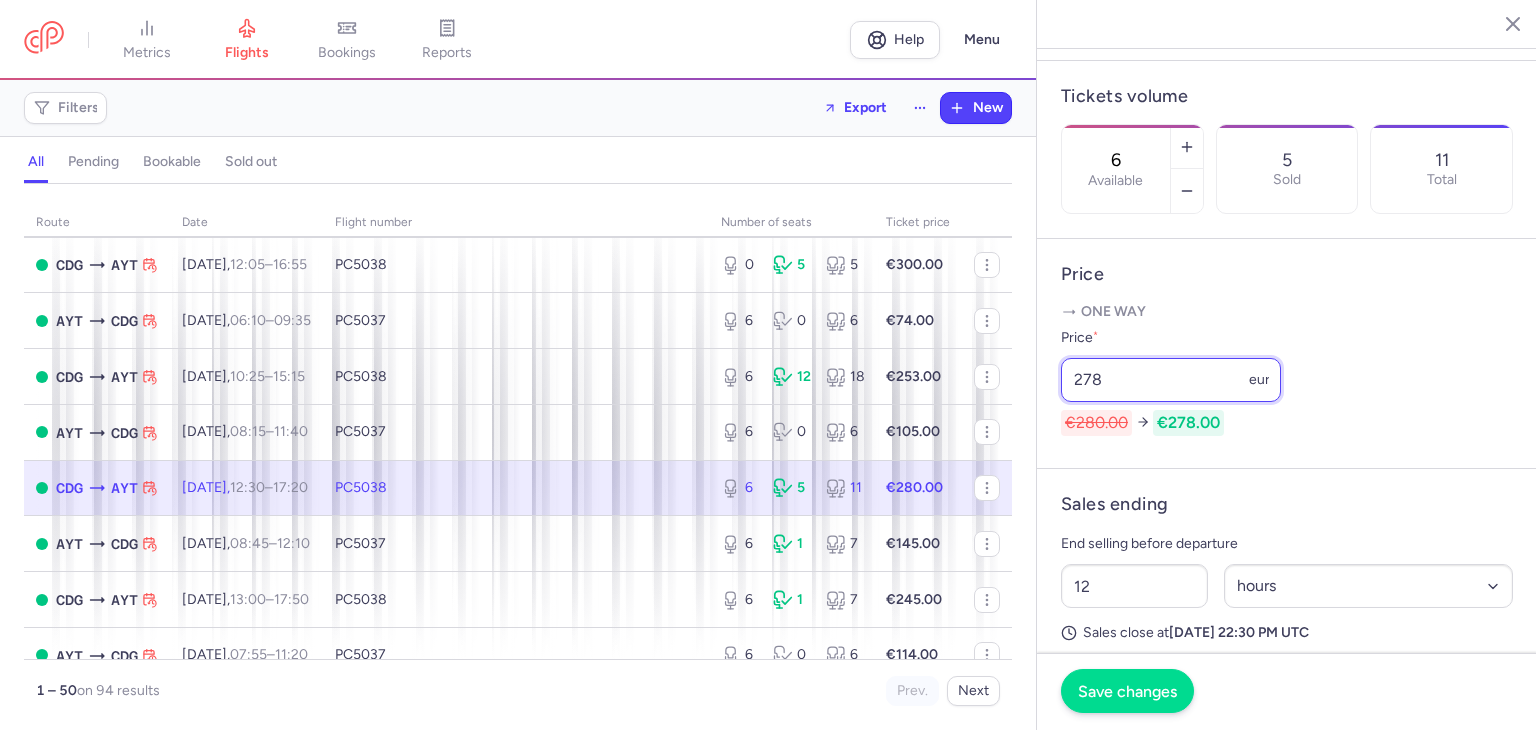 type on "278" 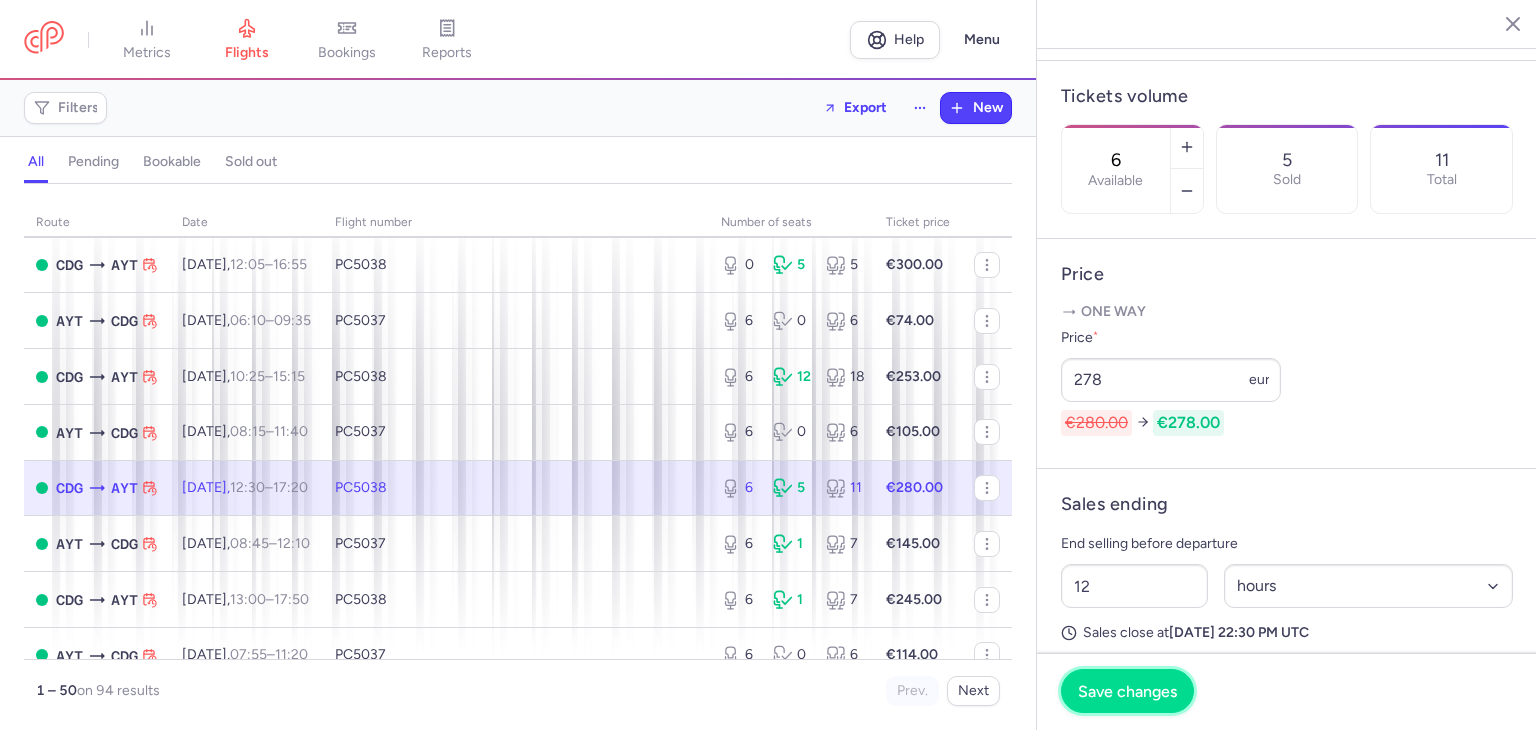 click on "Save changes" at bounding box center [1127, 691] 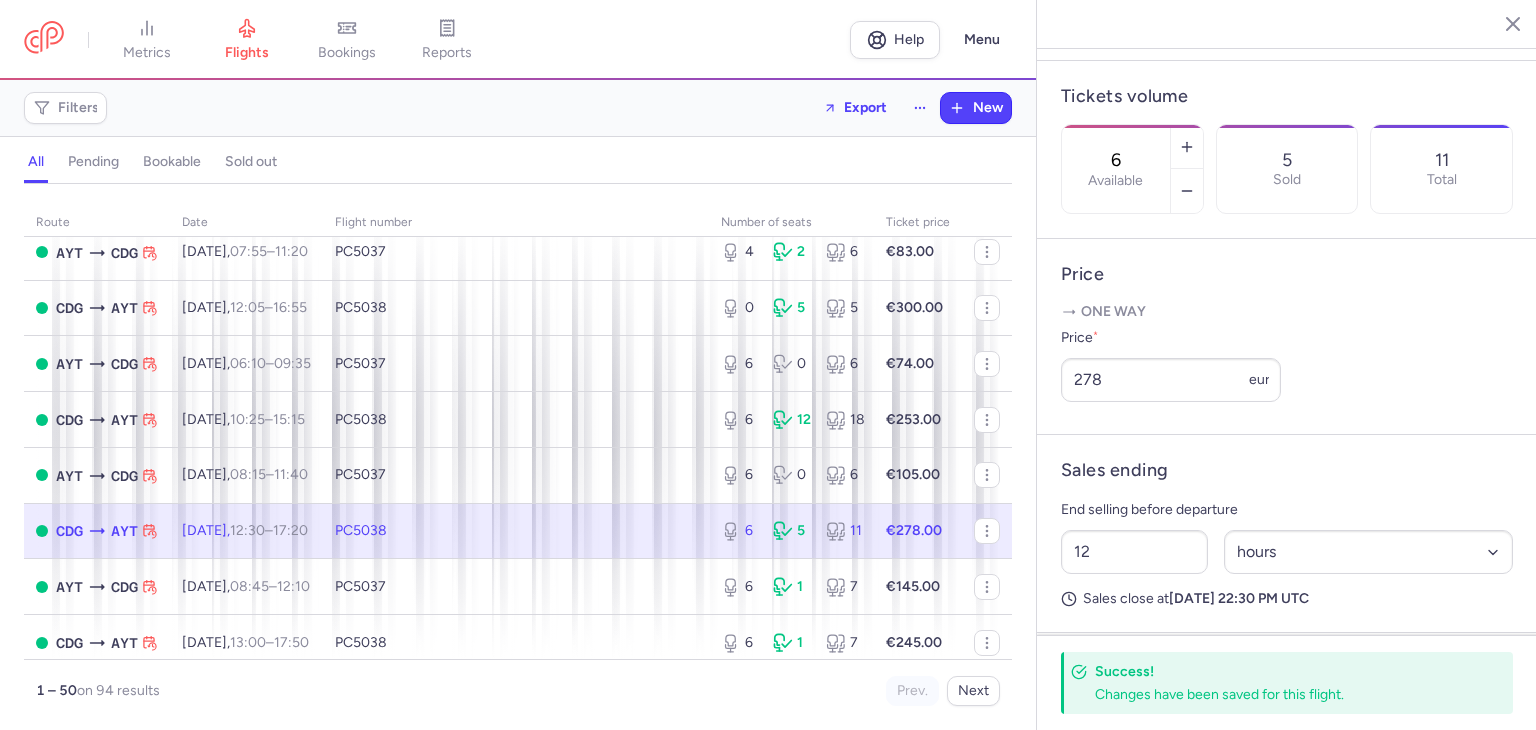 scroll, scrollTop: 133, scrollLeft: 0, axis: vertical 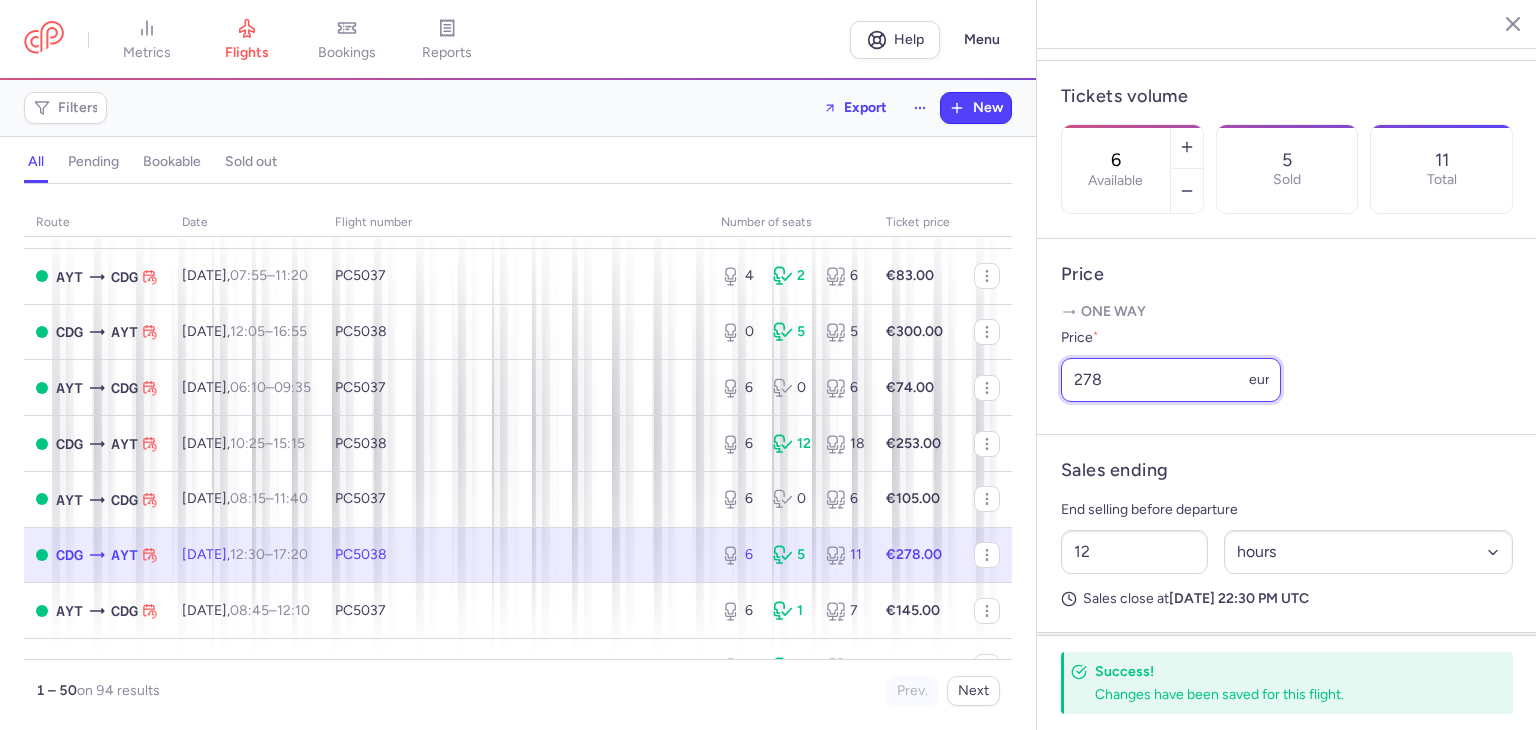 click on "278" at bounding box center [1171, 380] 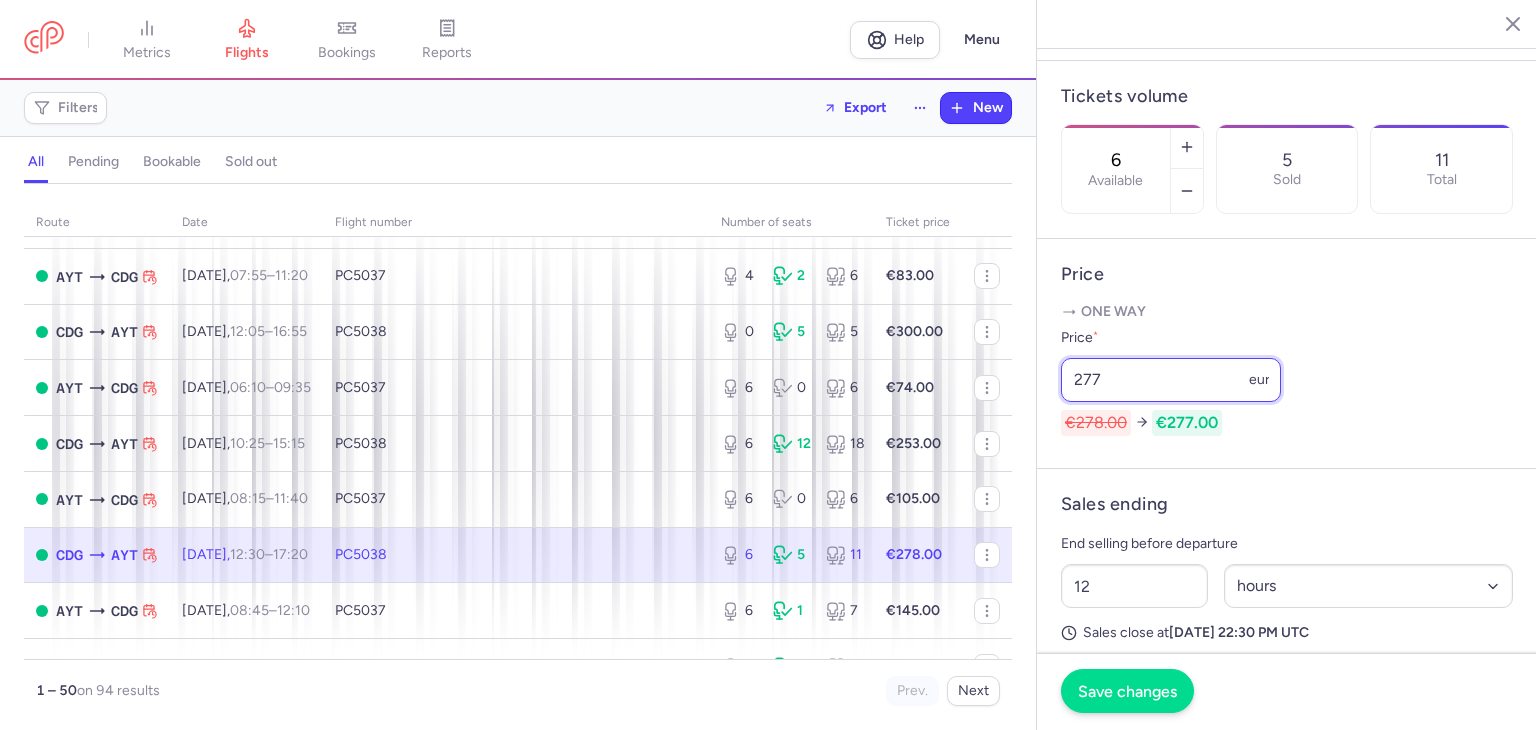 type on "277" 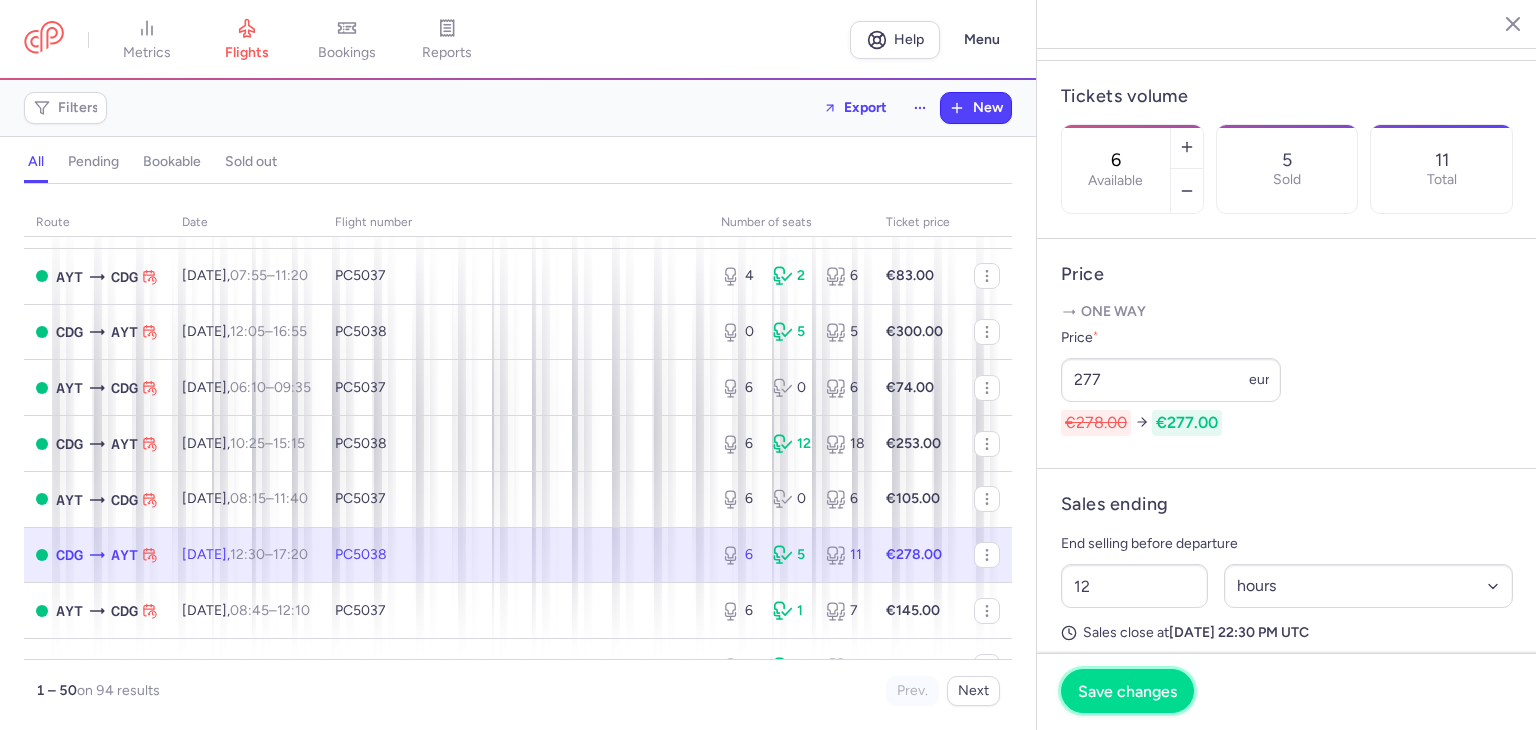 click on "Save changes" at bounding box center [1127, 691] 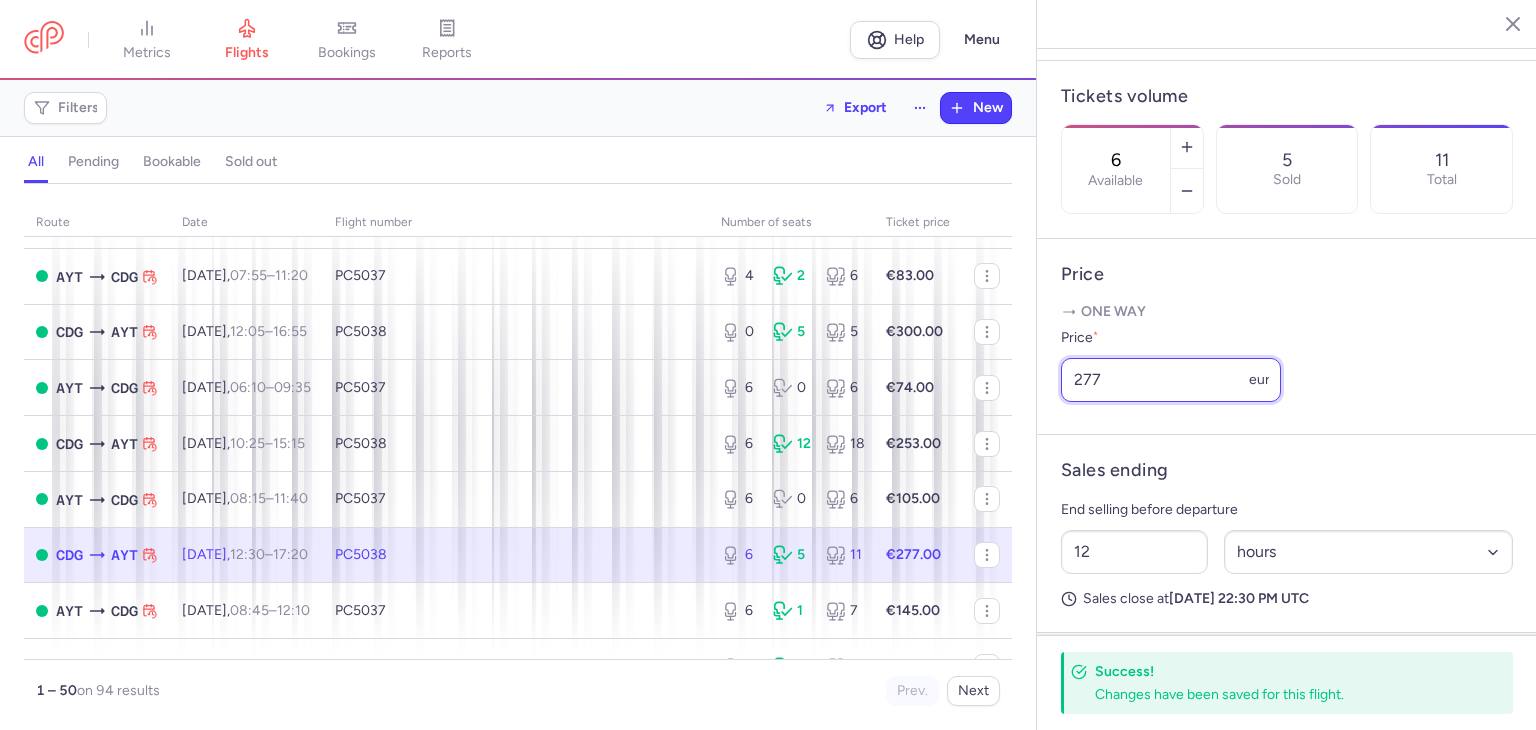 click on "277" at bounding box center [1171, 380] 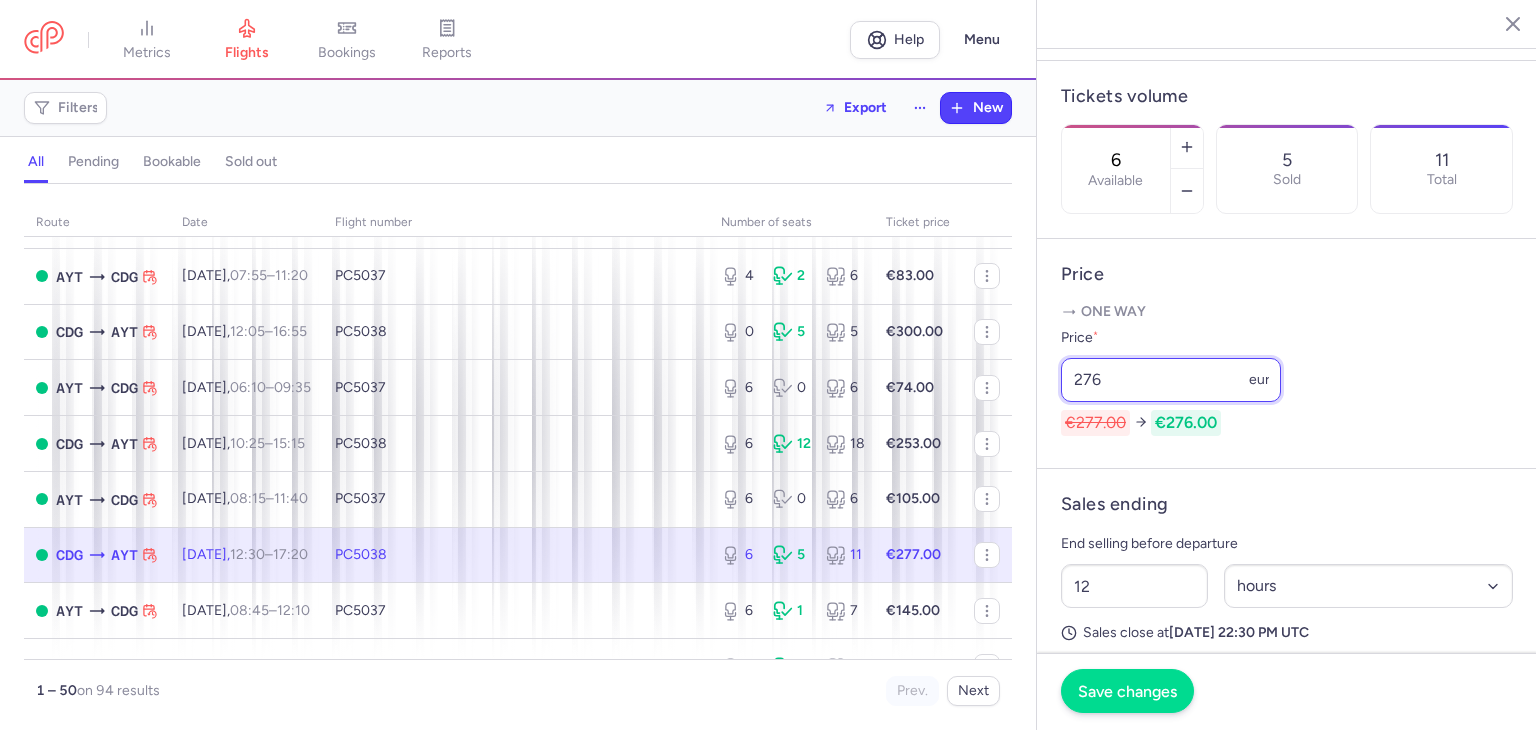 type on "276" 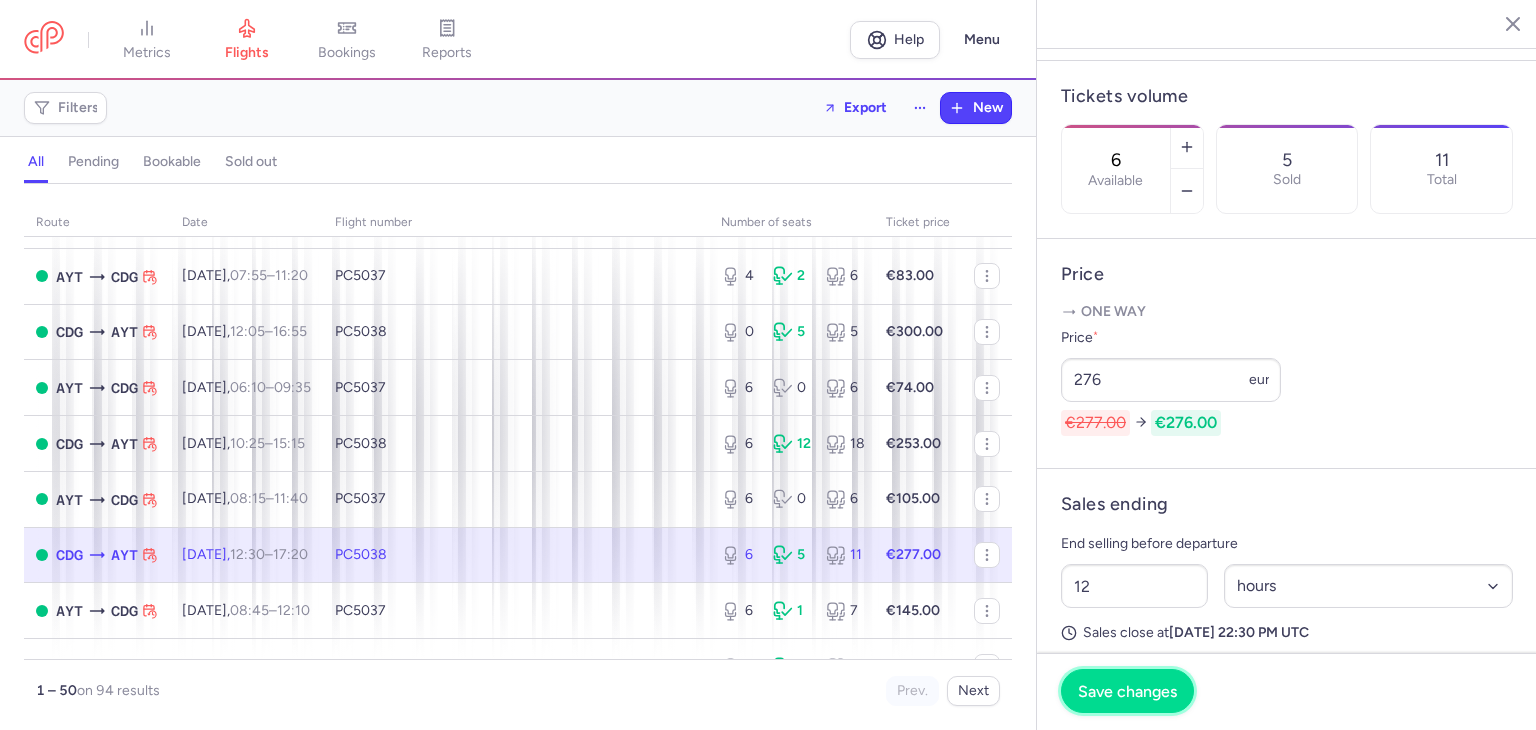 click on "Save changes" at bounding box center (1127, 691) 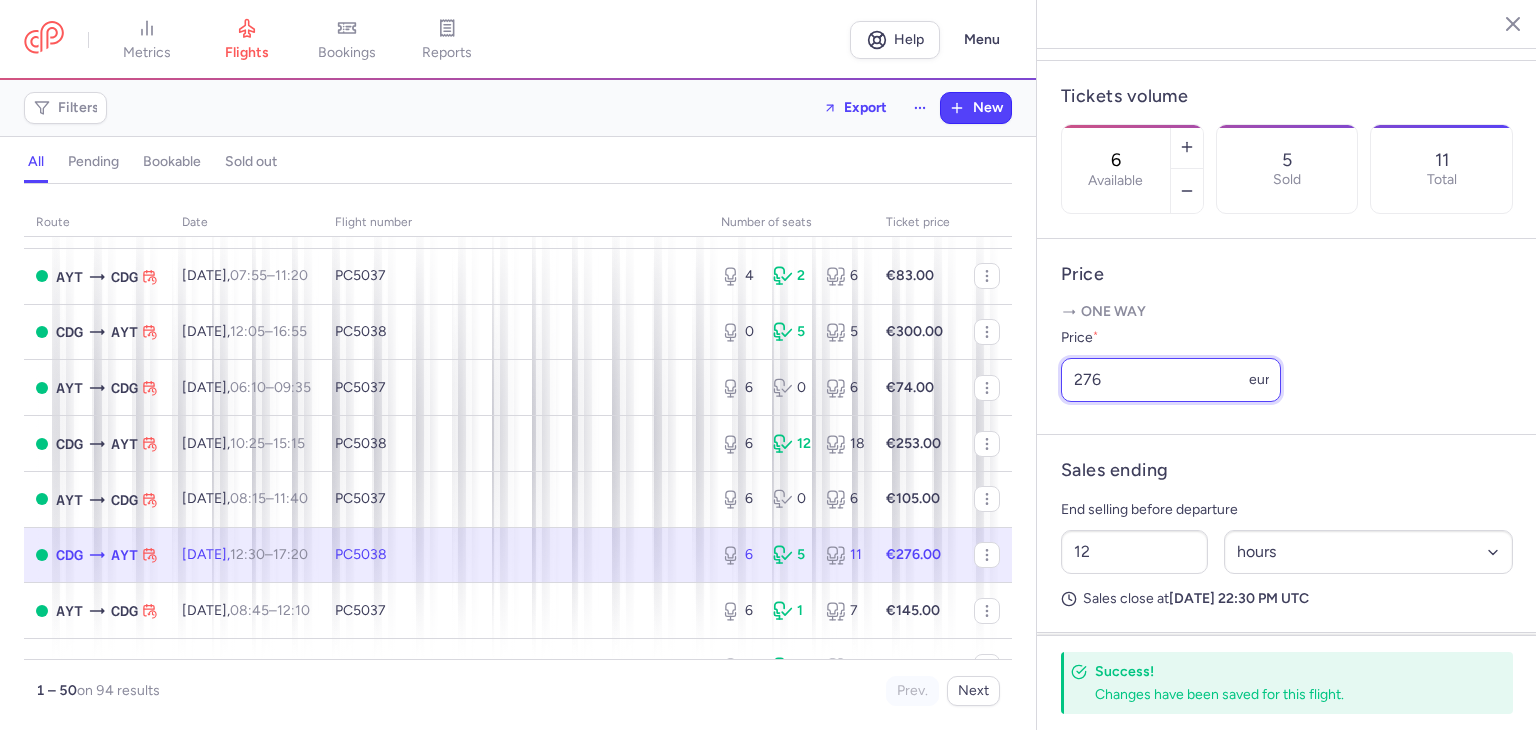 click on "276" at bounding box center [1171, 380] 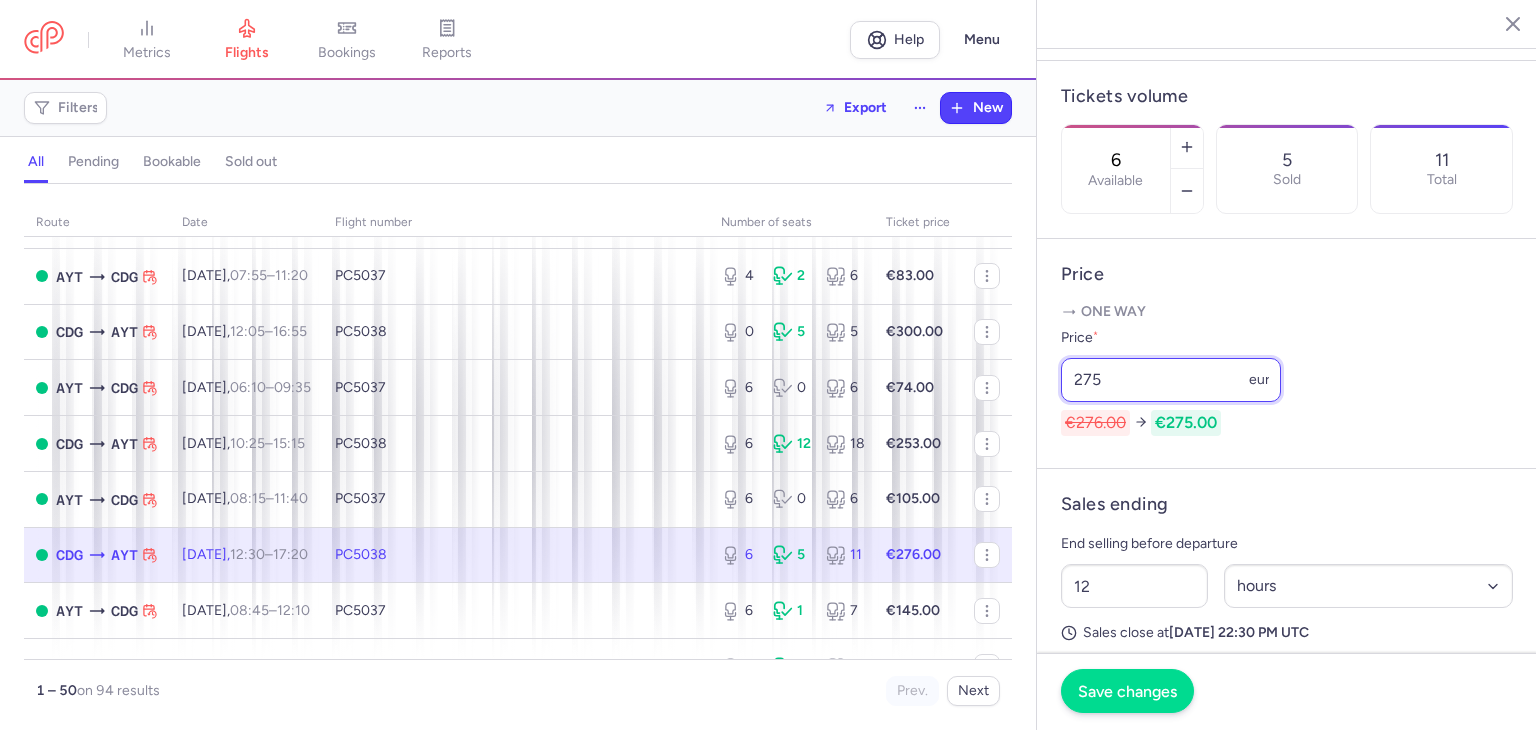 type on "275" 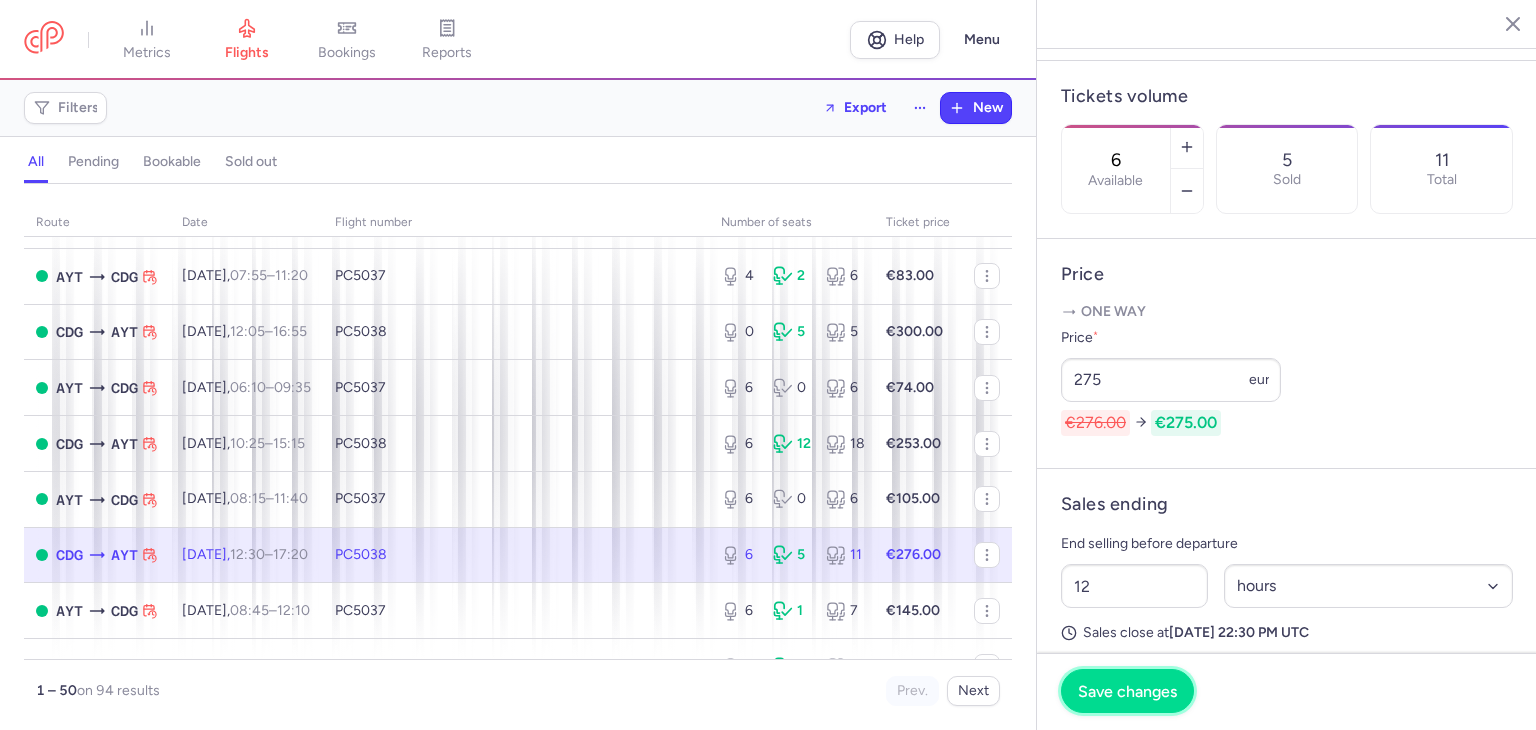 click on "Save changes" at bounding box center (1127, 691) 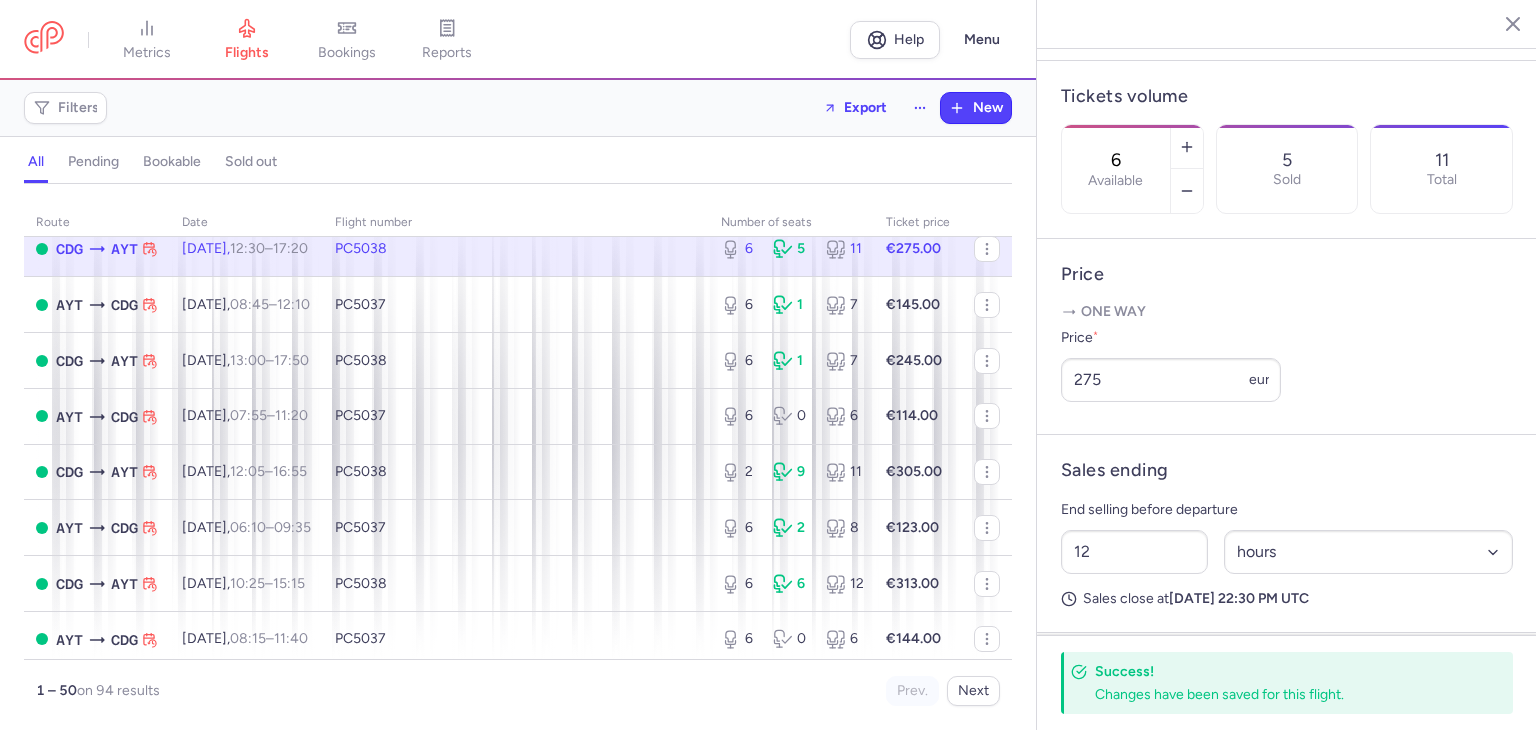 scroll, scrollTop: 466, scrollLeft: 0, axis: vertical 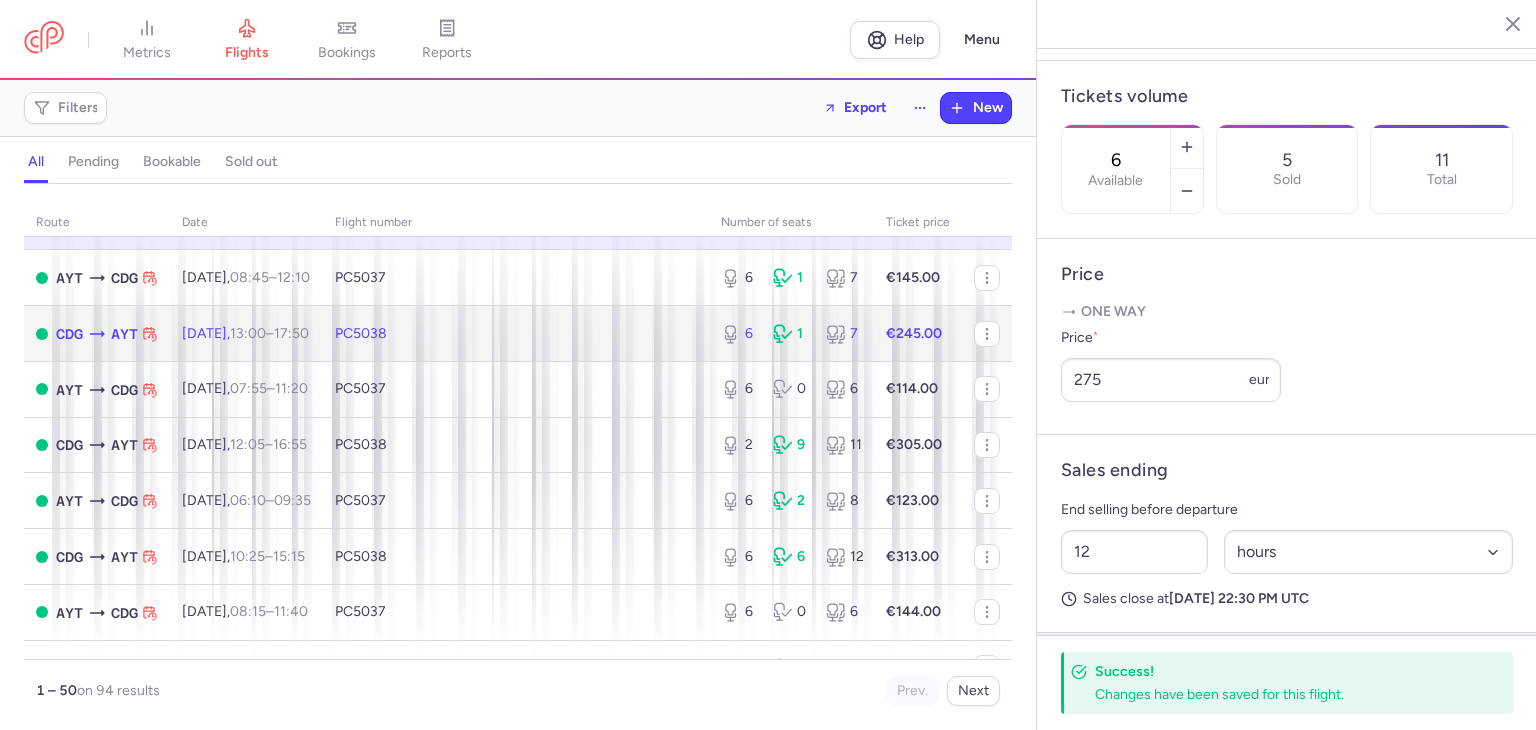 click on "PC5038" at bounding box center [516, 334] 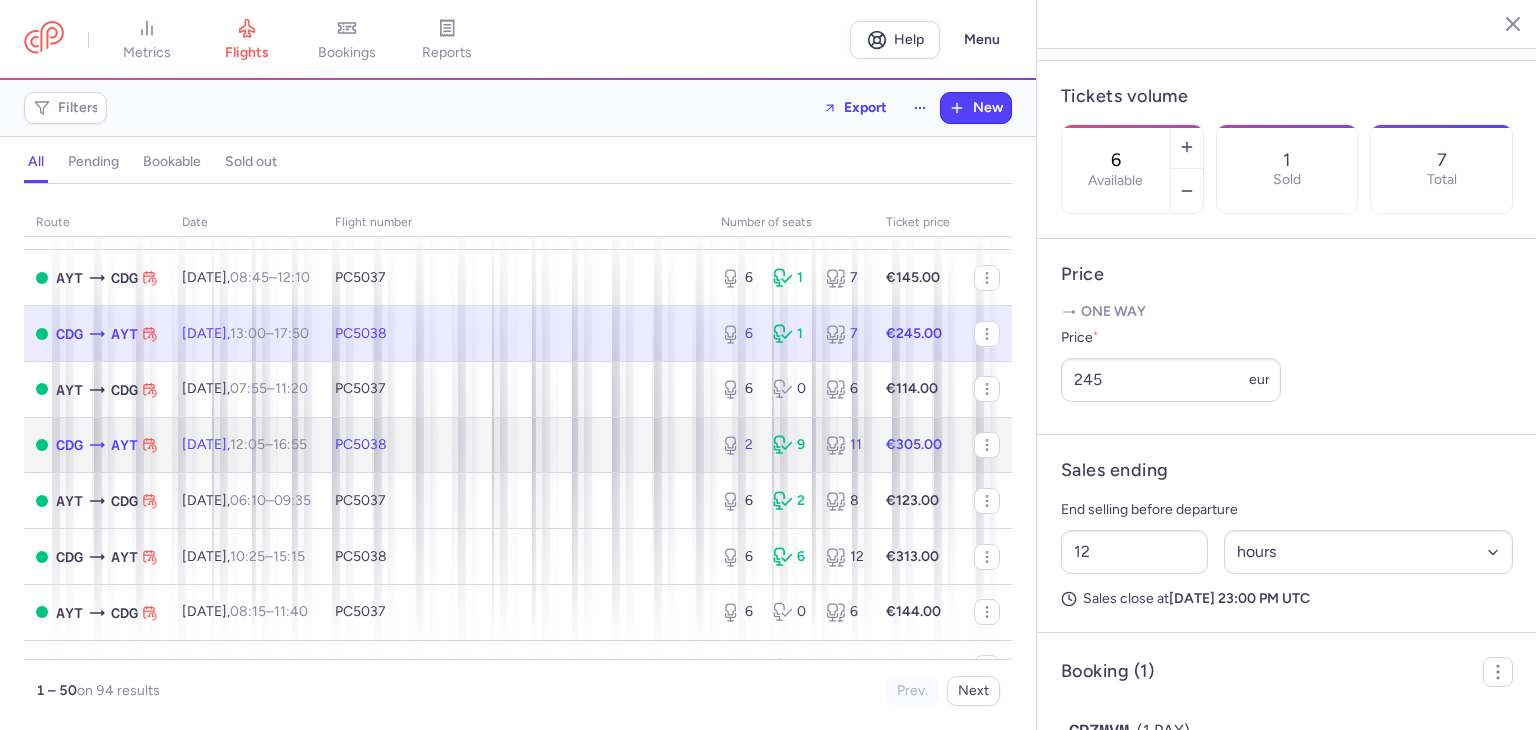 click on "PC5038" at bounding box center [516, 445] 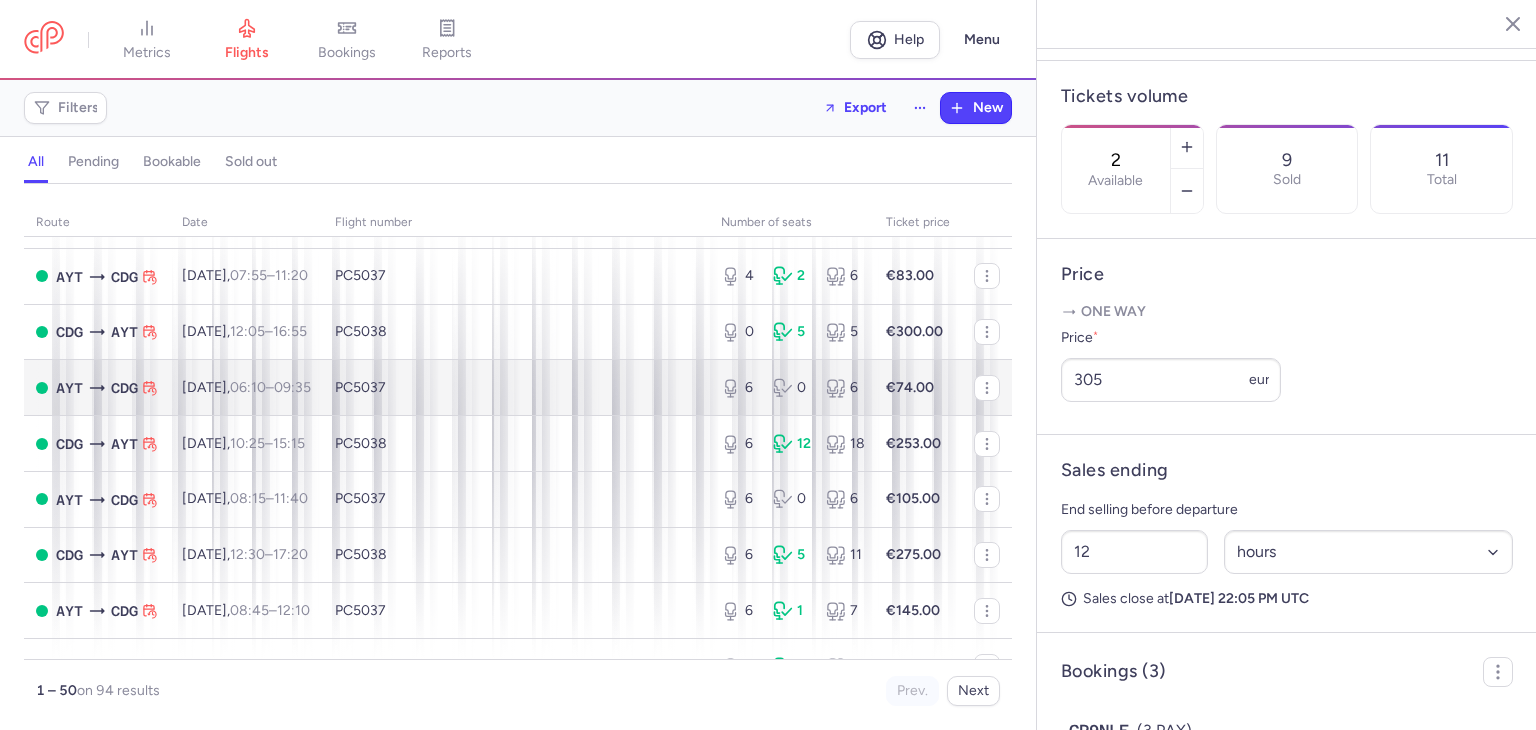 scroll, scrollTop: 0, scrollLeft: 0, axis: both 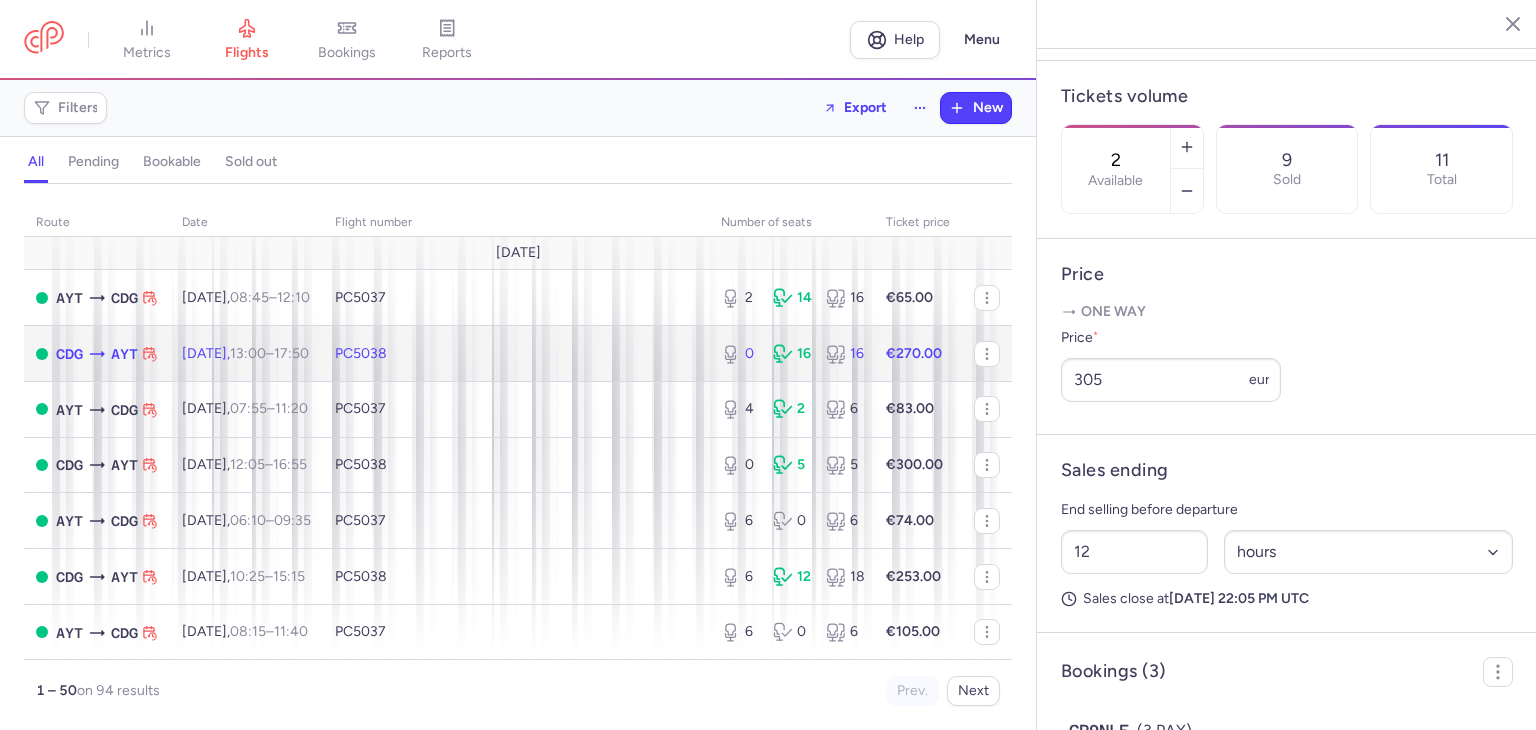 click on "PC5038" at bounding box center (516, 354) 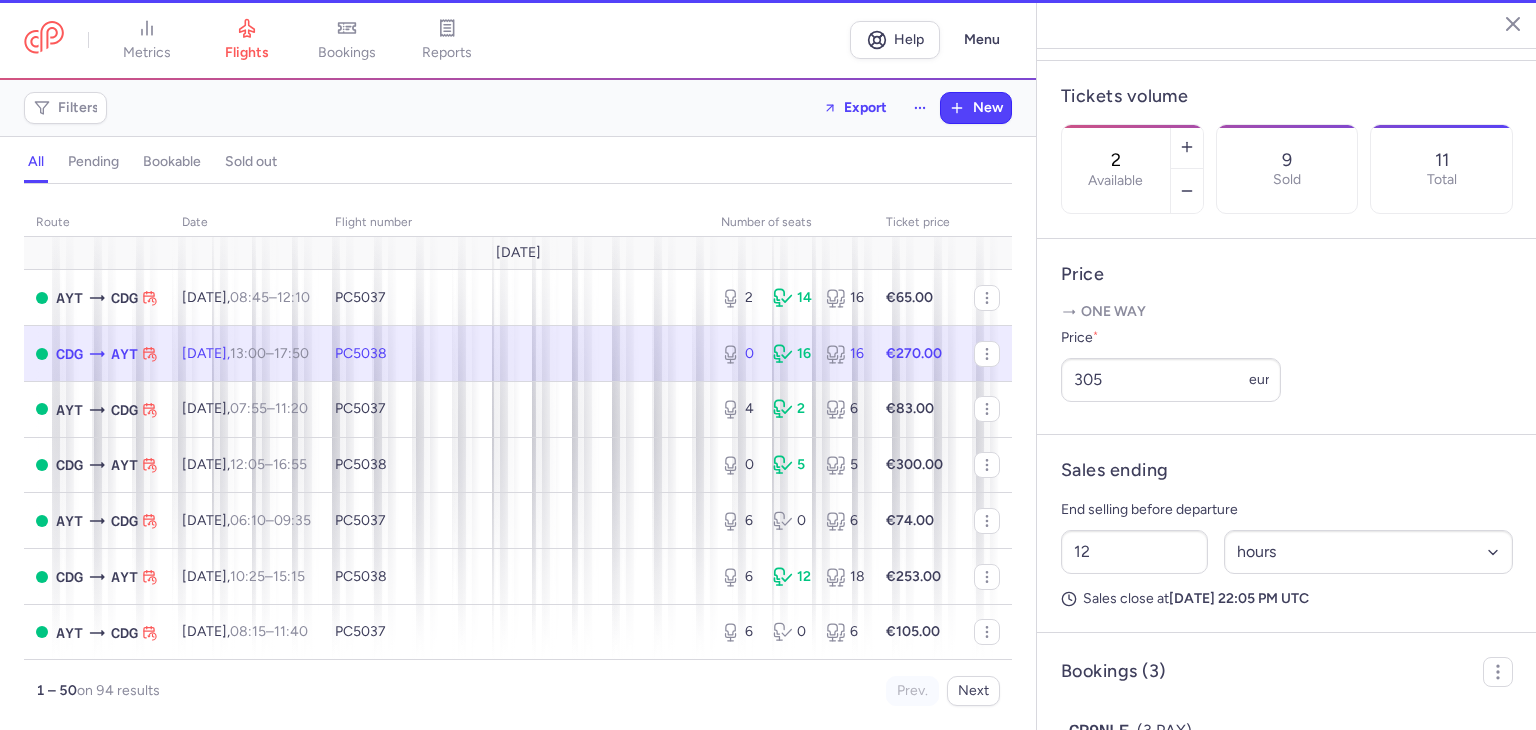 type on "0" 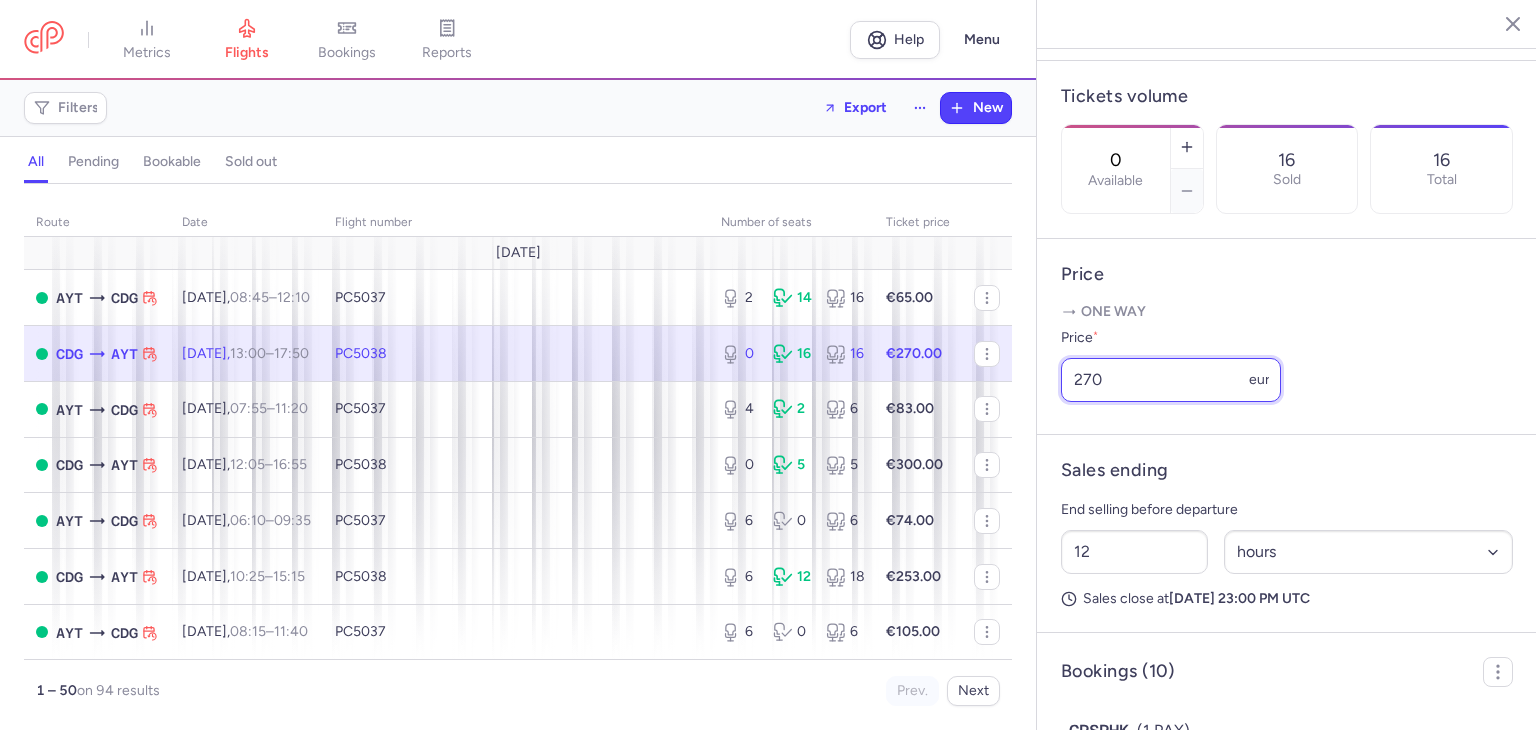 drag, startPoint x: 1076, startPoint y: 405, endPoint x: 1029, endPoint y: 403, distance: 47.042534 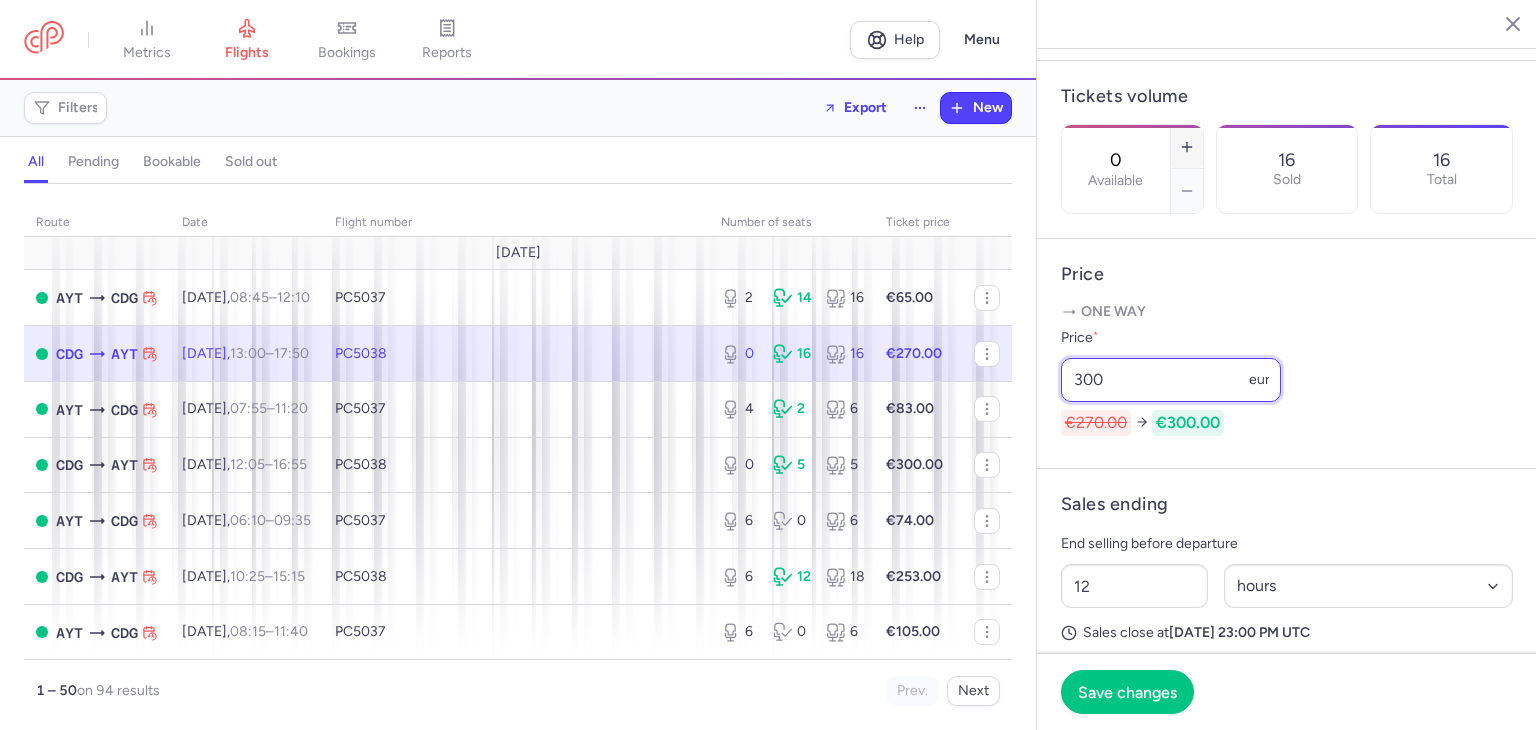type on "300" 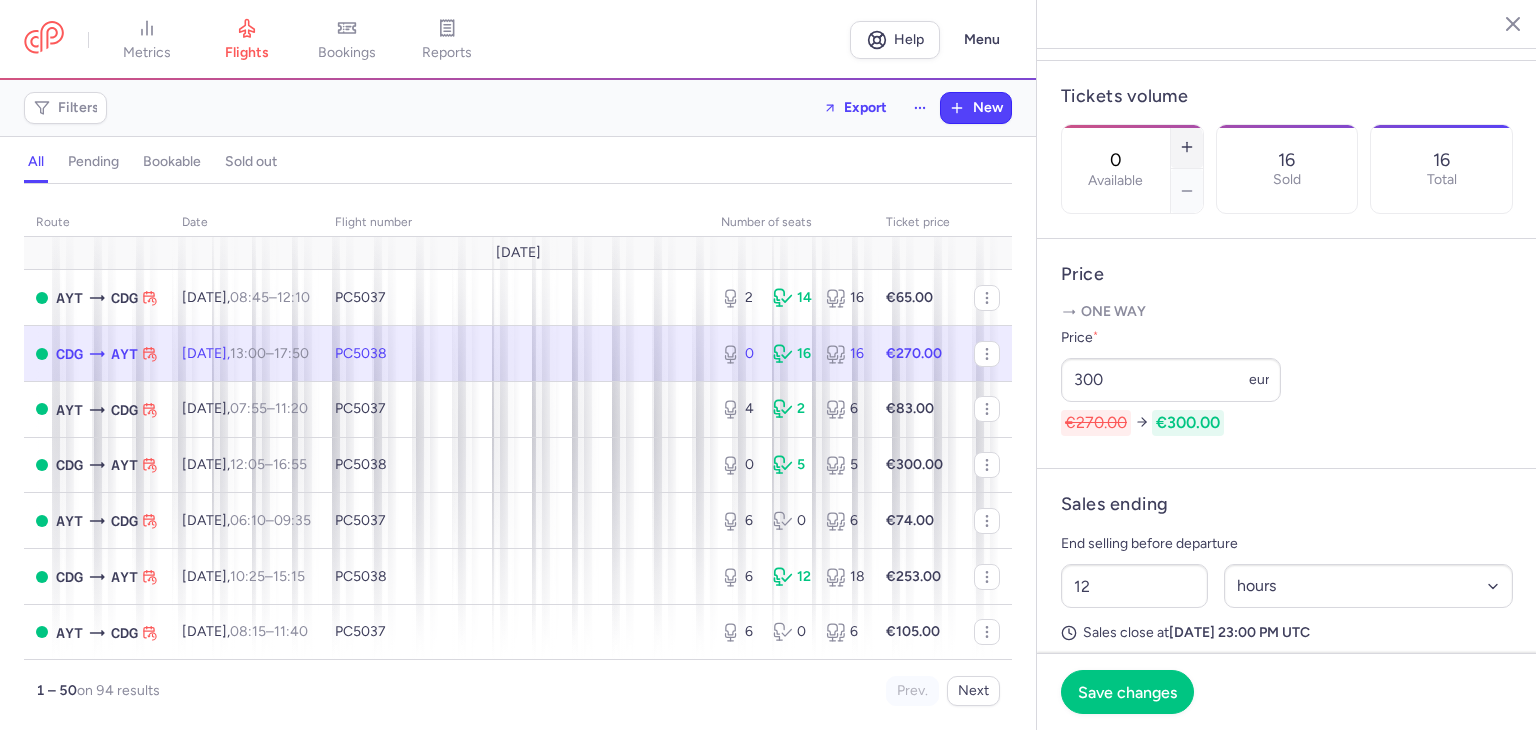 click 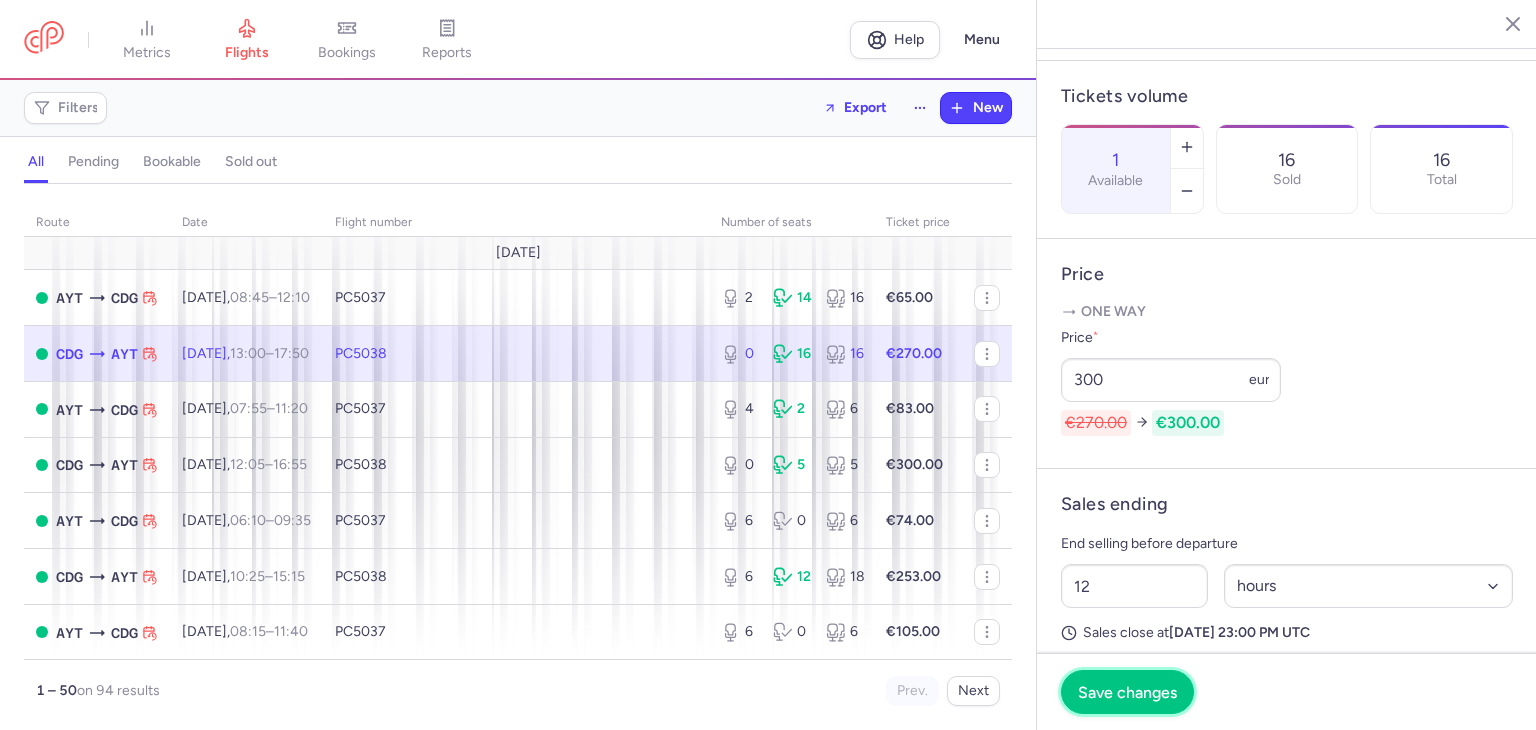 click on "Save changes" at bounding box center [1127, 692] 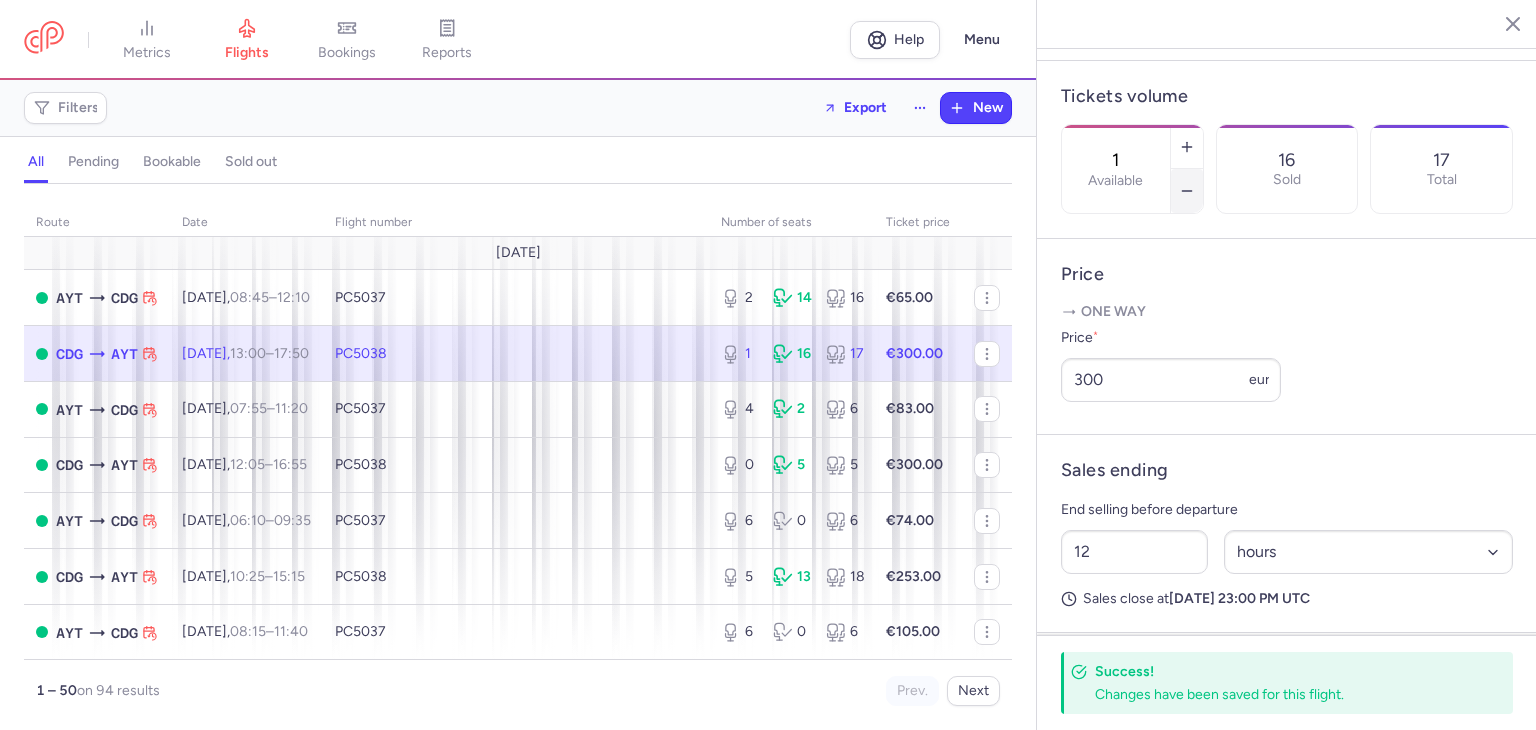 click 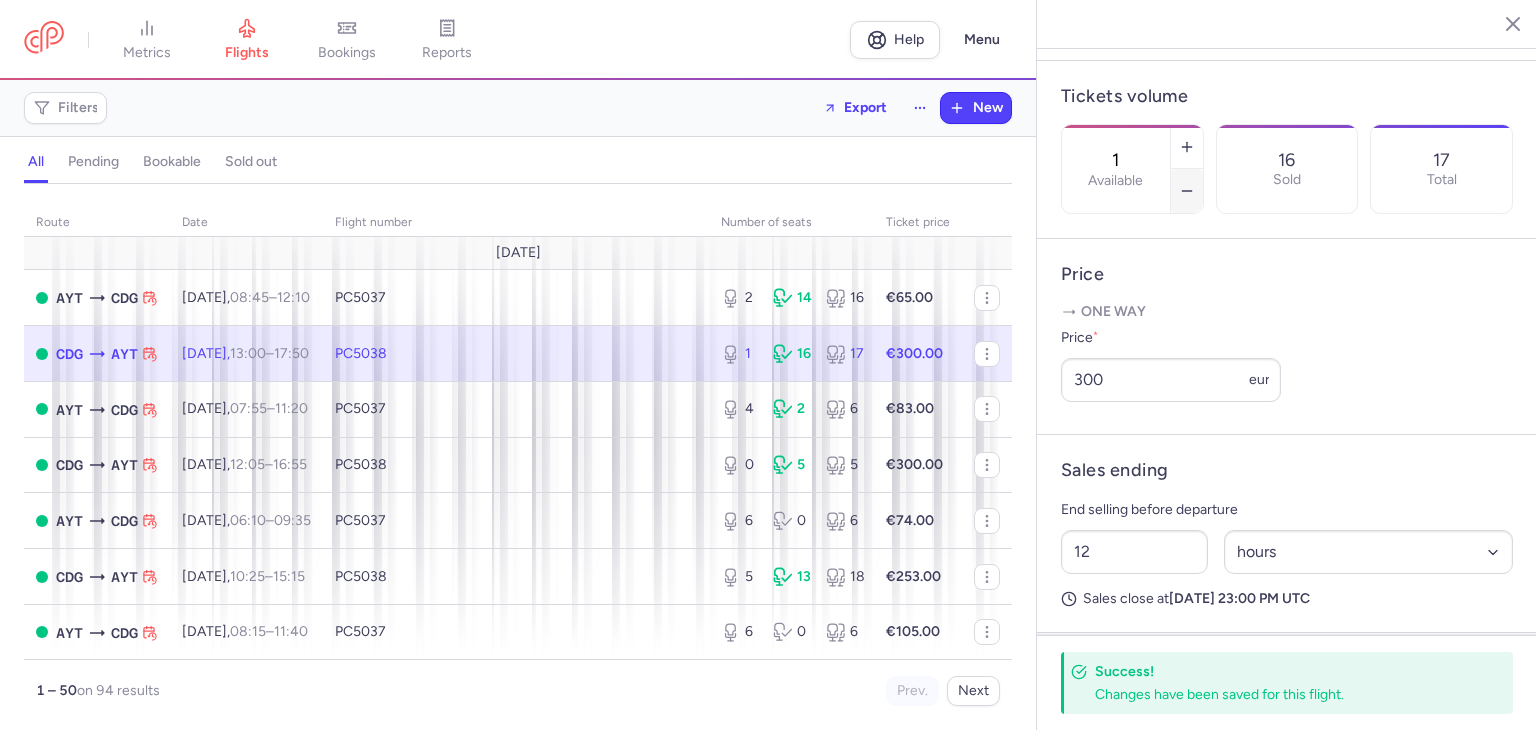 type on "0" 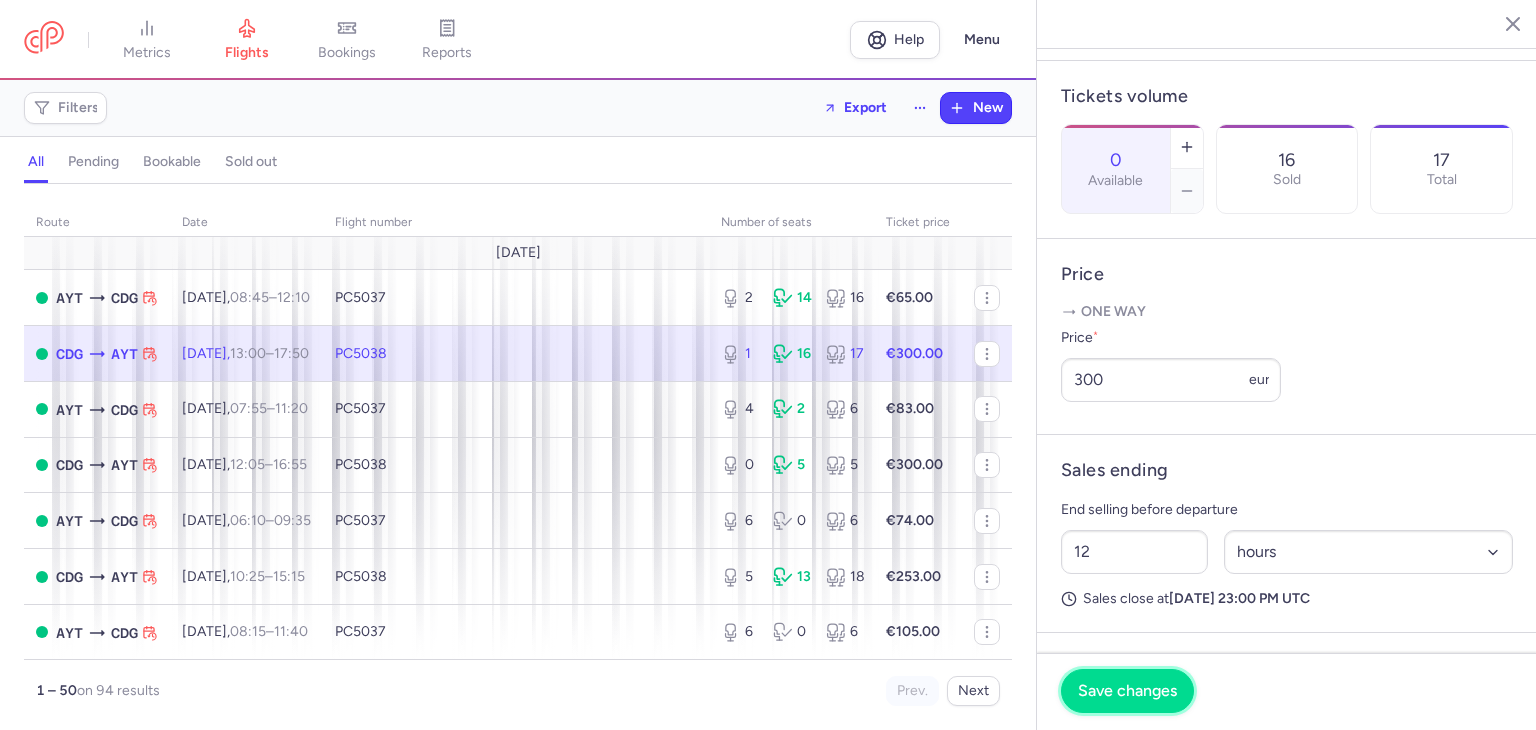click on "Save changes" at bounding box center [1127, 691] 